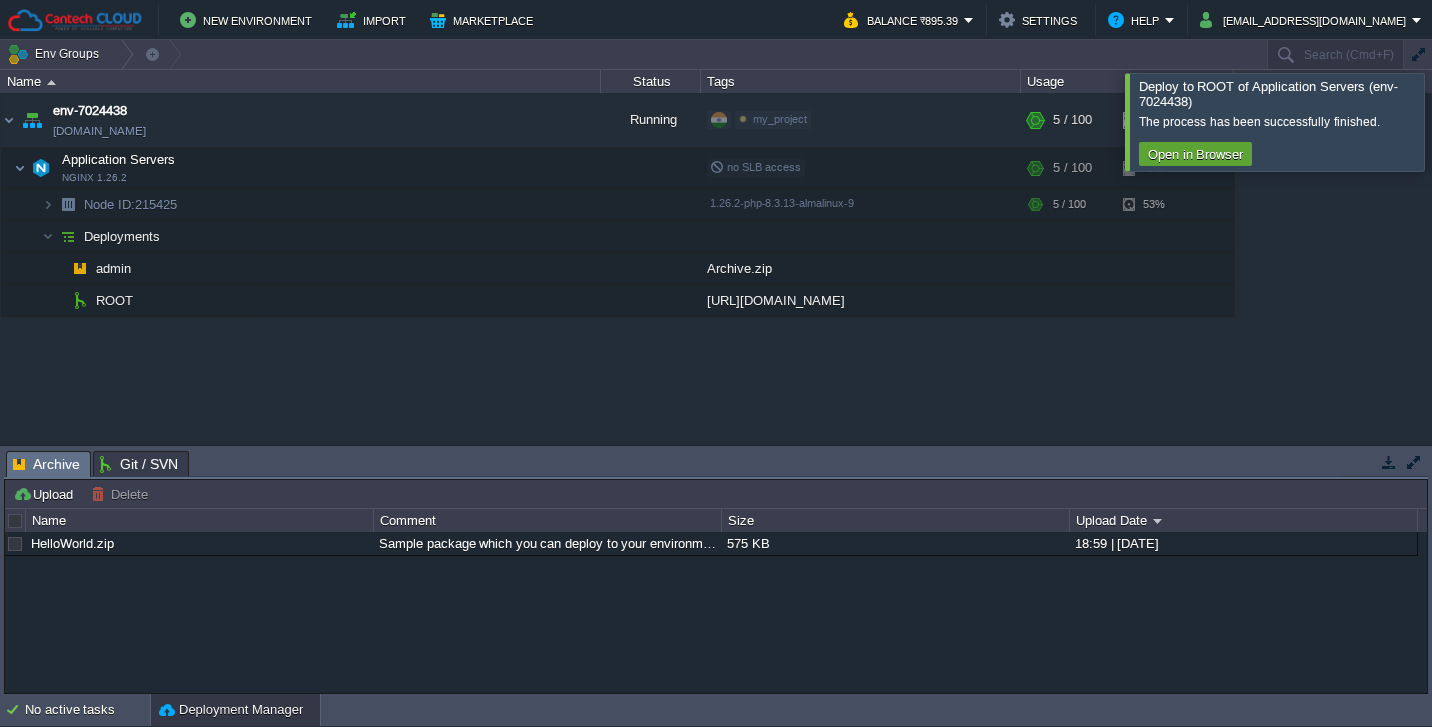 scroll, scrollTop: 0, scrollLeft: 0, axis: both 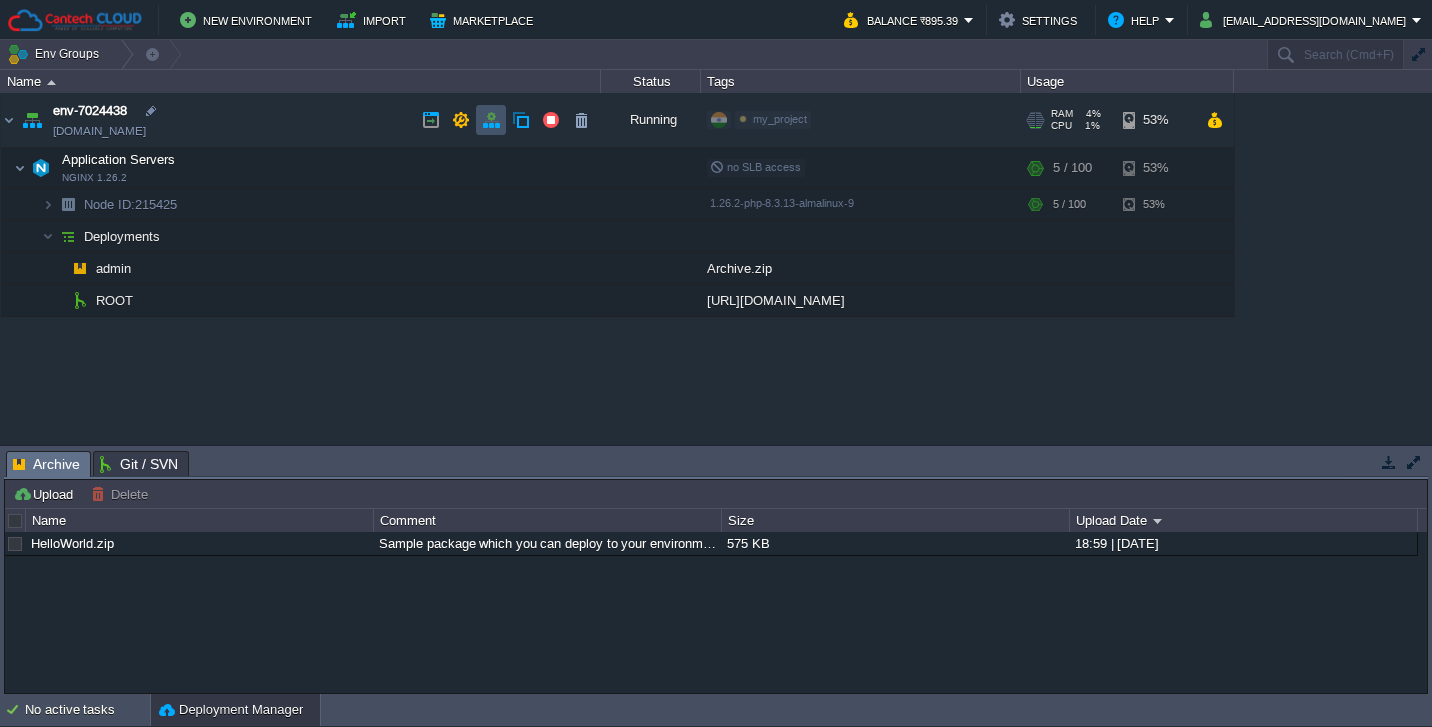 click at bounding box center [491, 120] 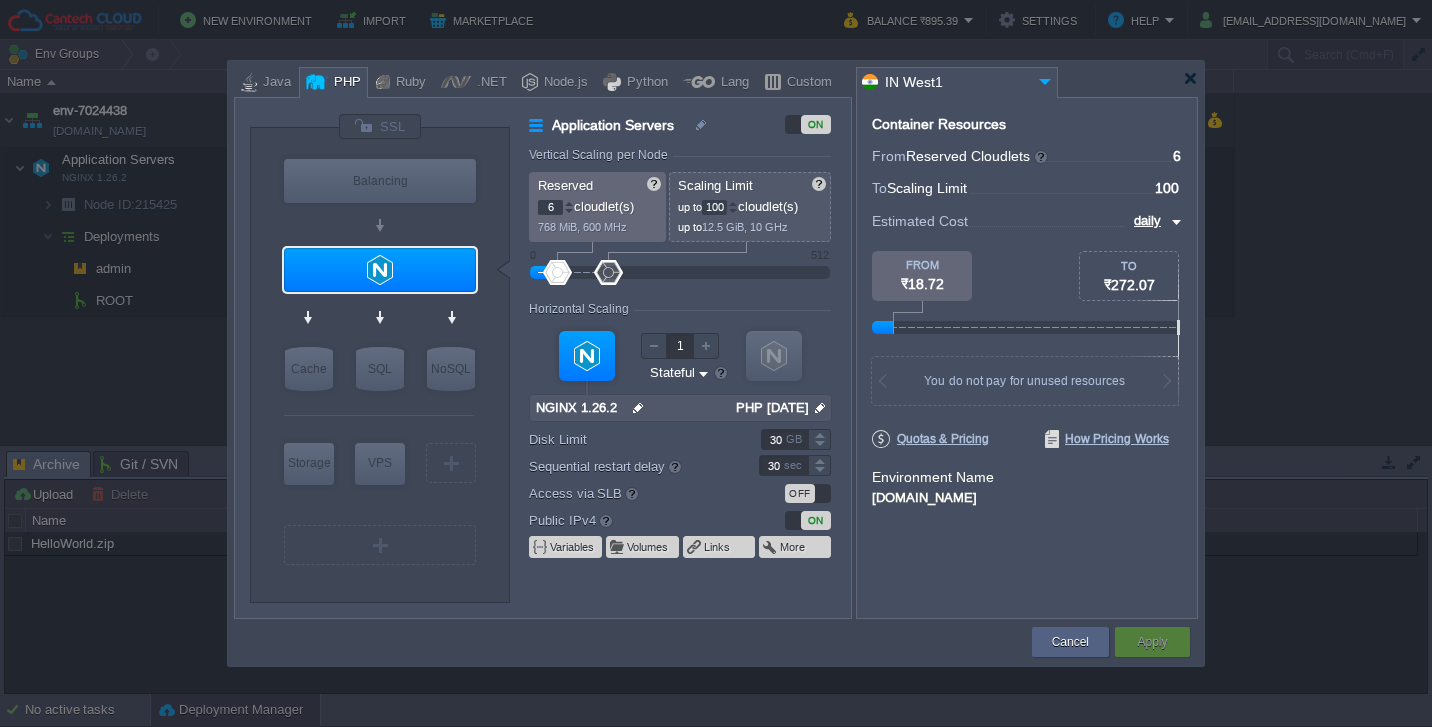click on "6" at bounding box center (550, 207) 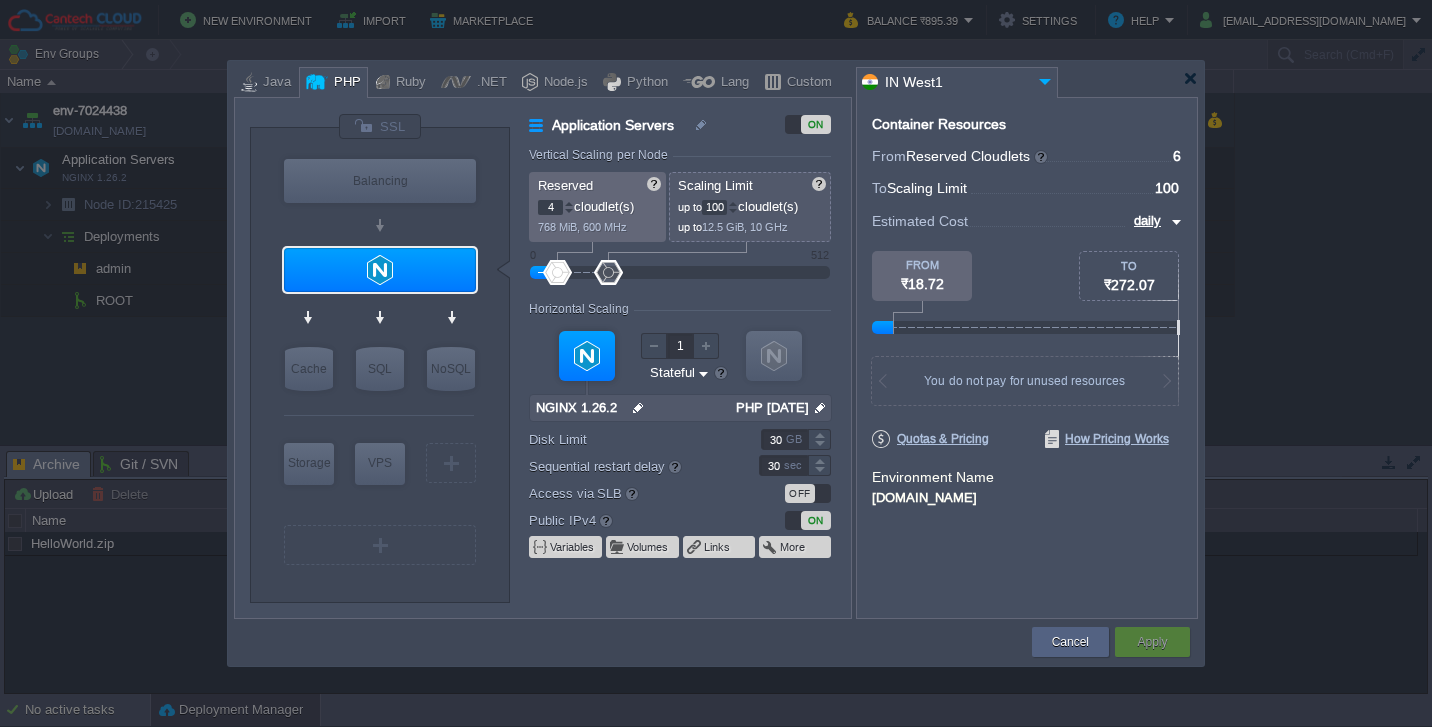 type on "4" 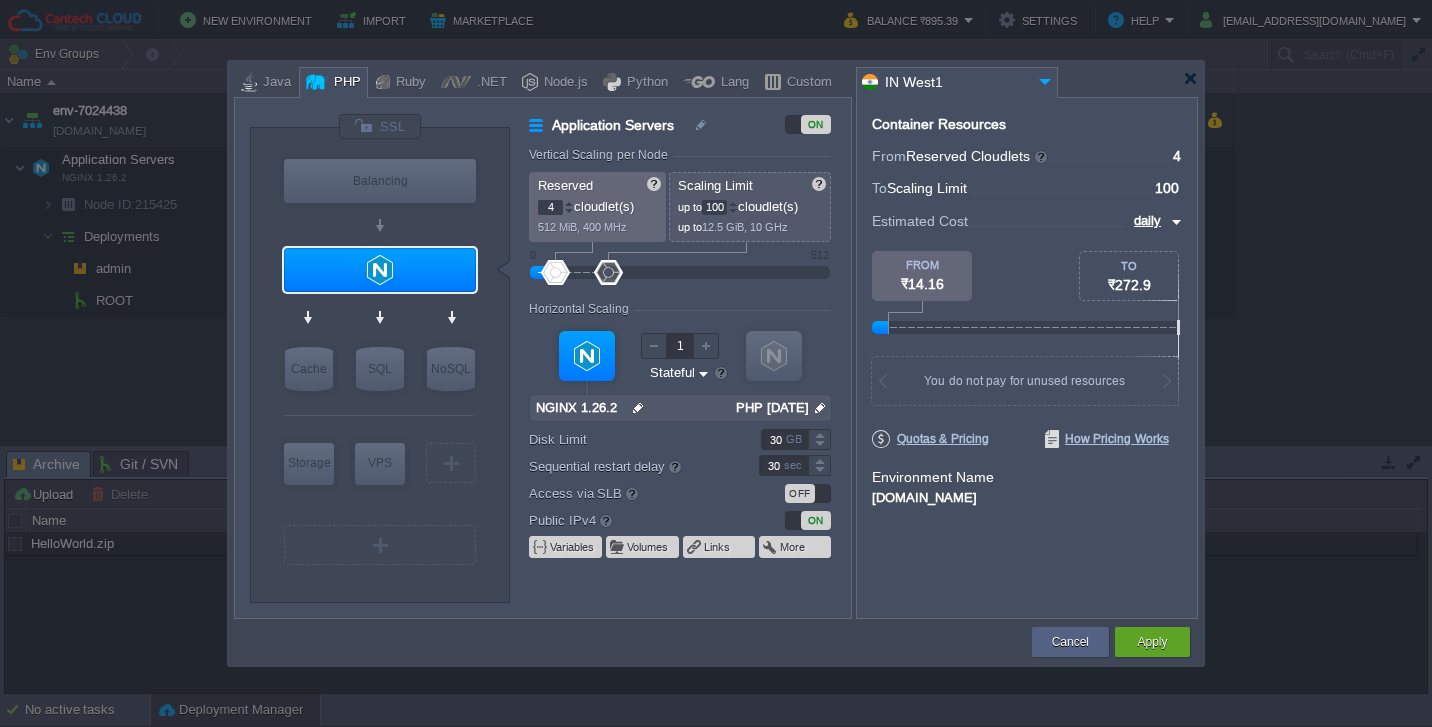 click on "Container Resources From  Reserved Cloudlets   ... = 4 not added To  Scaling Limit ... = 100 not added   VM Resources ... = 0 GiB, 0 vCPU not added Estimated Cost daily TO ₹272.9 FROM ₹14.16 512 MiB RAM + 400 MHz CPU + 30 GB Disk You pay the fixed price for reserved resources Total cost at  100%  load on  ALL  containers You do not pay for unused resources Disk Limit per Node 200 GB Traffic Limit per Node 100 GB Quotas & Pricing How Pricing Works Environment Name env-7024438.in1.cantechcloud.com" at bounding box center (1027, 358) 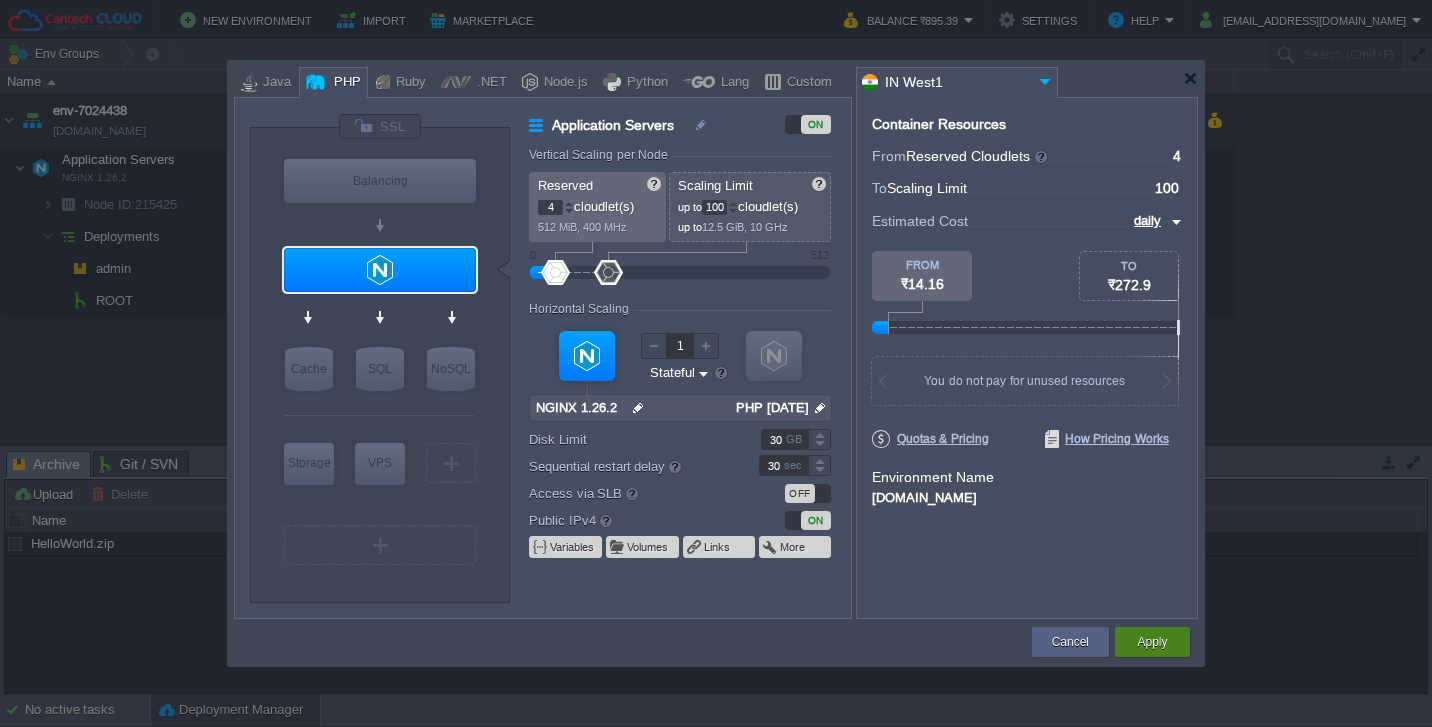 click on "Apply" at bounding box center (1152, 642) 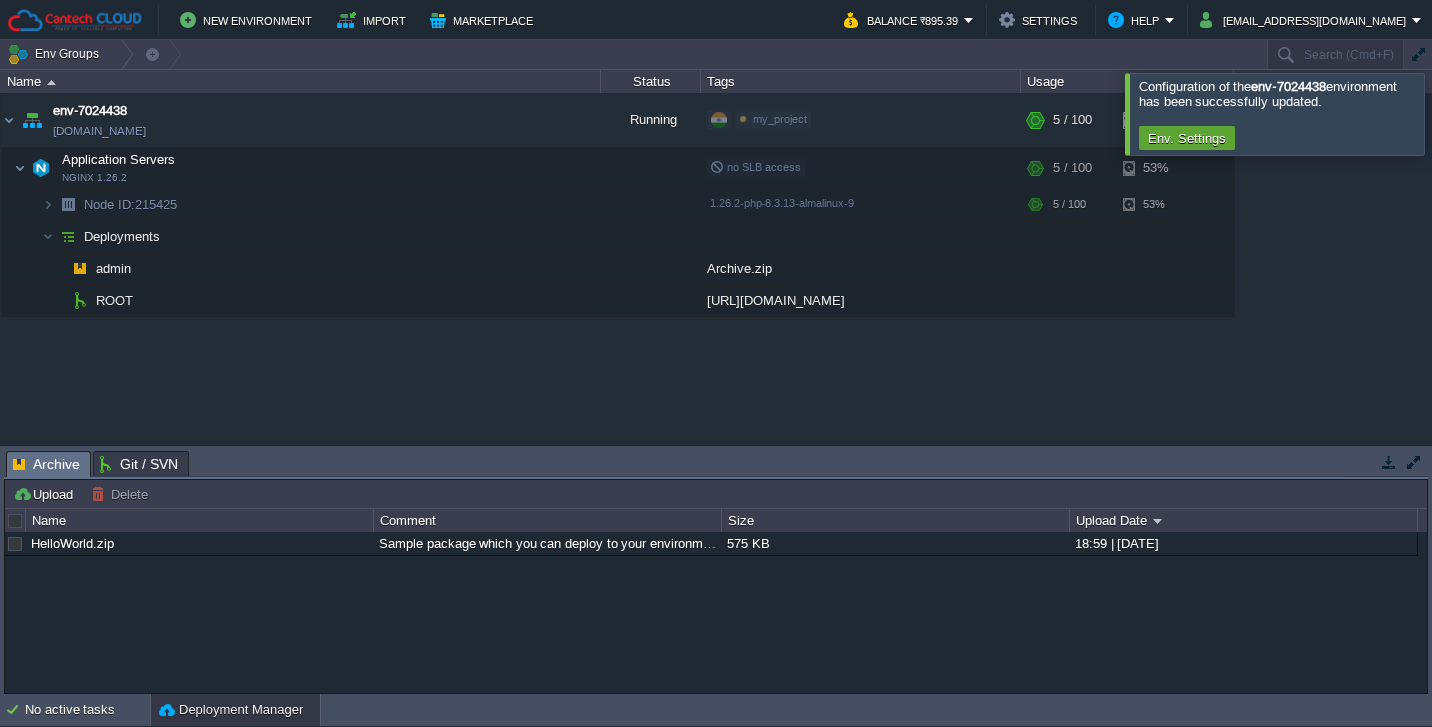 click at bounding box center [1456, 113] 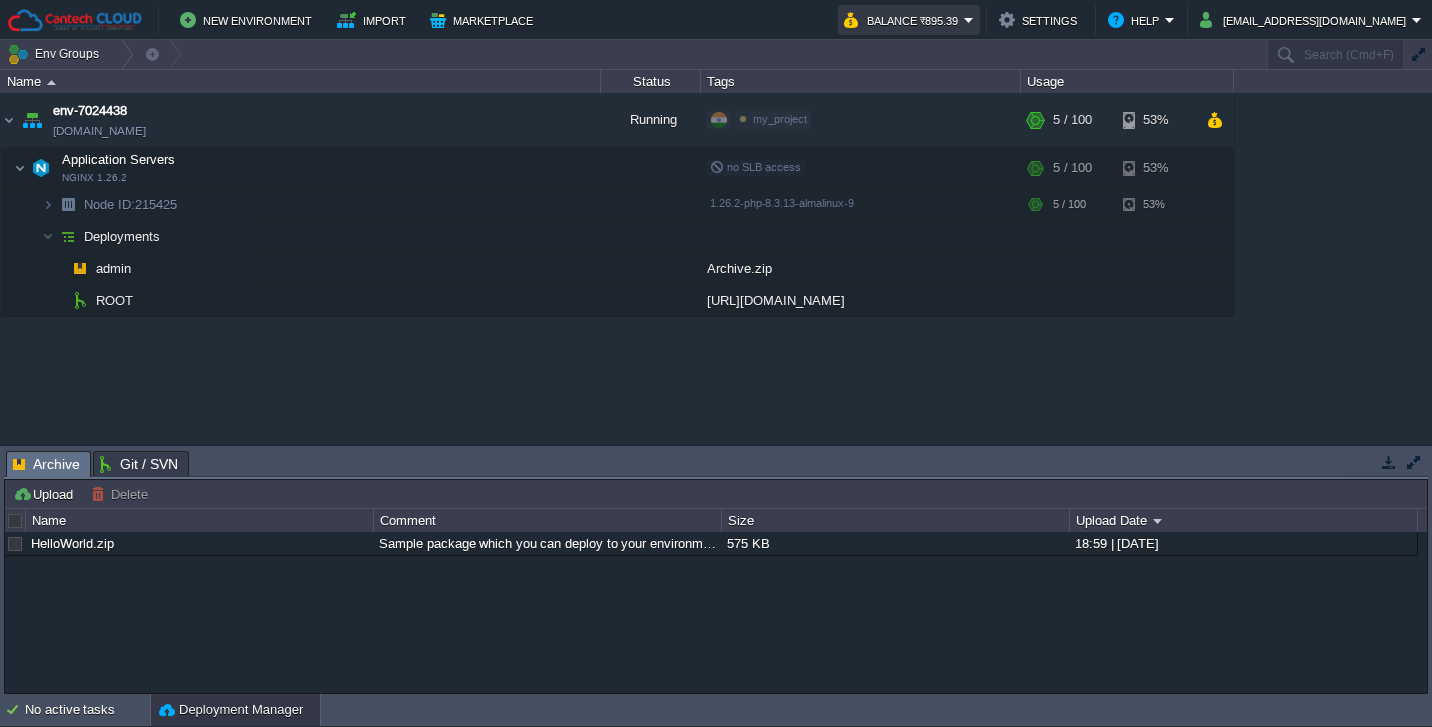 click on "Balance ₹895.39" at bounding box center [904, 20] 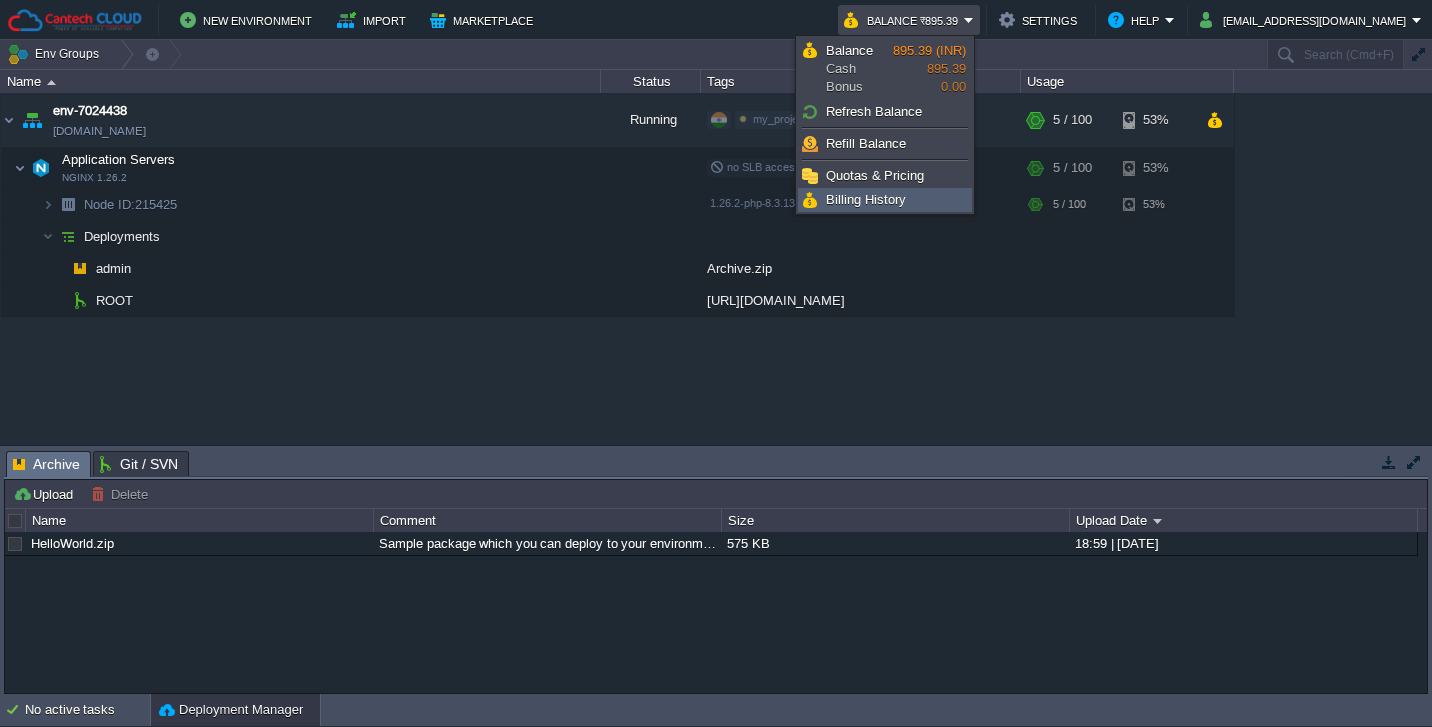 click on "Billing History" at bounding box center (866, 199) 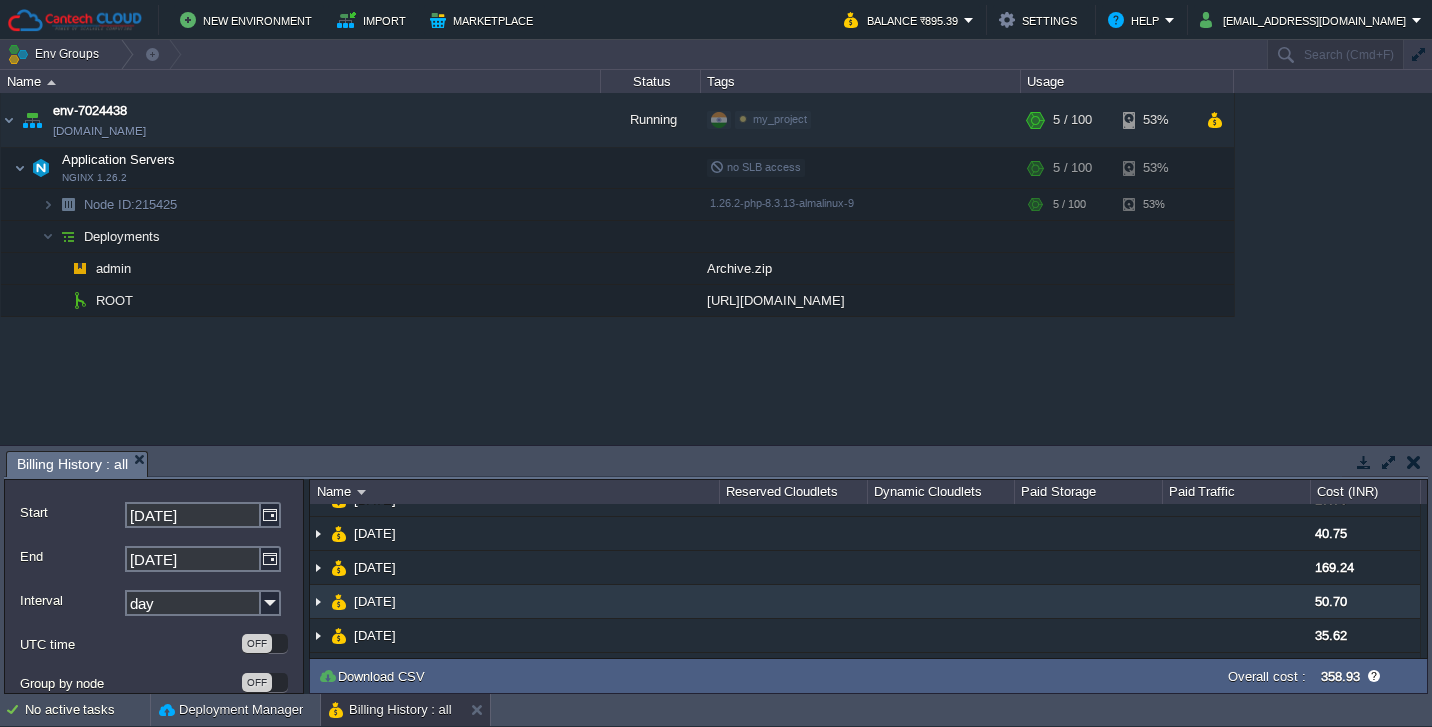 scroll, scrollTop: 0, scrollLeft: 0, axis: both 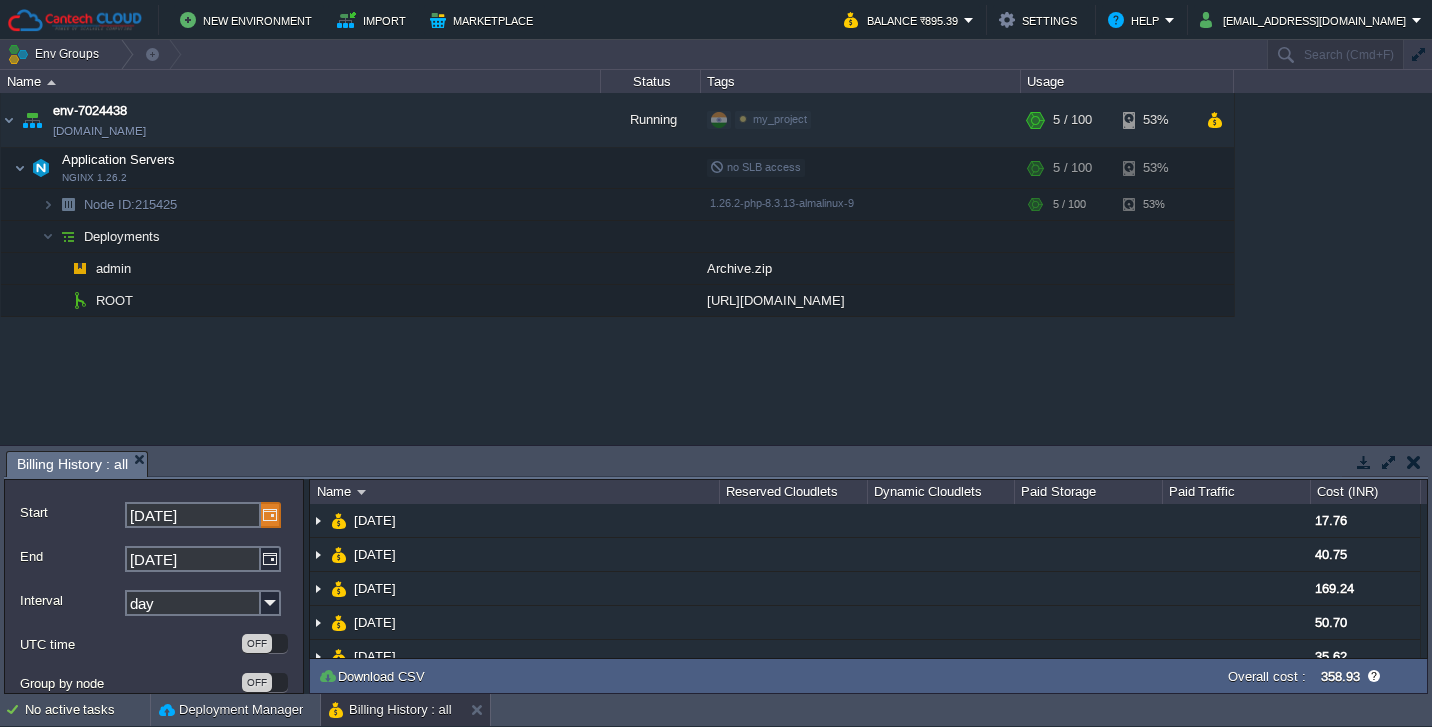 click at bounding box center [271, 515] 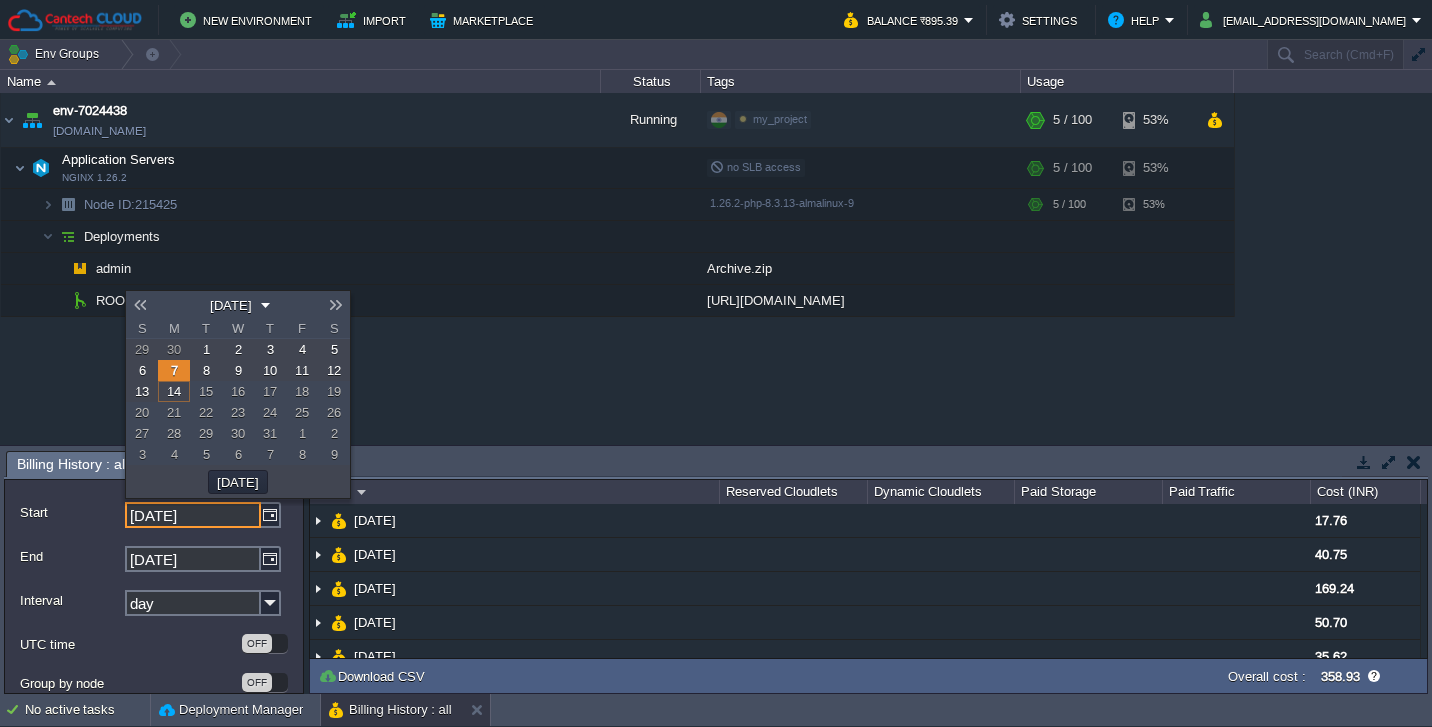 click on "1" at bounding box center (206, 349) 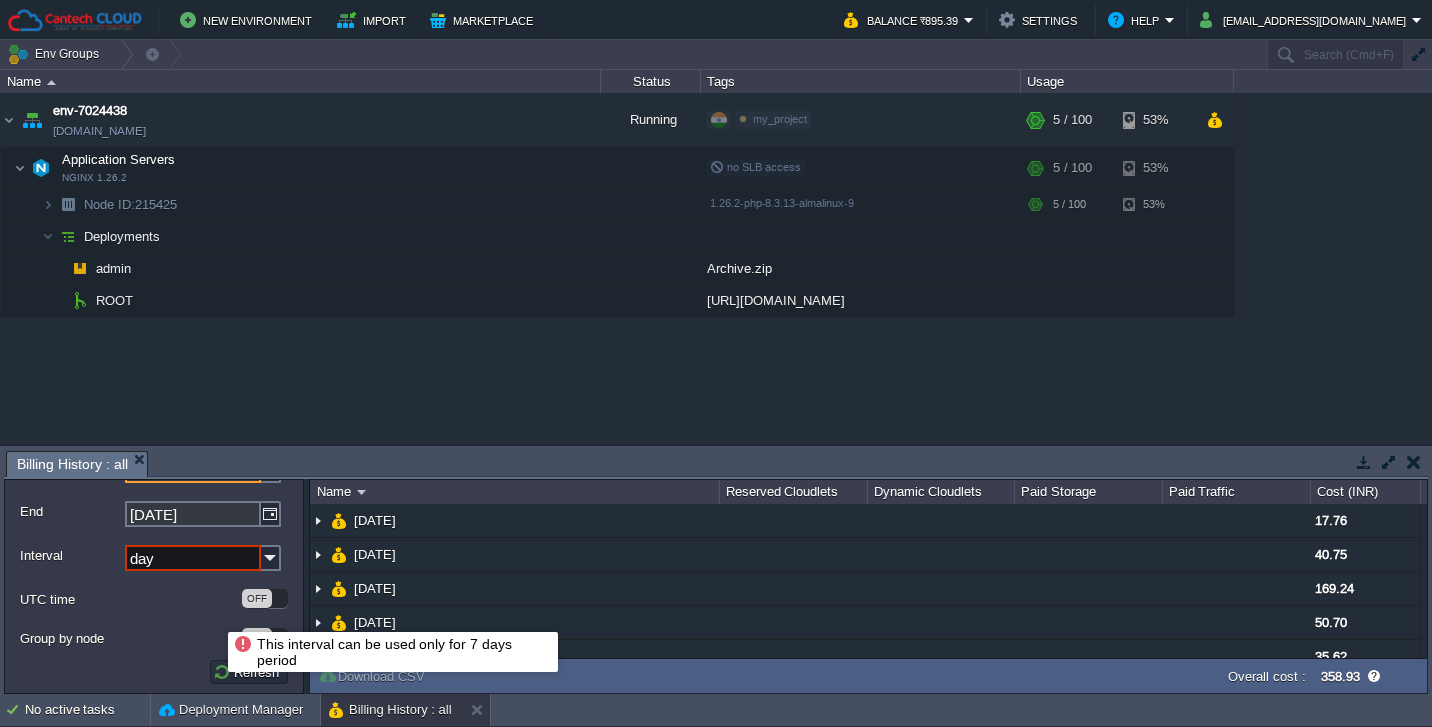 scroll, scrollTop: 52, scrollLeft: 0, axis: vertical 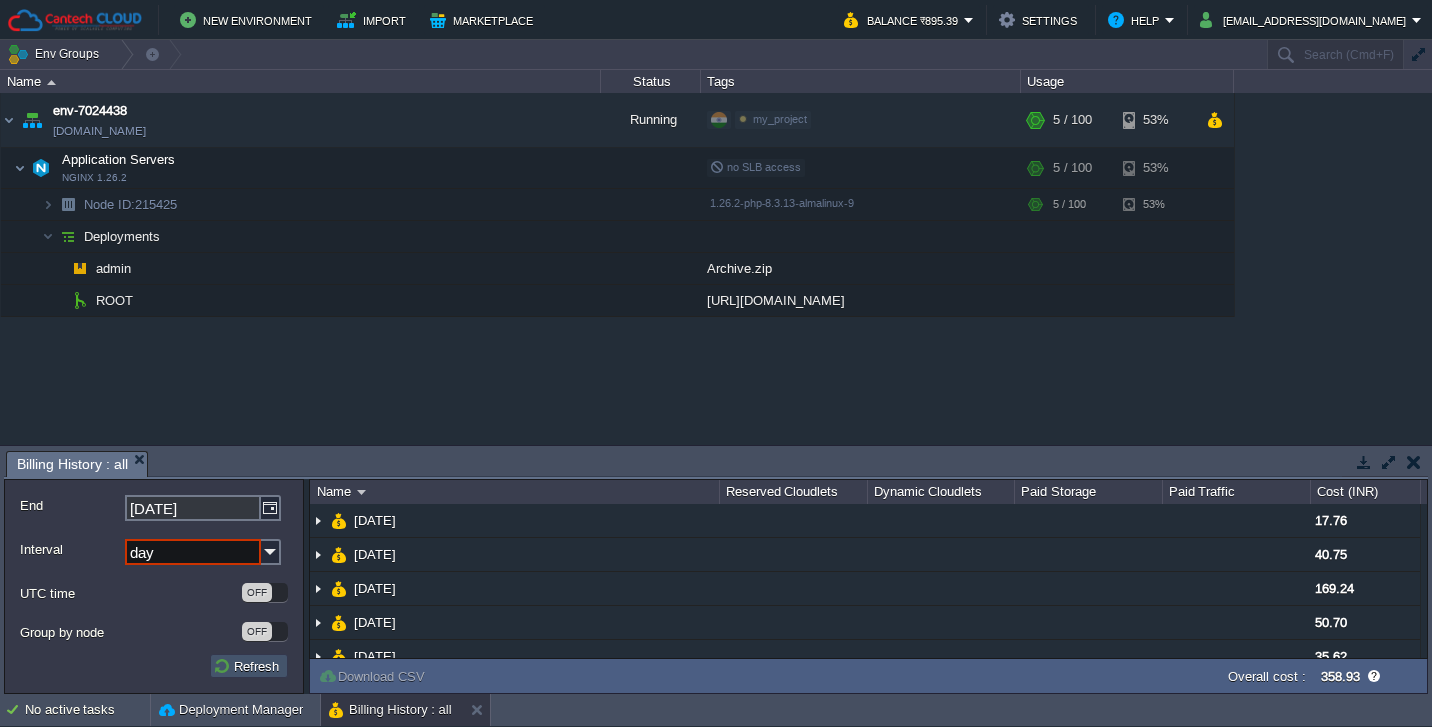 click on "Refresh" at bounding box center (249, 666) 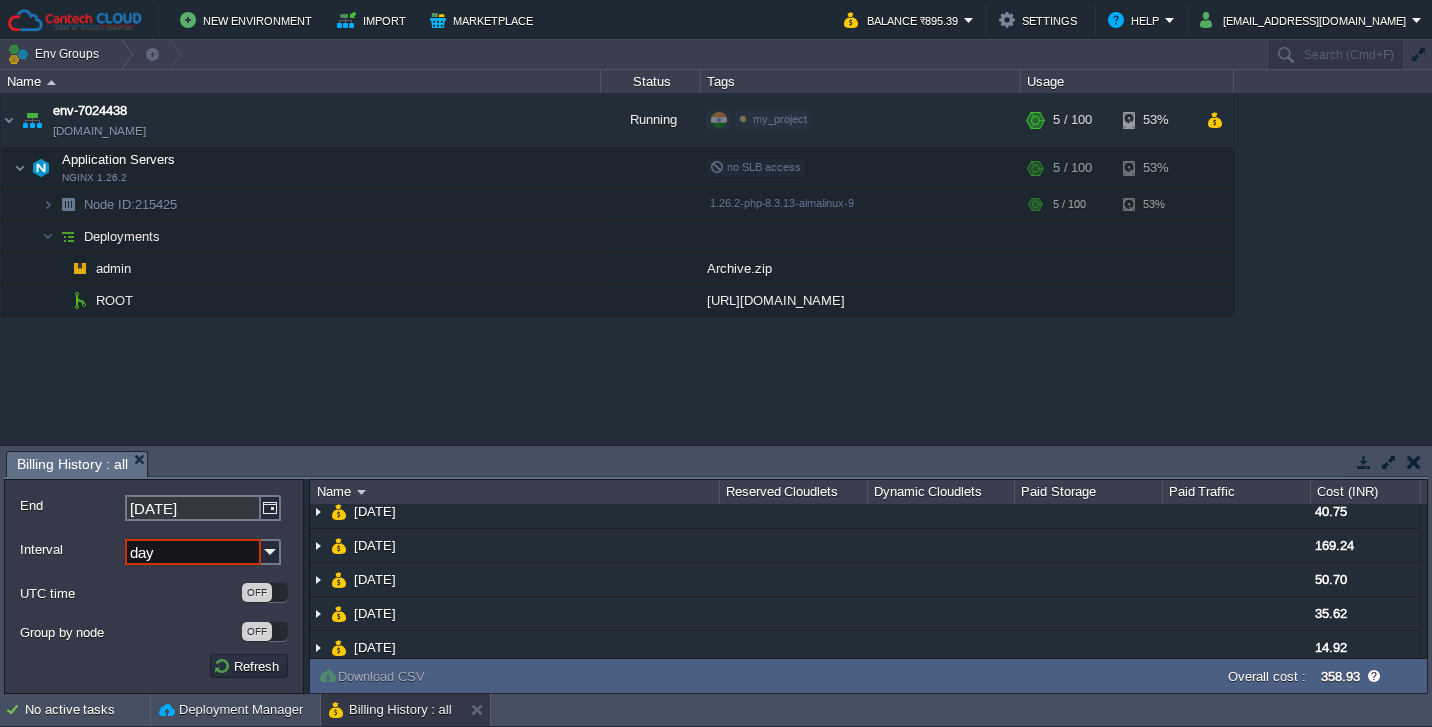 scroll, scrollTop: 0, scrollLeft: 0, axis: both 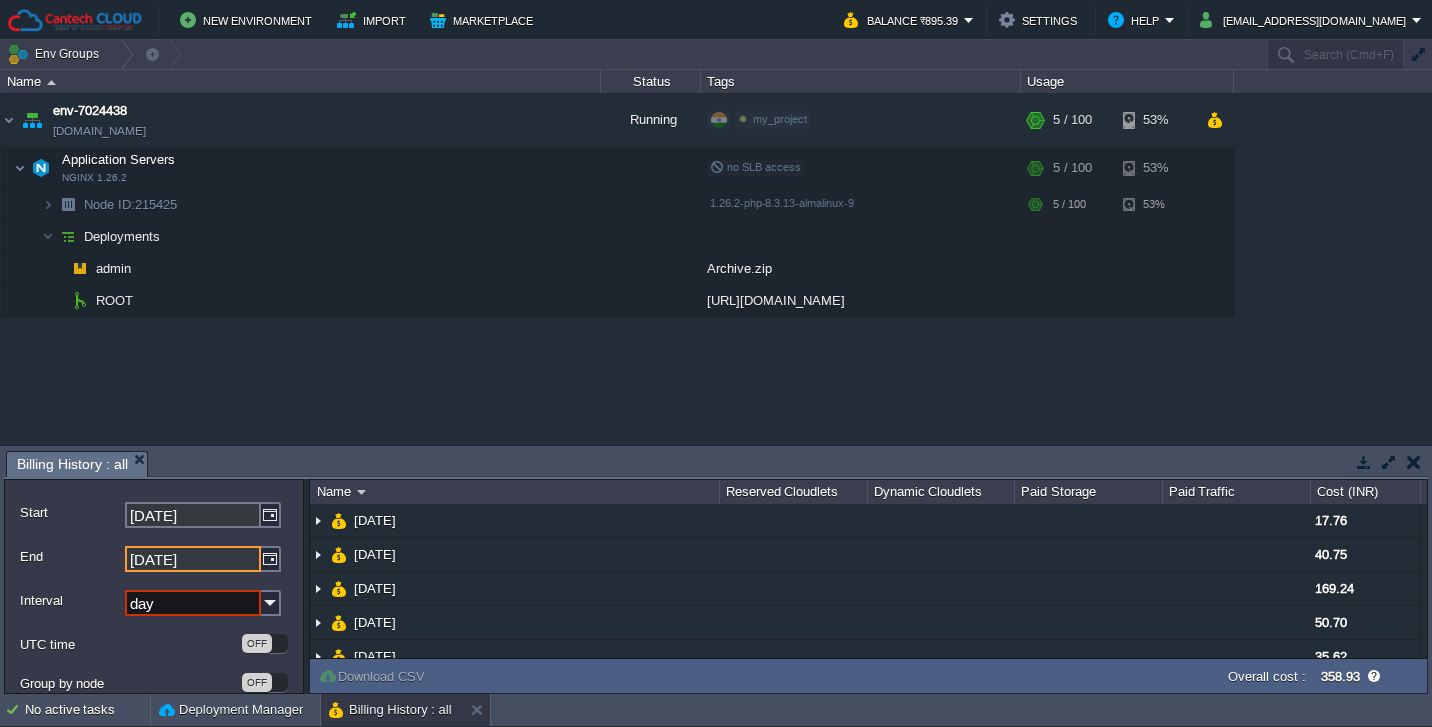 click on "14-07-2025" at bounding box center (193, 559) 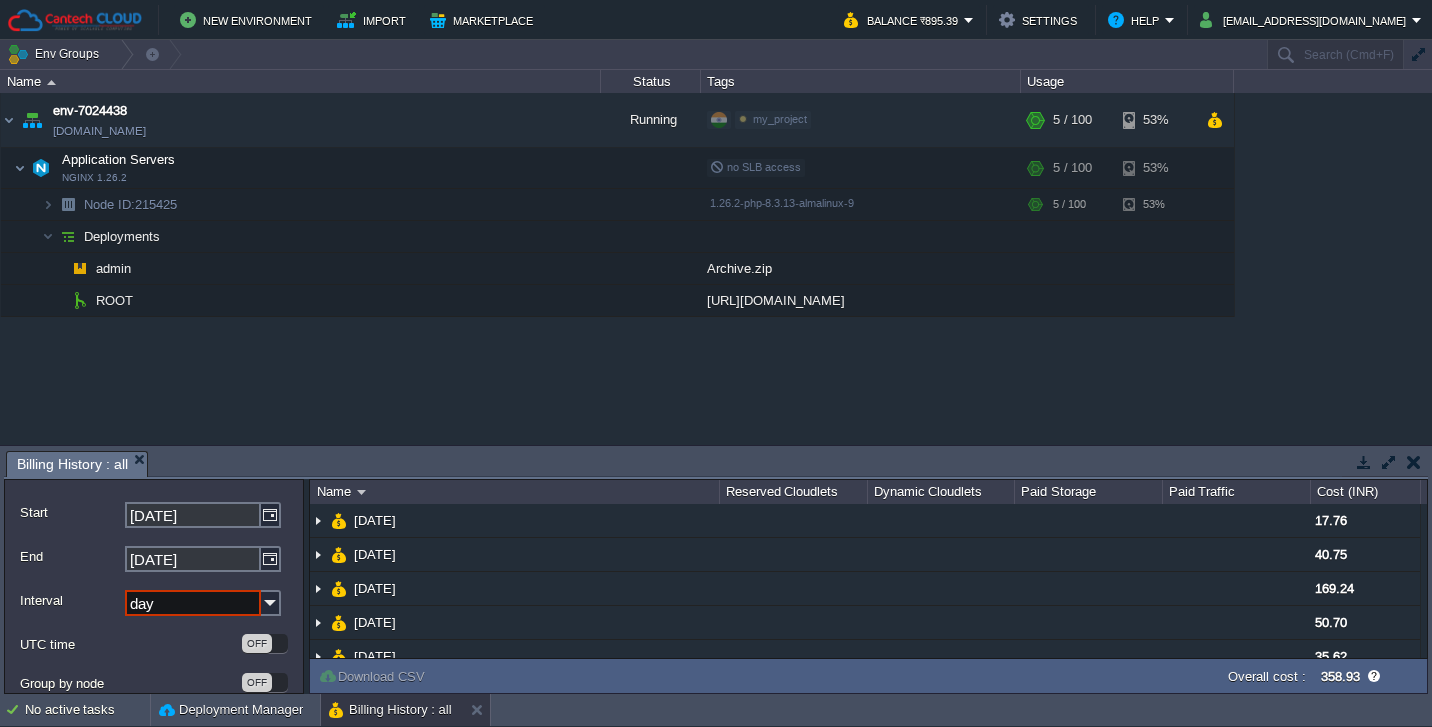 click on "day" at bounding box center [193, 603] 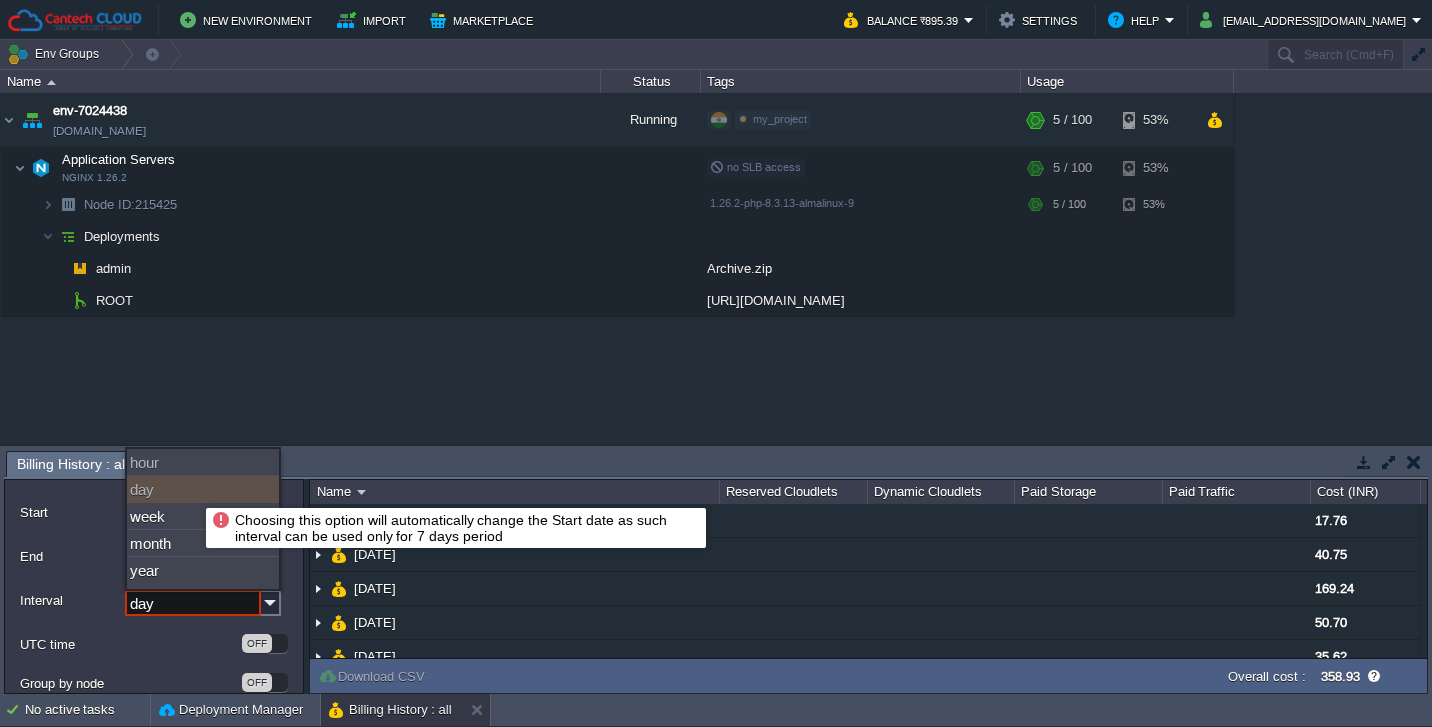 click on "day" at bounding box center [203, 489] 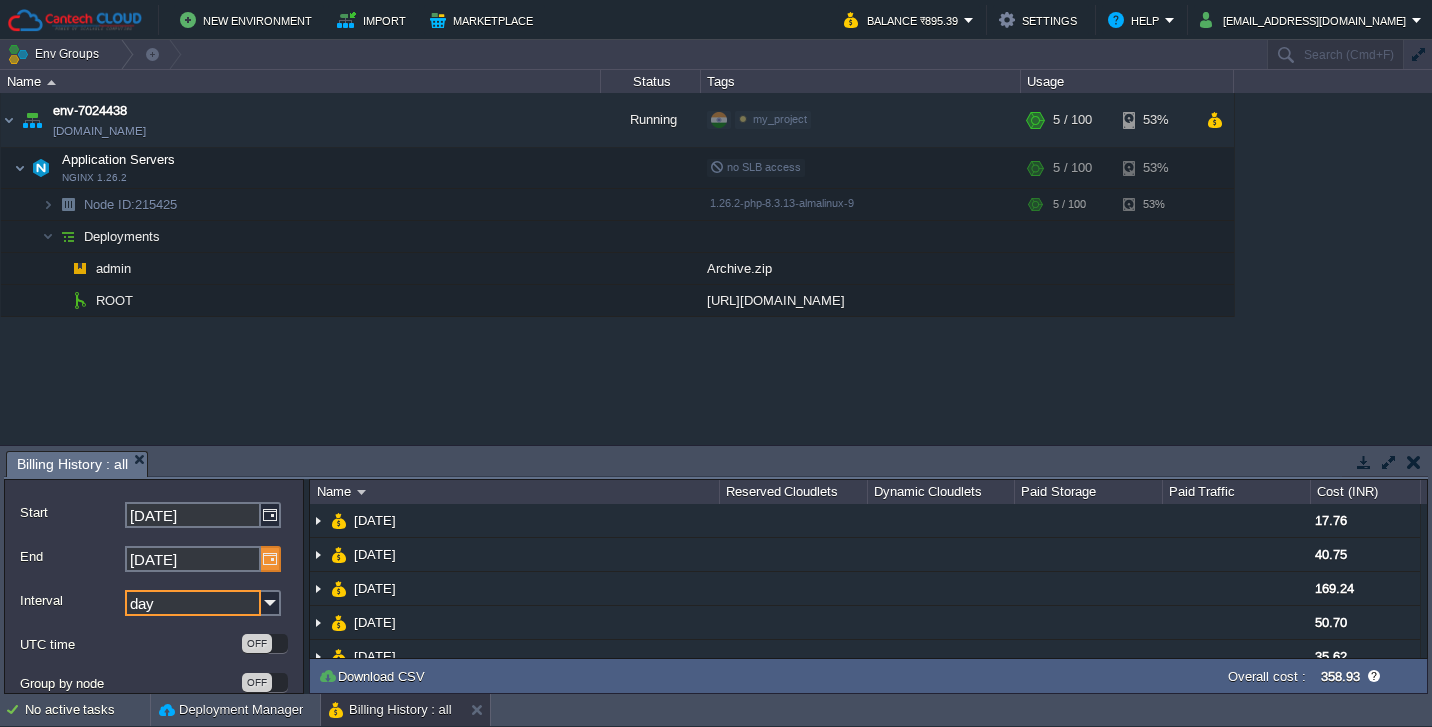 click at bounding box center [271, 559] 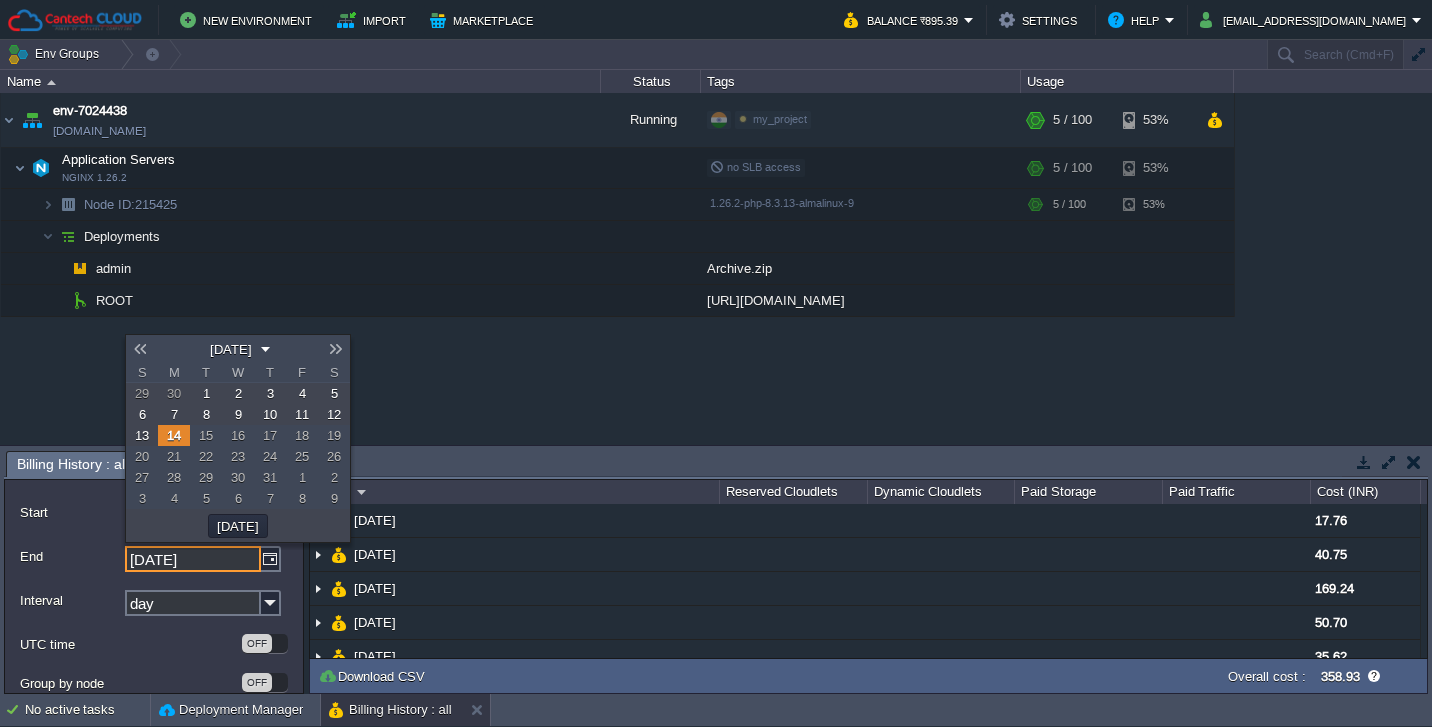 click on "6" at bounding box center (142, 414) 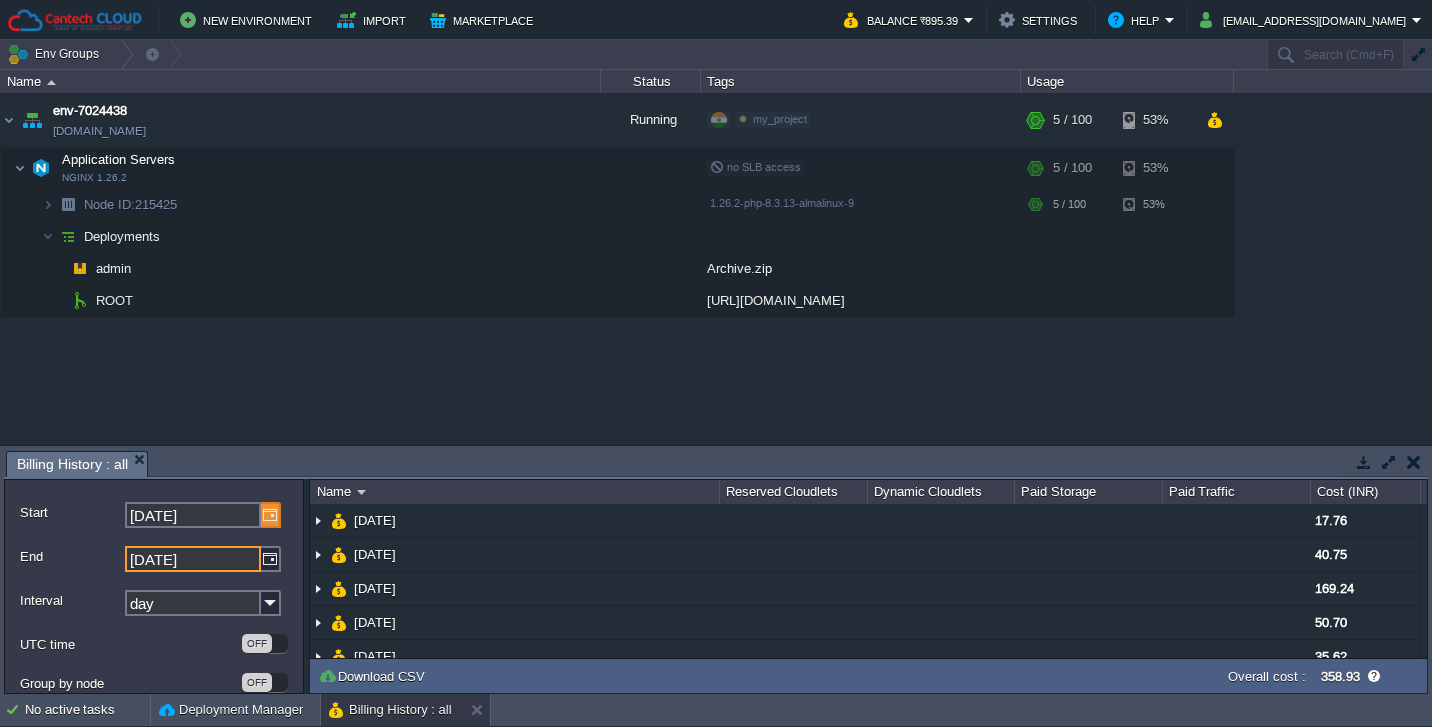 click at bounding box center [271, 515] 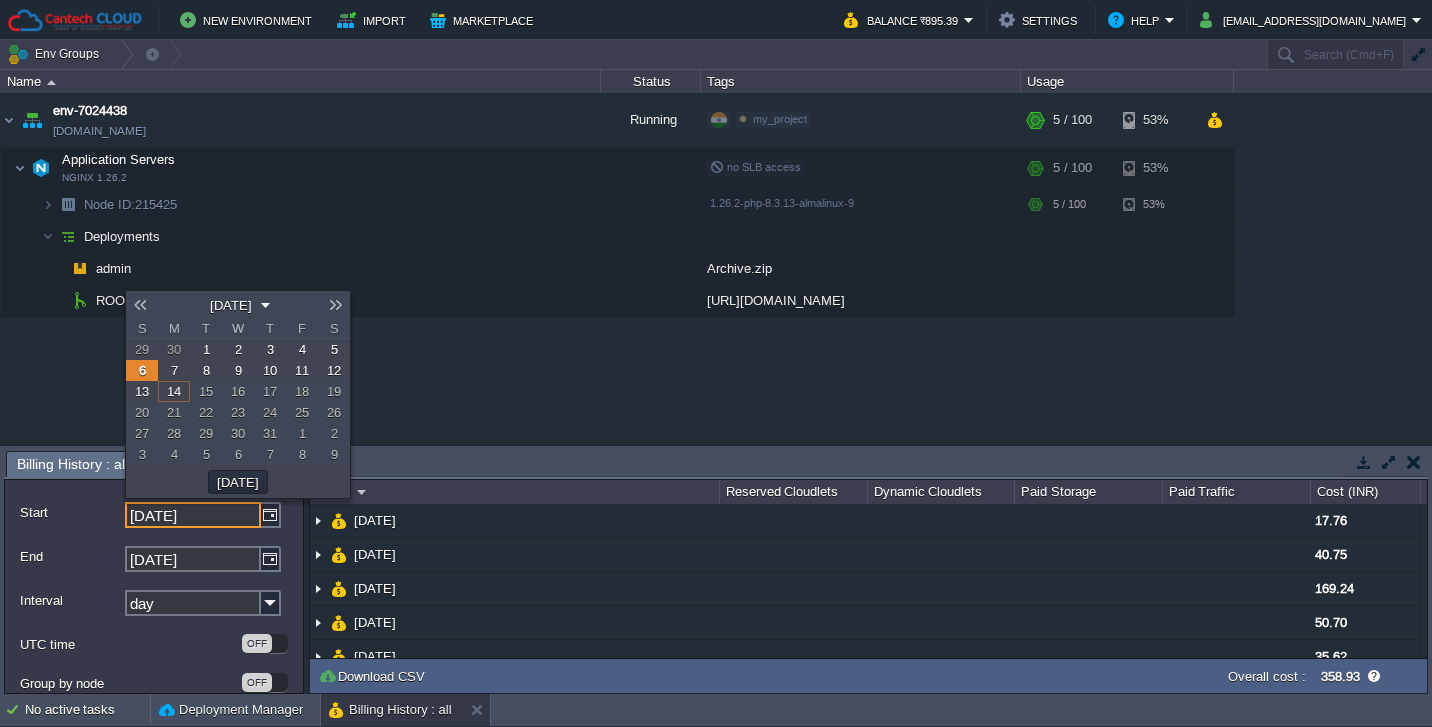 click on "1" at bounding box center (206, 349) 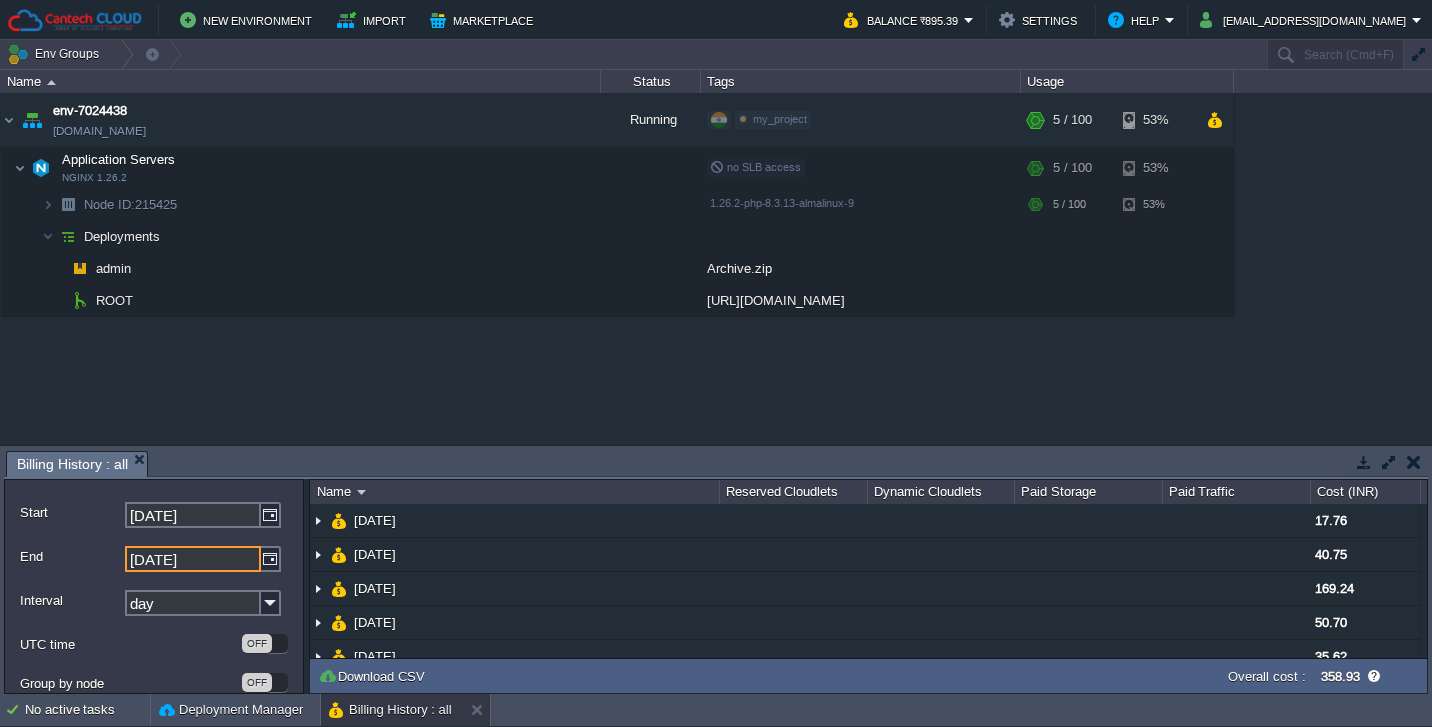 click on "07-07-2025" at bounding box center (193, 559) 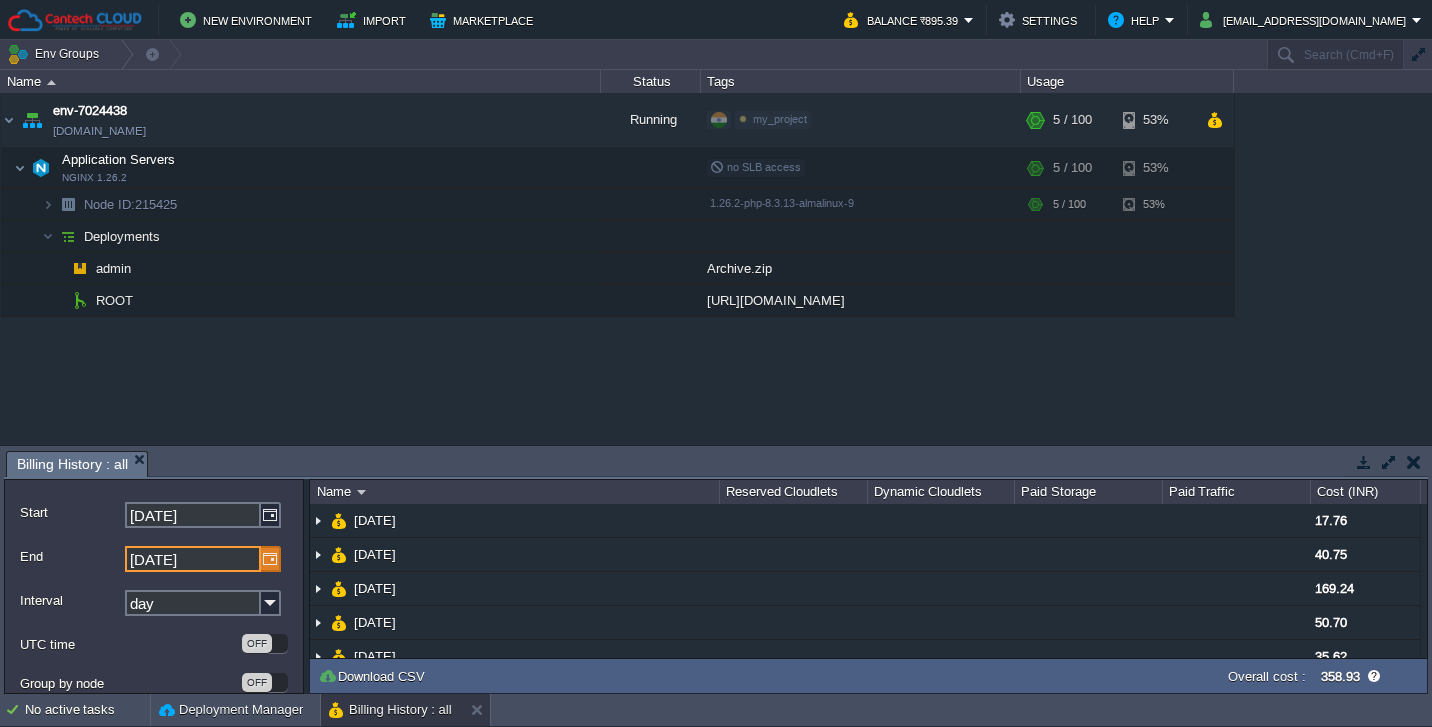click at bounding box center [271, 559] 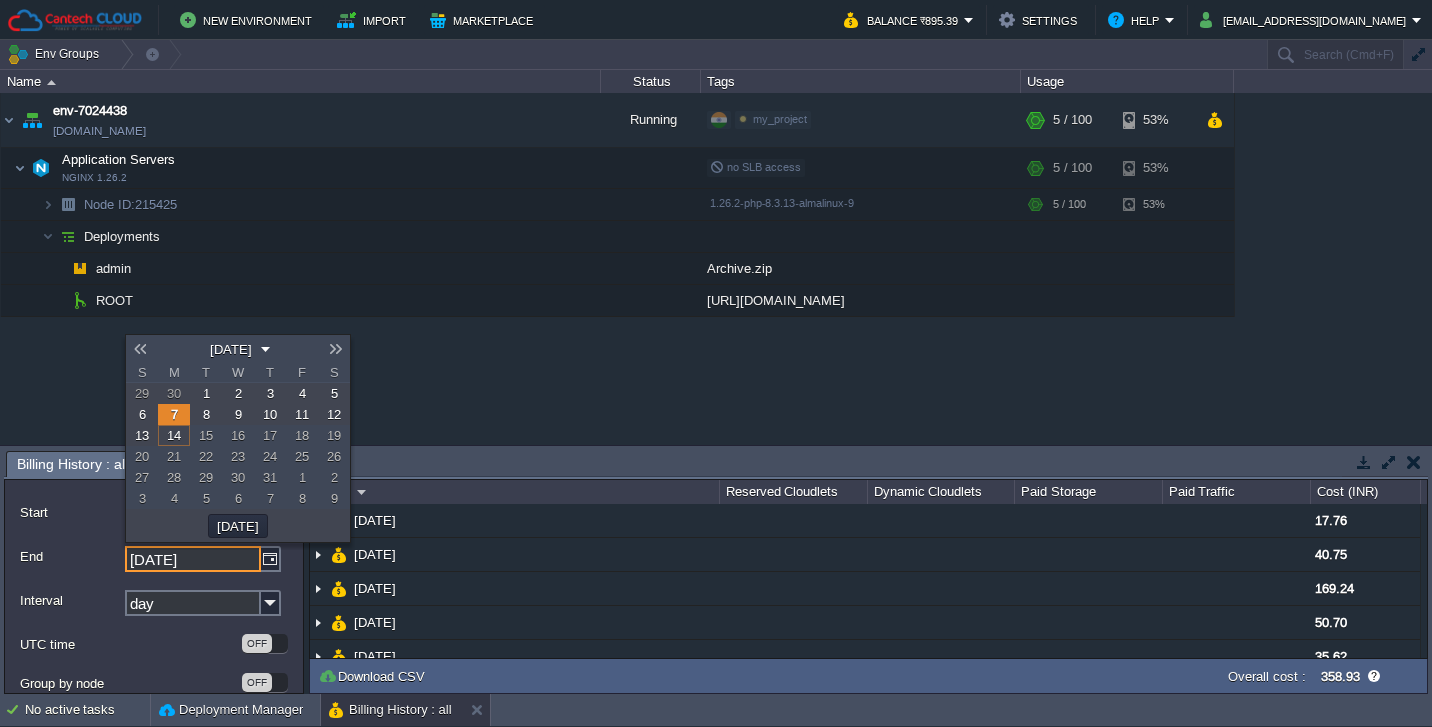 click on "8" at bounding box center (206, 414) 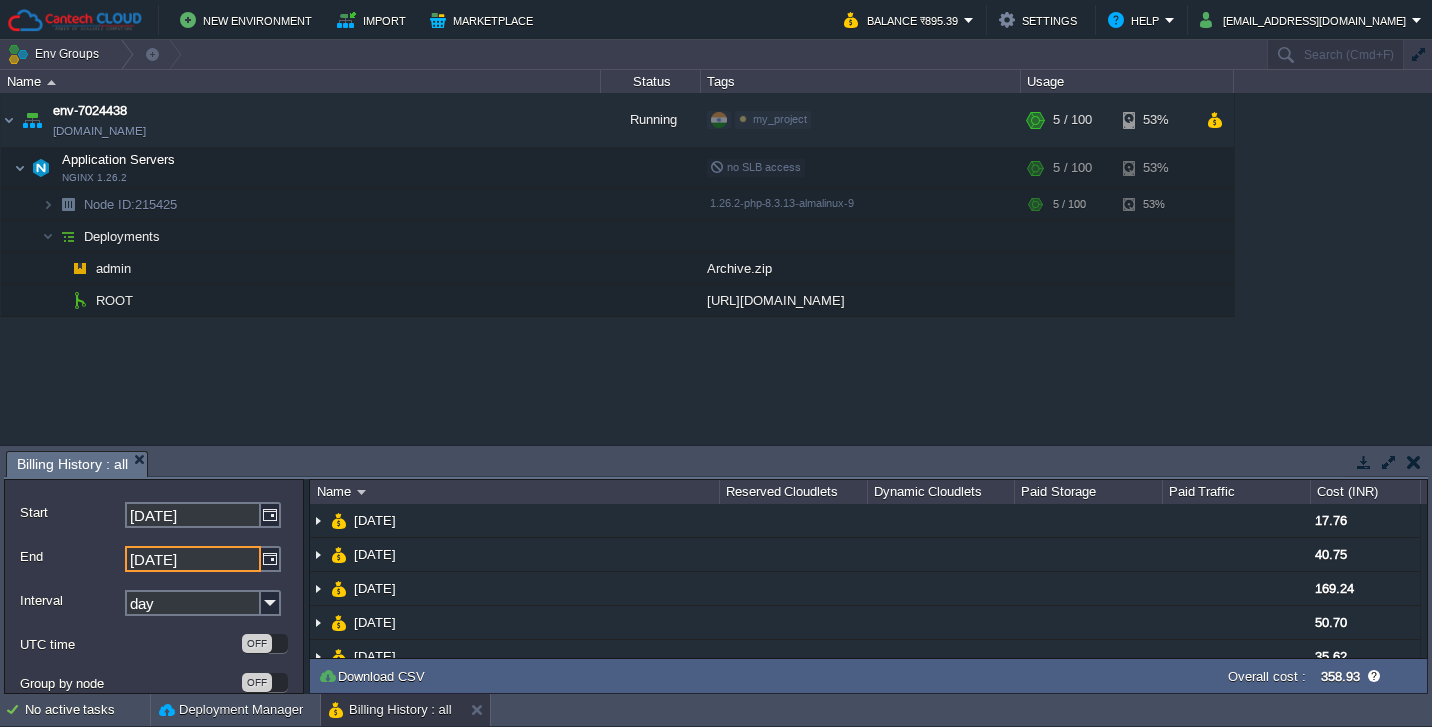 scroll, scrollTop: 52, scrollLeft: 0, axis: vertical 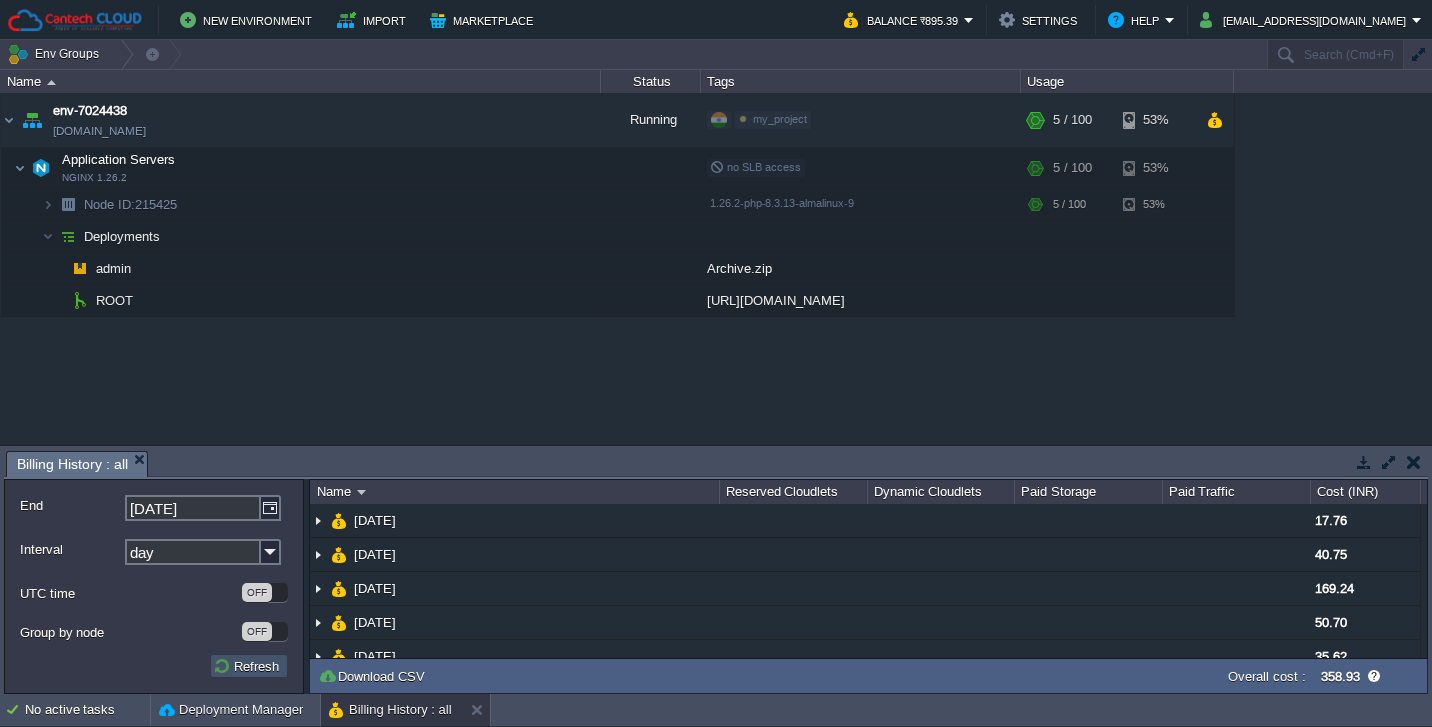 click on "Refresh" at bounding box center [249, 666] 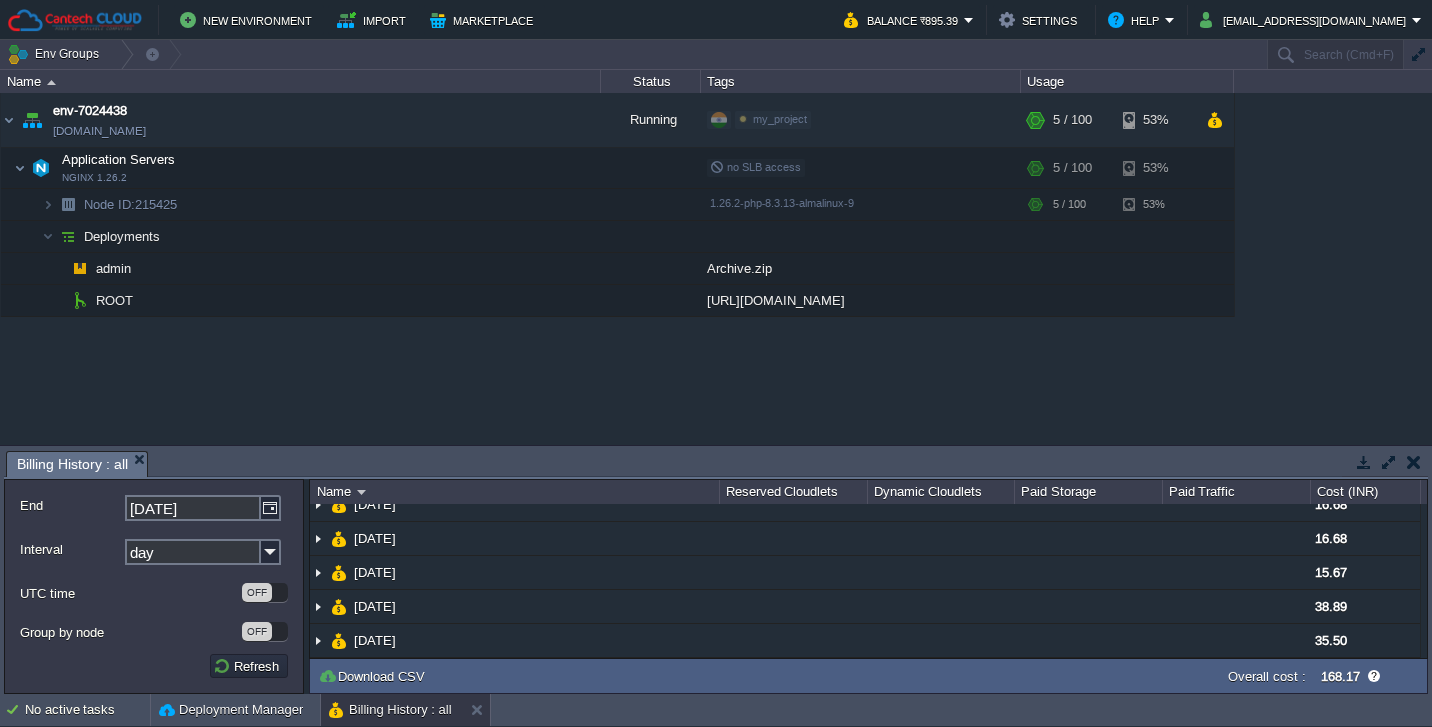 scroll, scrollTop: 125, scrollLeft: 0, axis: vertical 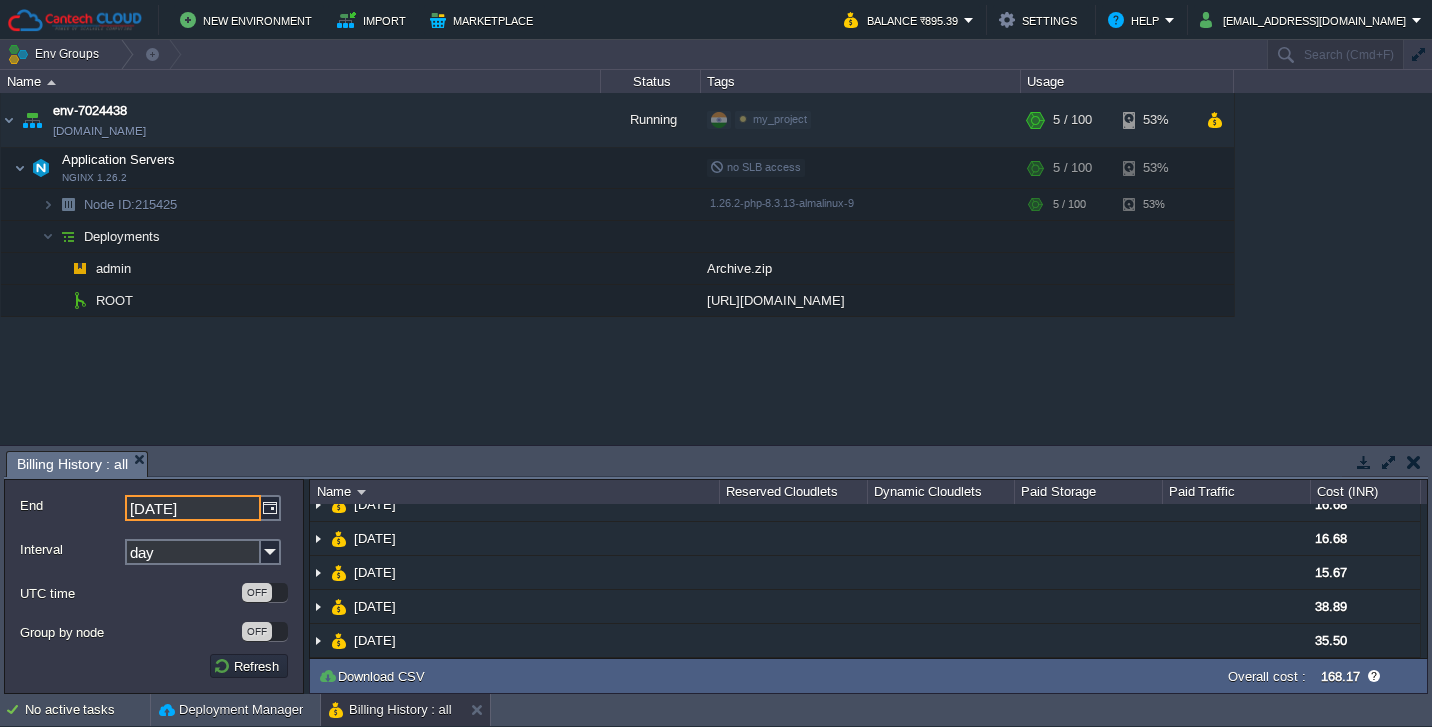 click on "08-07-2025" at bounding box center [193, 508] 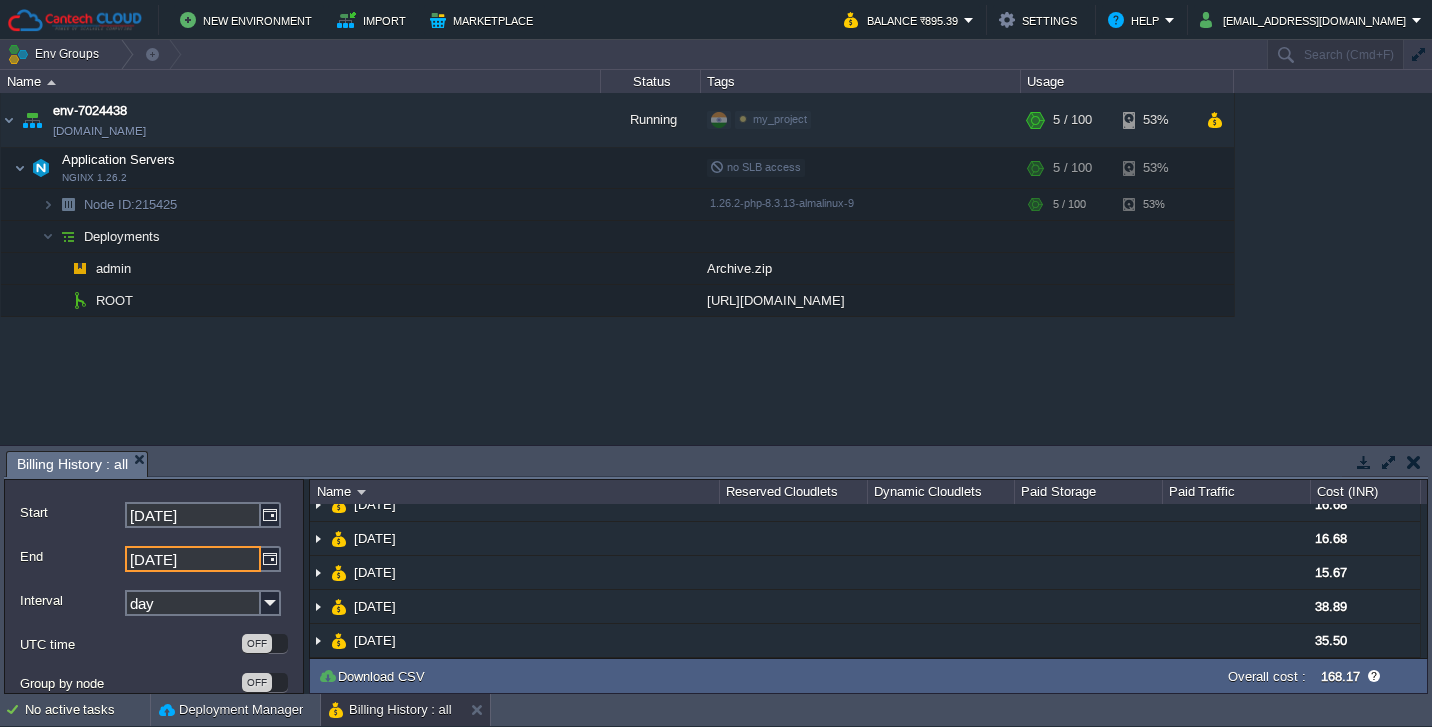 click on "01-07-2025" at bounding box center [193, 515] 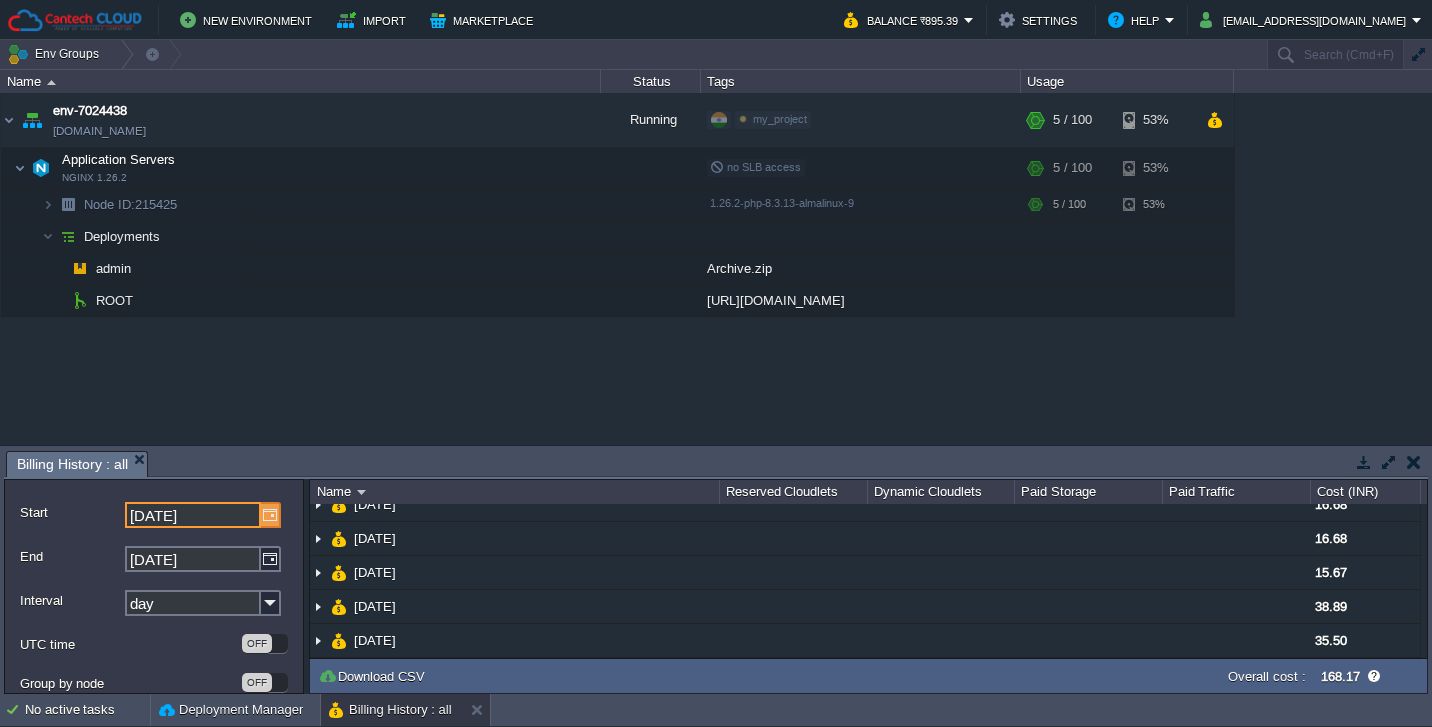 click at bounding box center [271, 515] 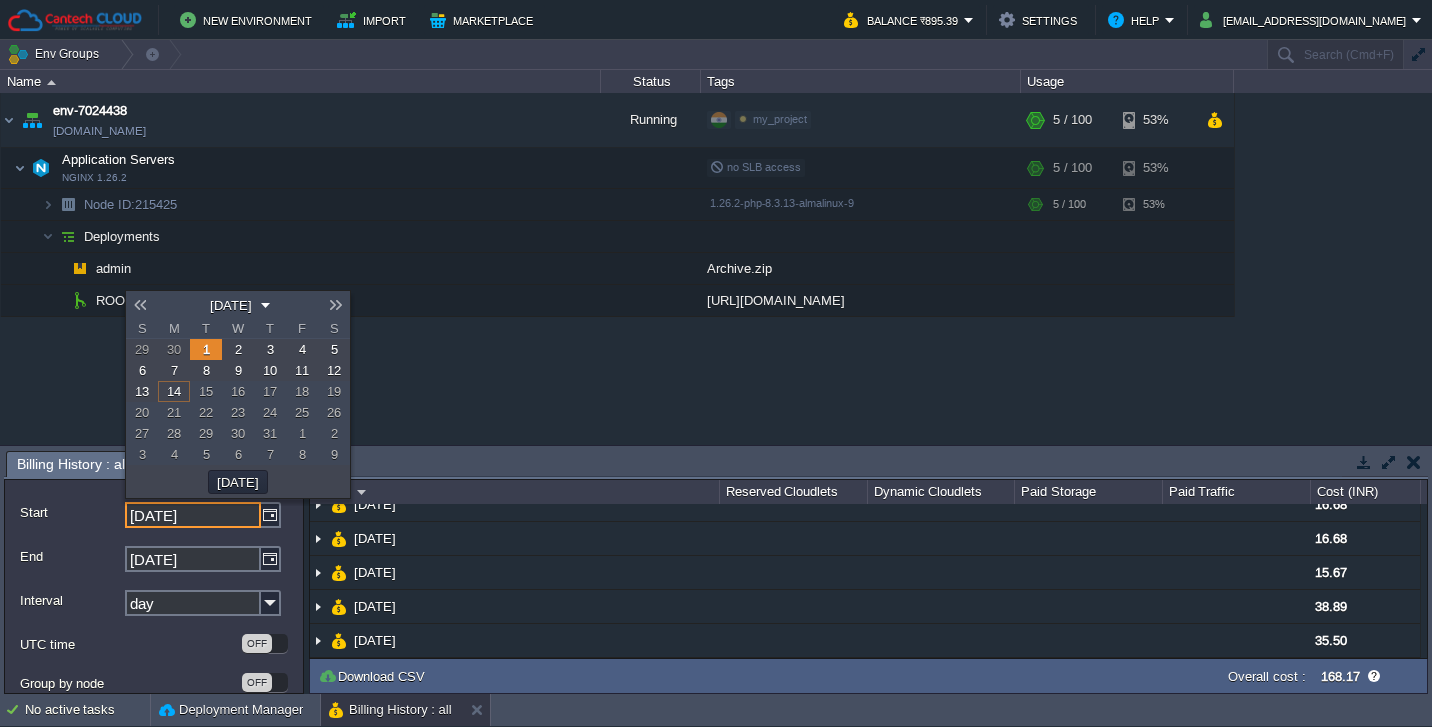 click on "7" at bounding box center [174, 370] 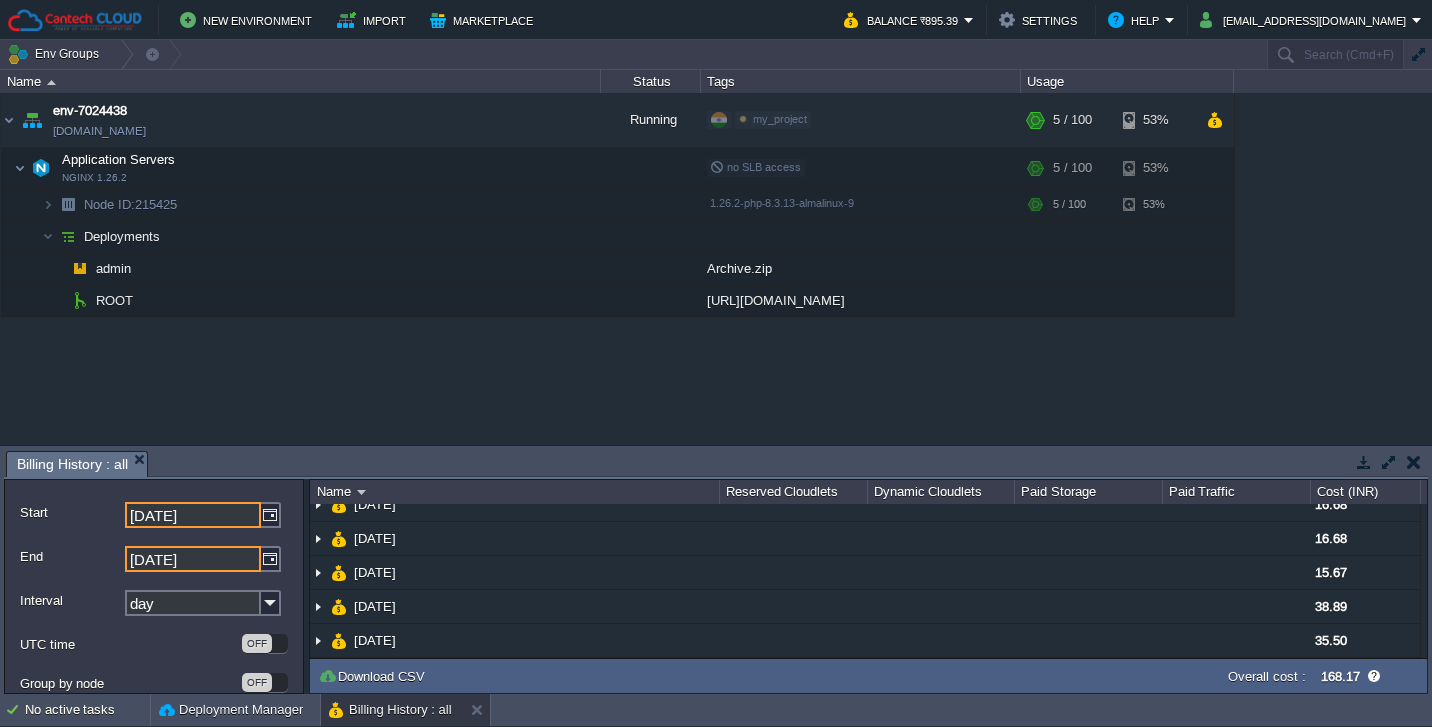 click on "08-07-2025" at bounding box center (193, 559) 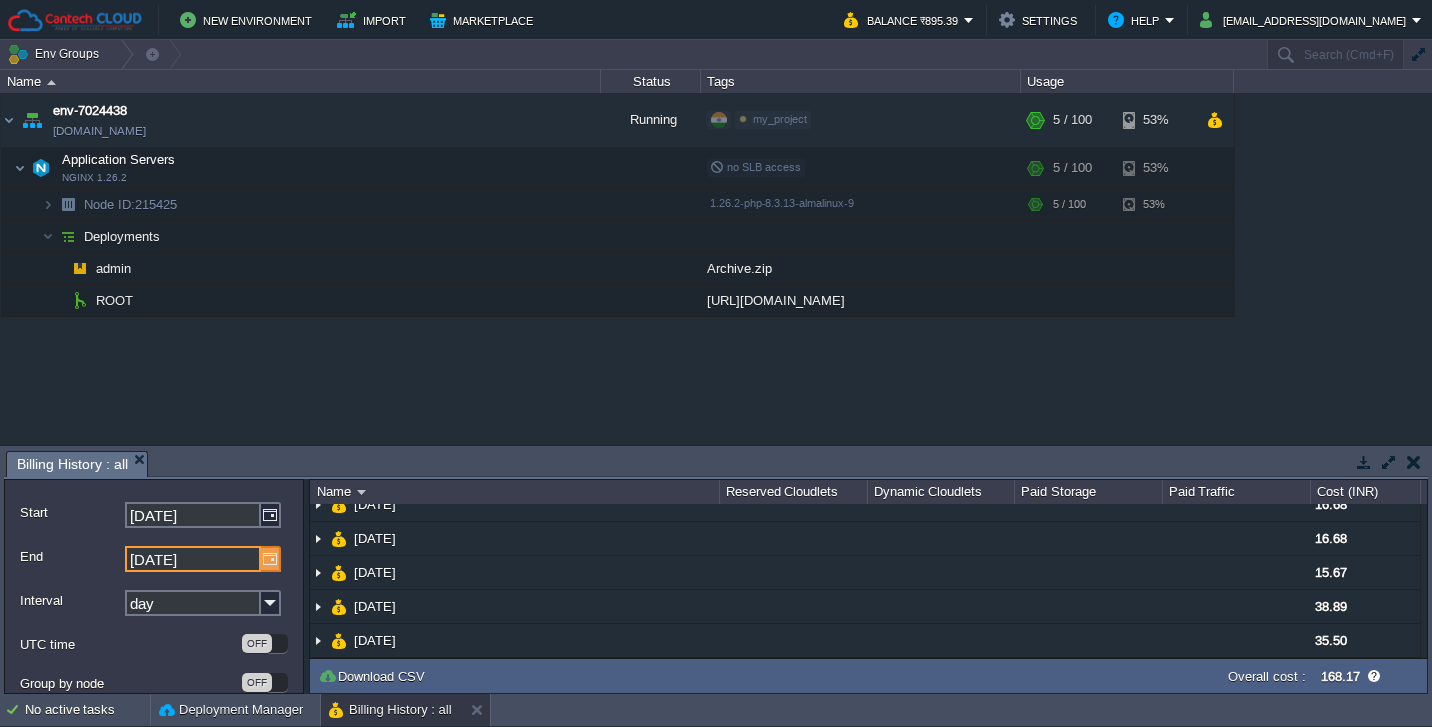 click at bounding box center [271, 559] 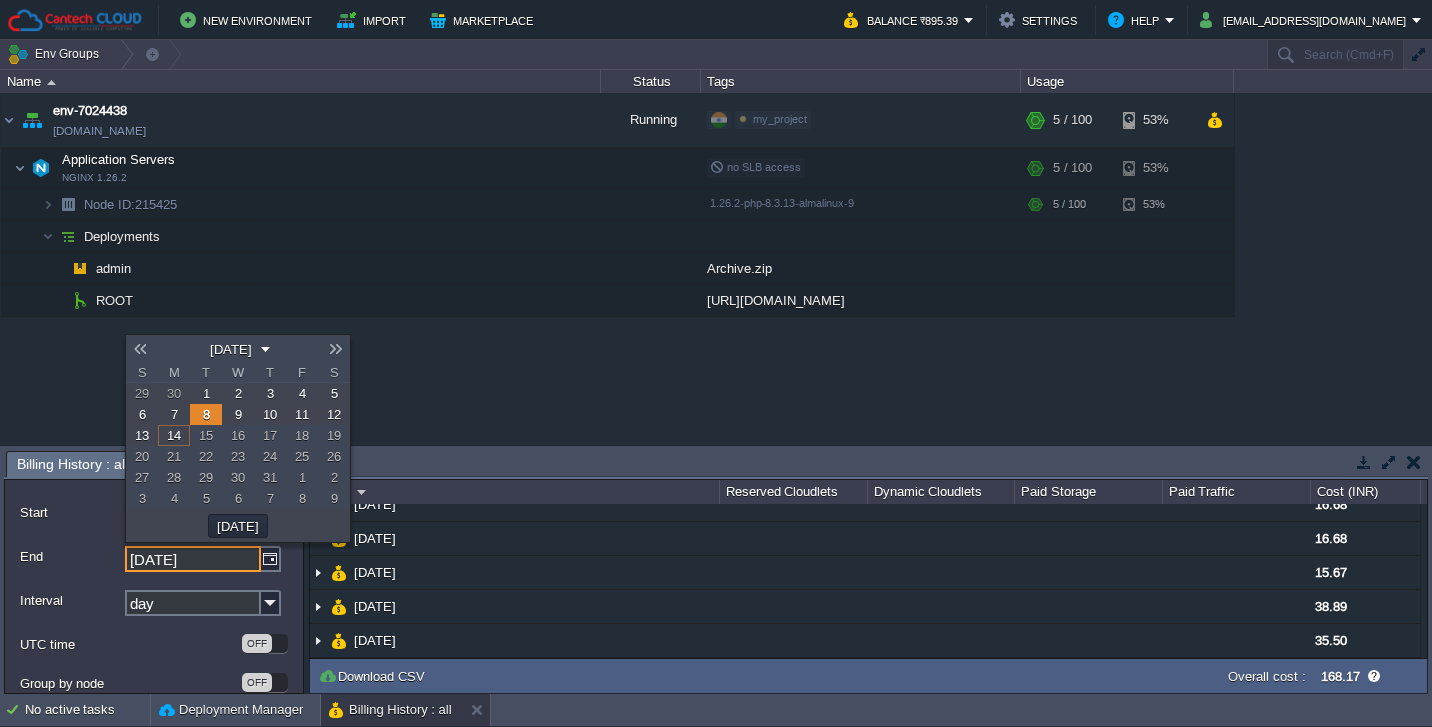 click on "14" at bounding box center (174, 435) 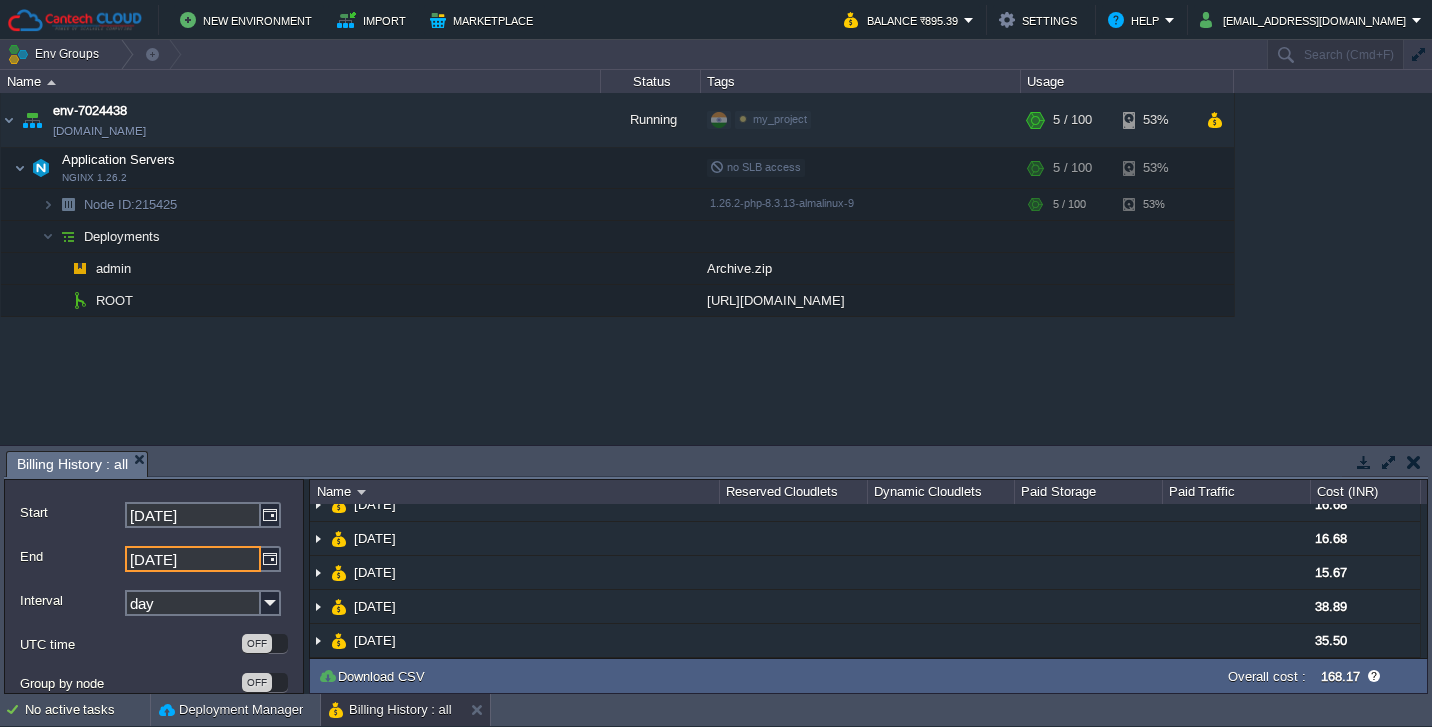scroll, scrollTop: 52, scrollLeft: 0, axis: vertical 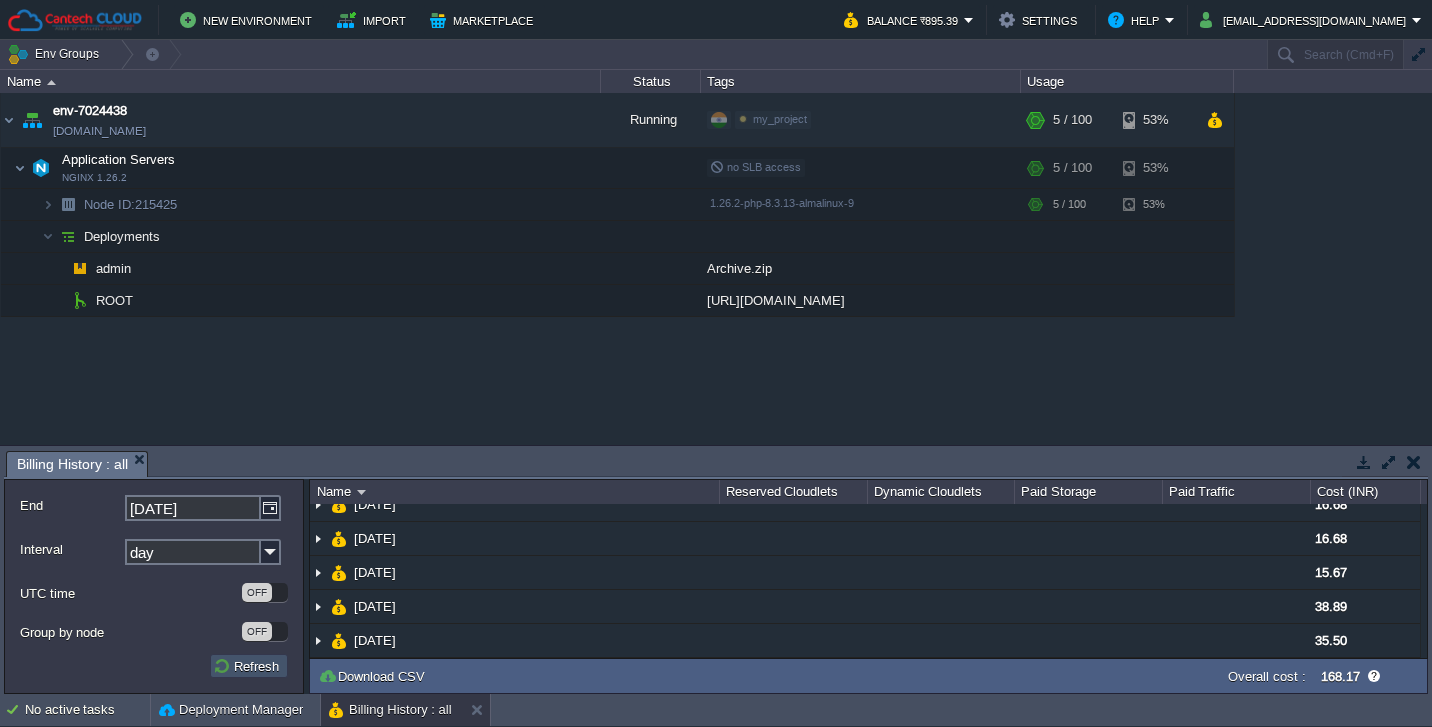 click on "Refresh" at bounding box center [249, 666] 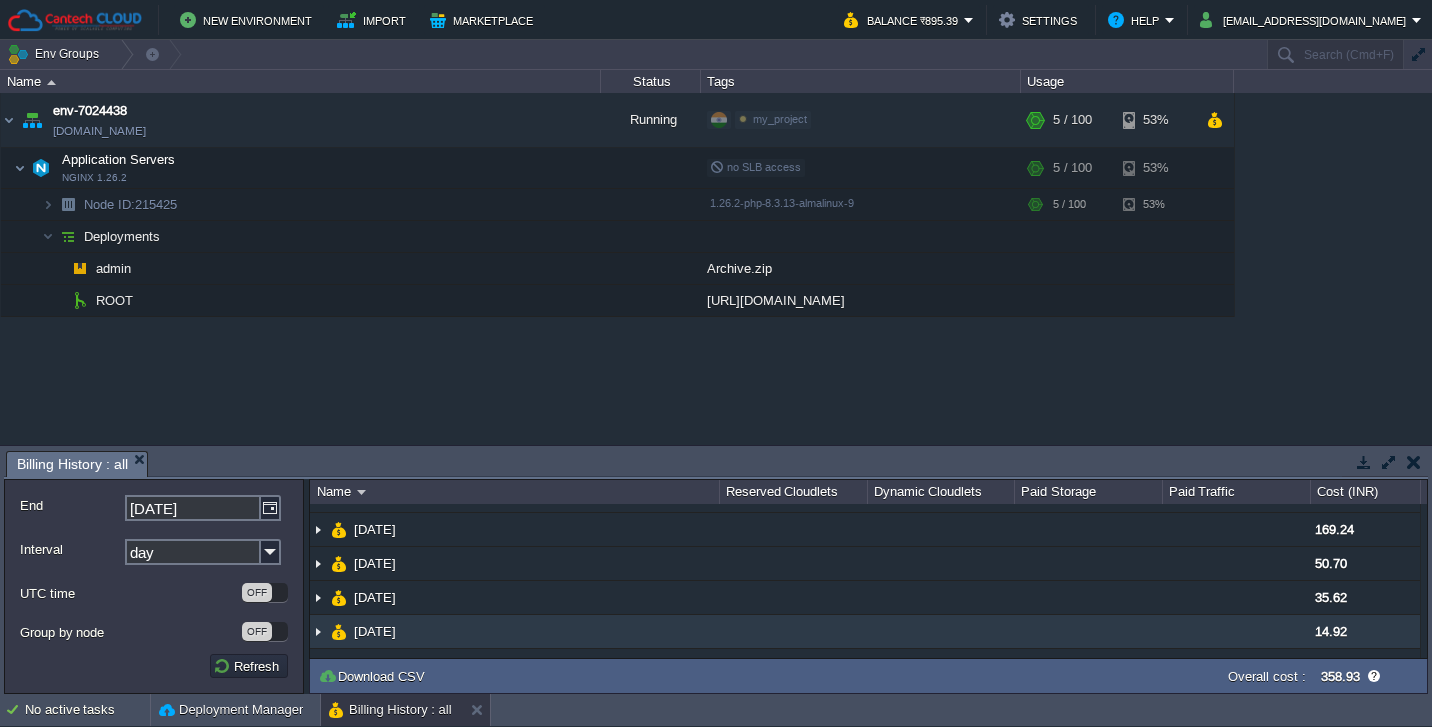 scroll, scrollTop: 0, scrollLeft: 0, axis: both 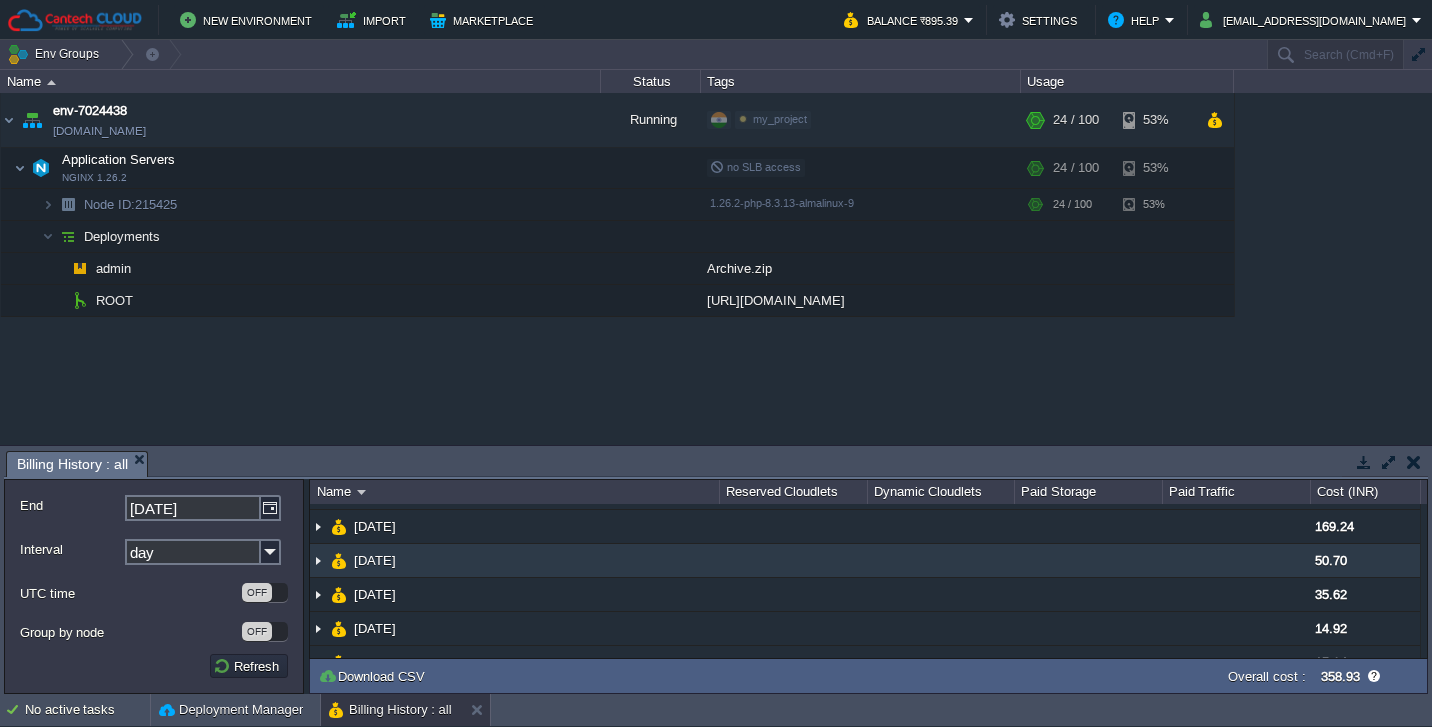 click at bounding box center (318, 560) 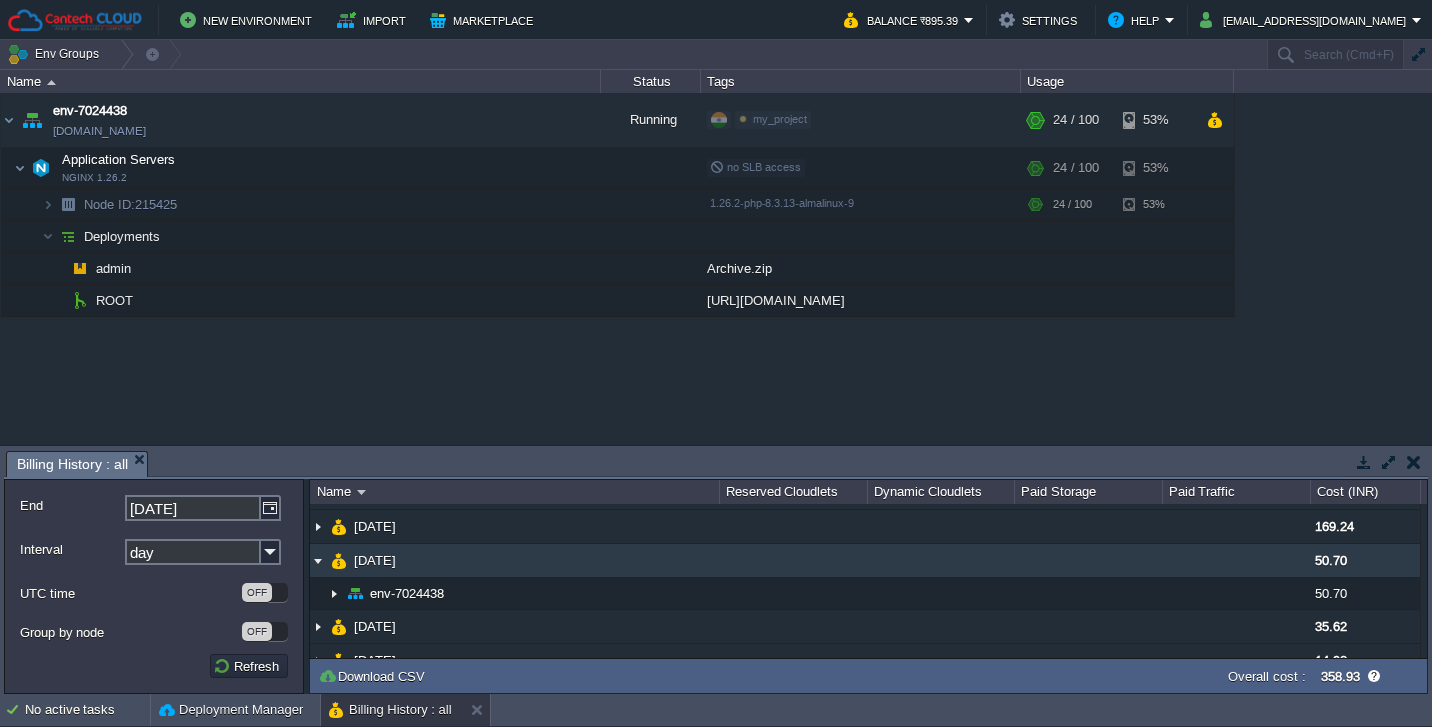 click at bounding box center (318, 560) 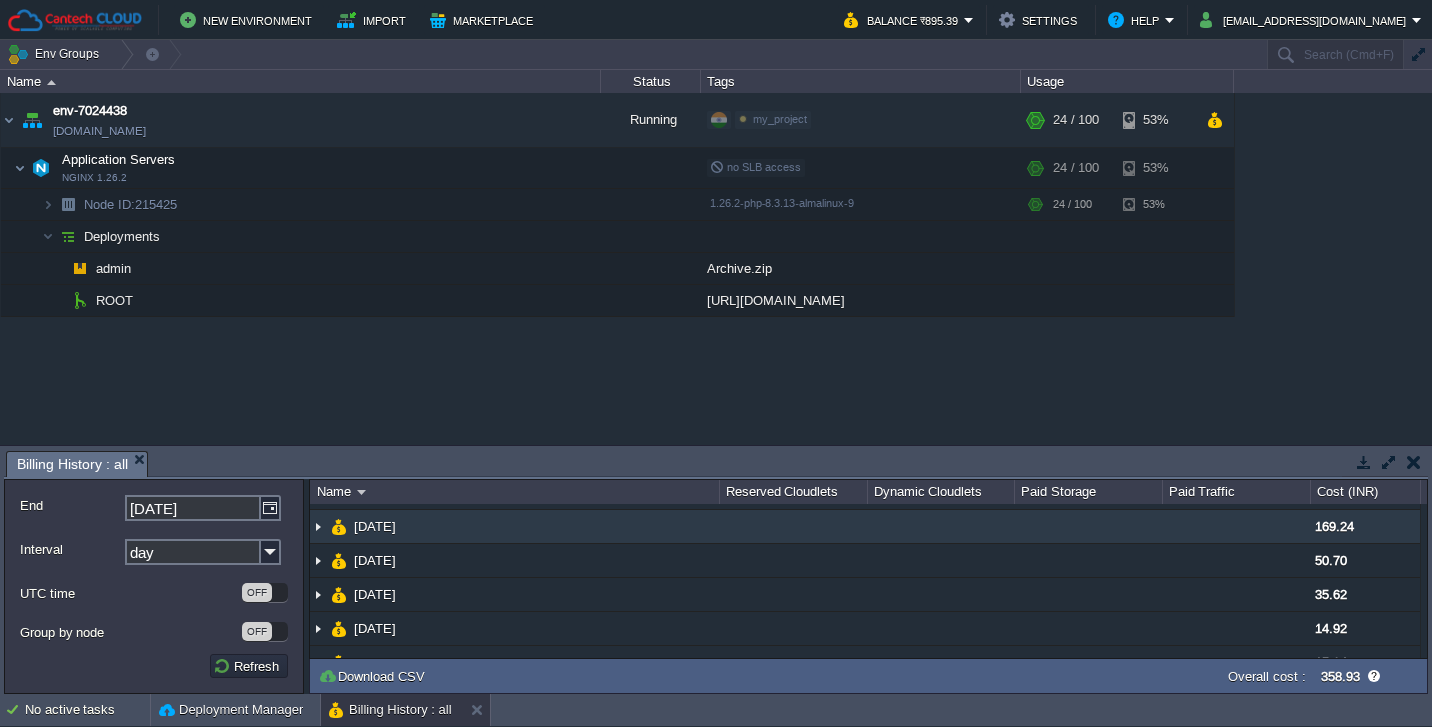 click at bounding box center (318, 526) 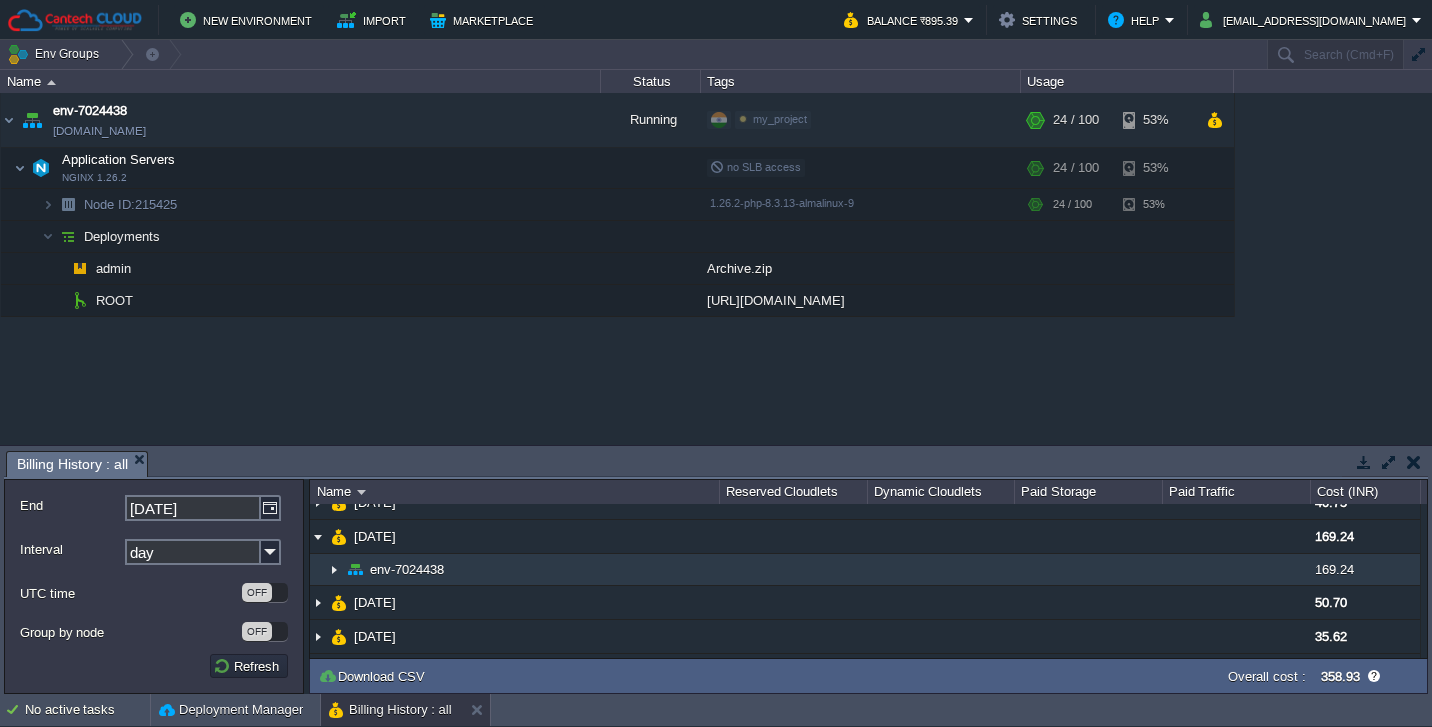 scroll, scrollTop: 40, scrollLeft: 0, axis: vertical 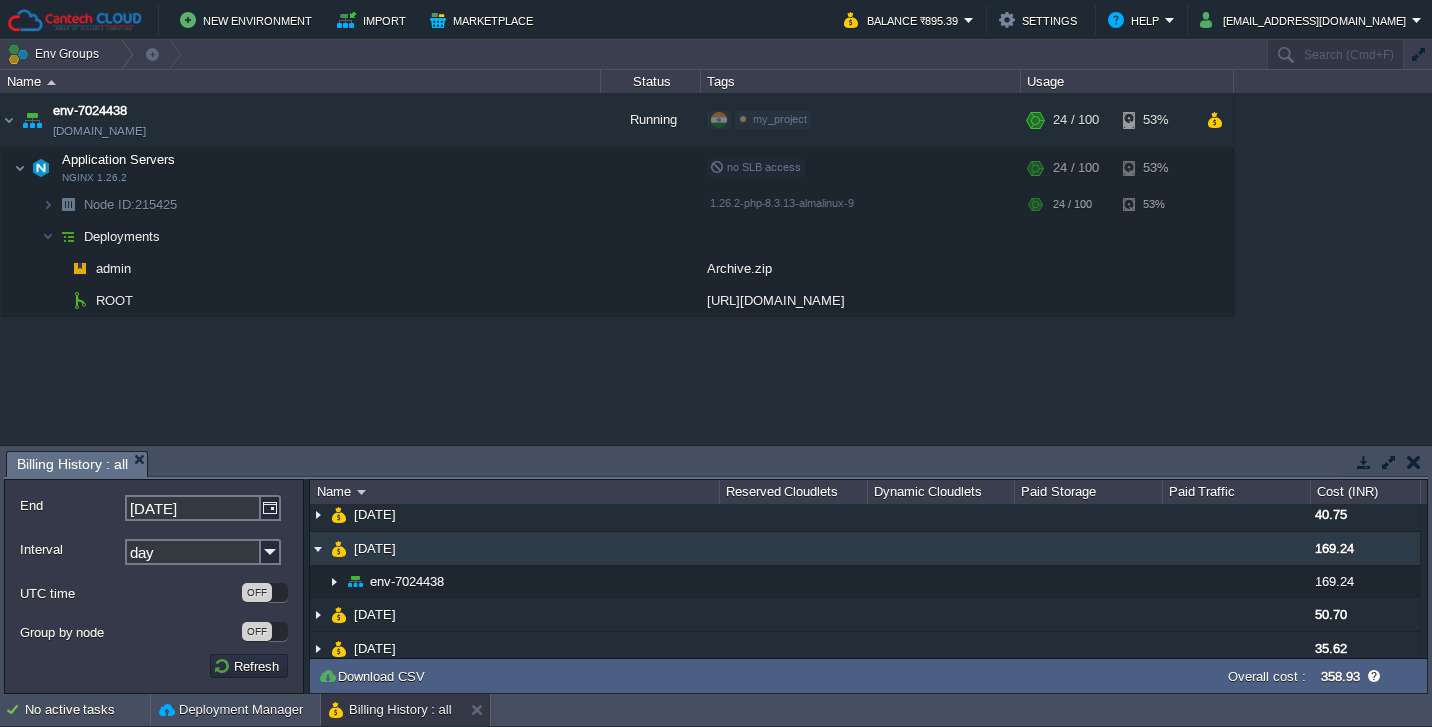 click at bounding box center [318, 548] 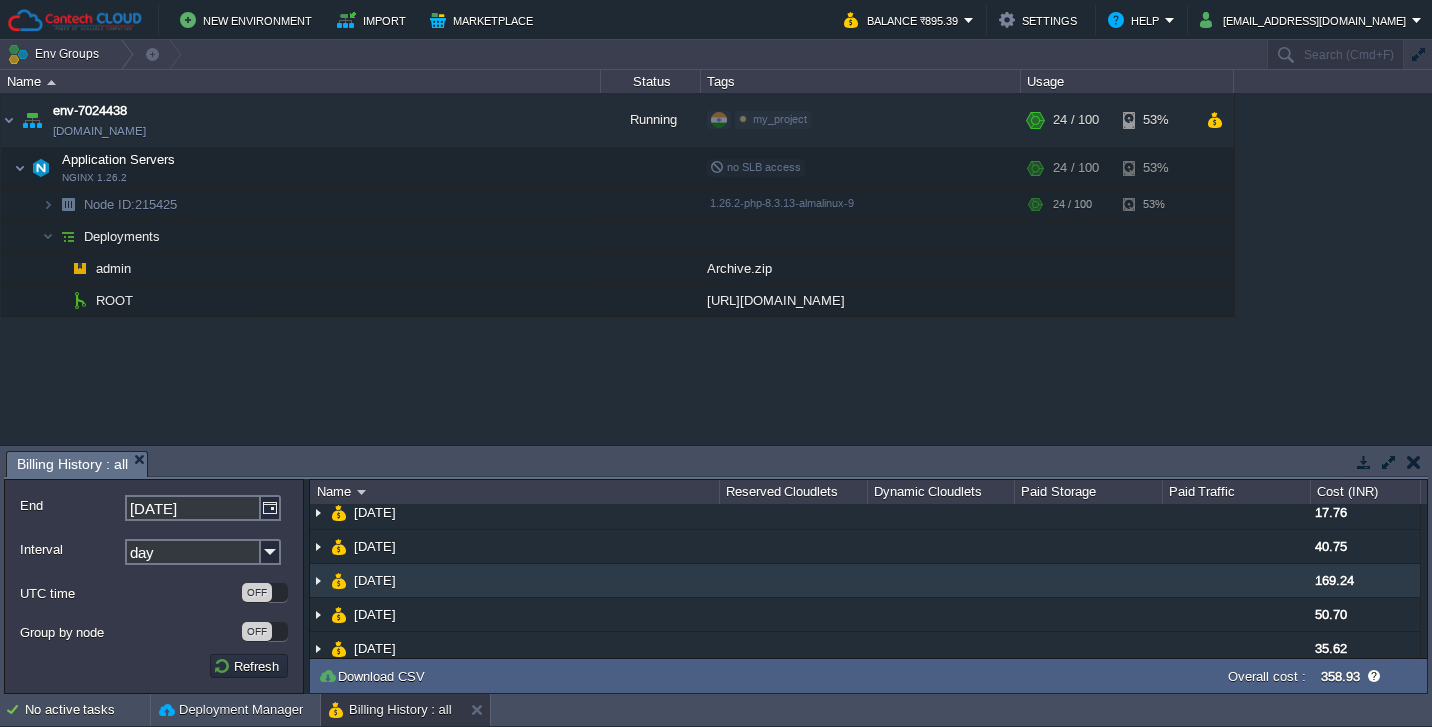 scroll, scrollTop: 0, scrollLeft: 0, axis: both 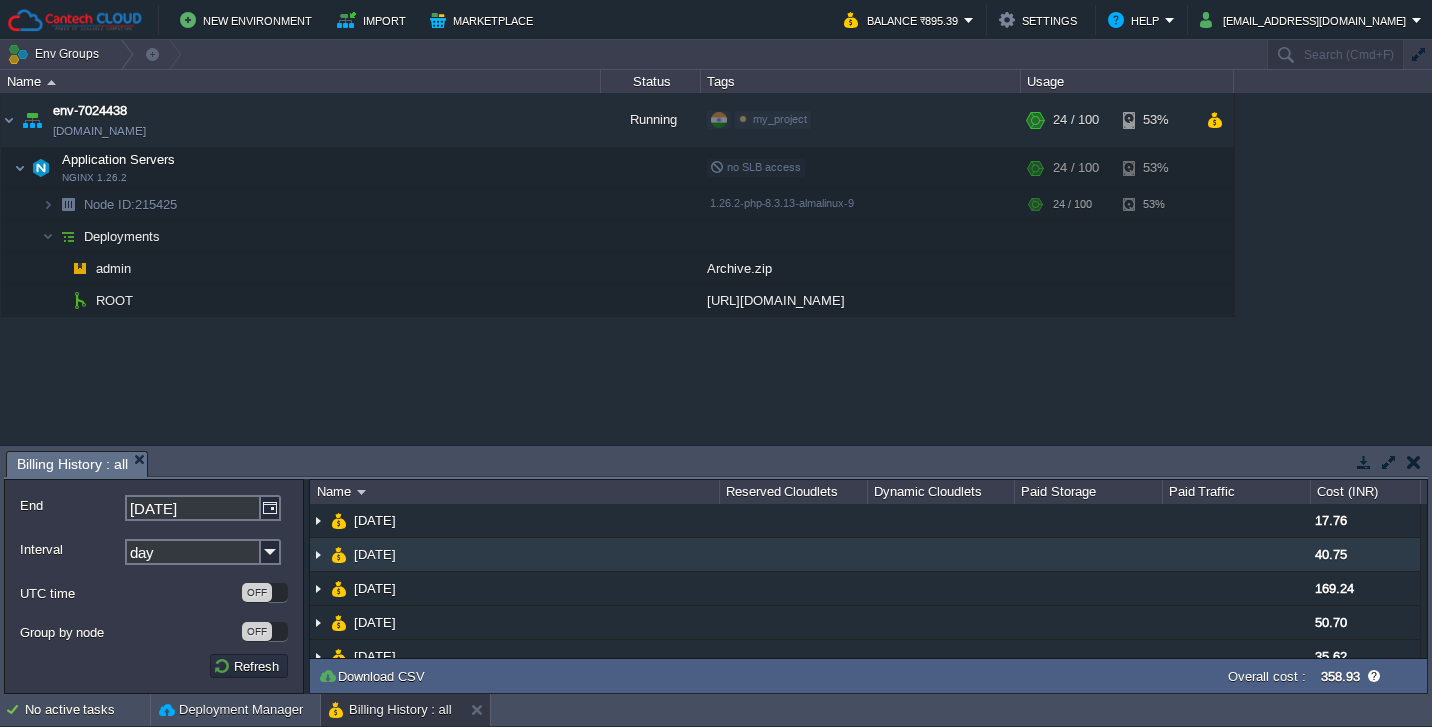 click at bounding box center (318, 554) 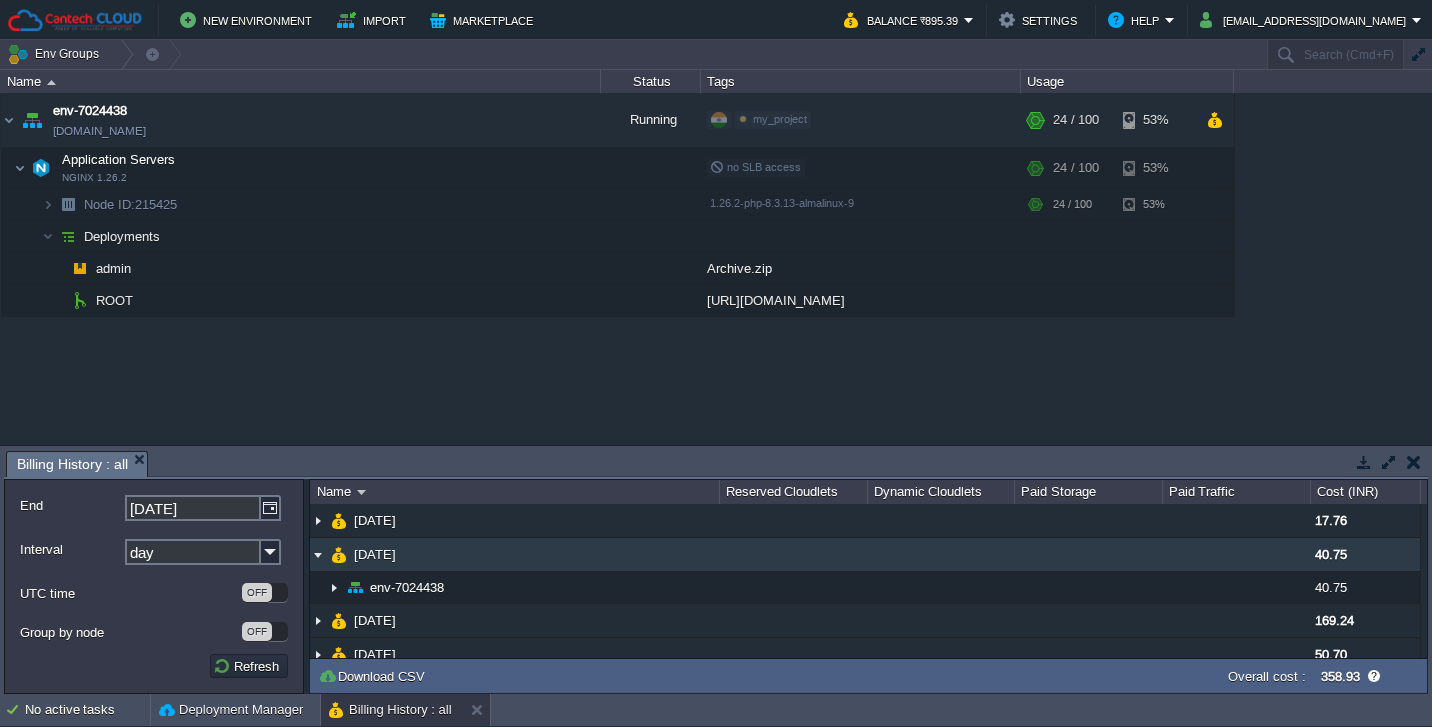 click at bounding box center (318, 554) 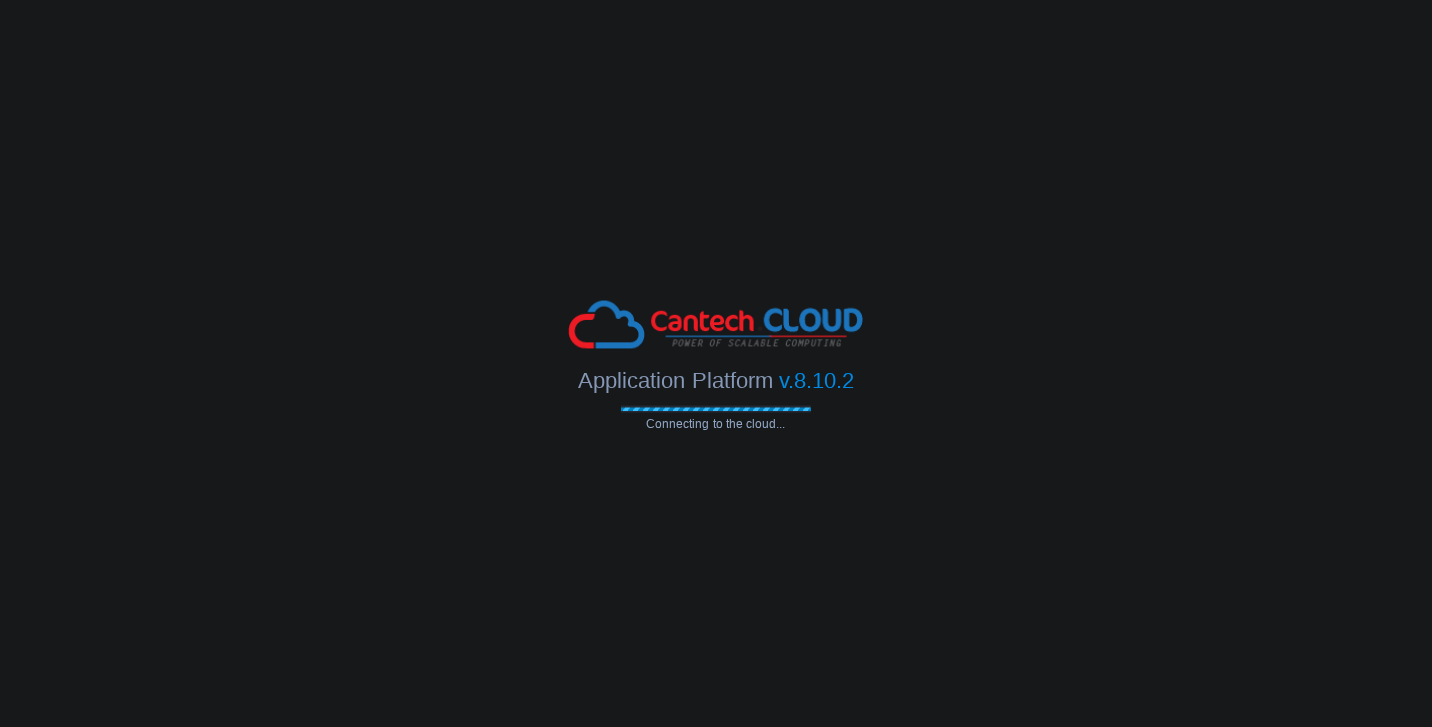 scroll, scrollTop: 0, scrollLeft: 0, axis: both 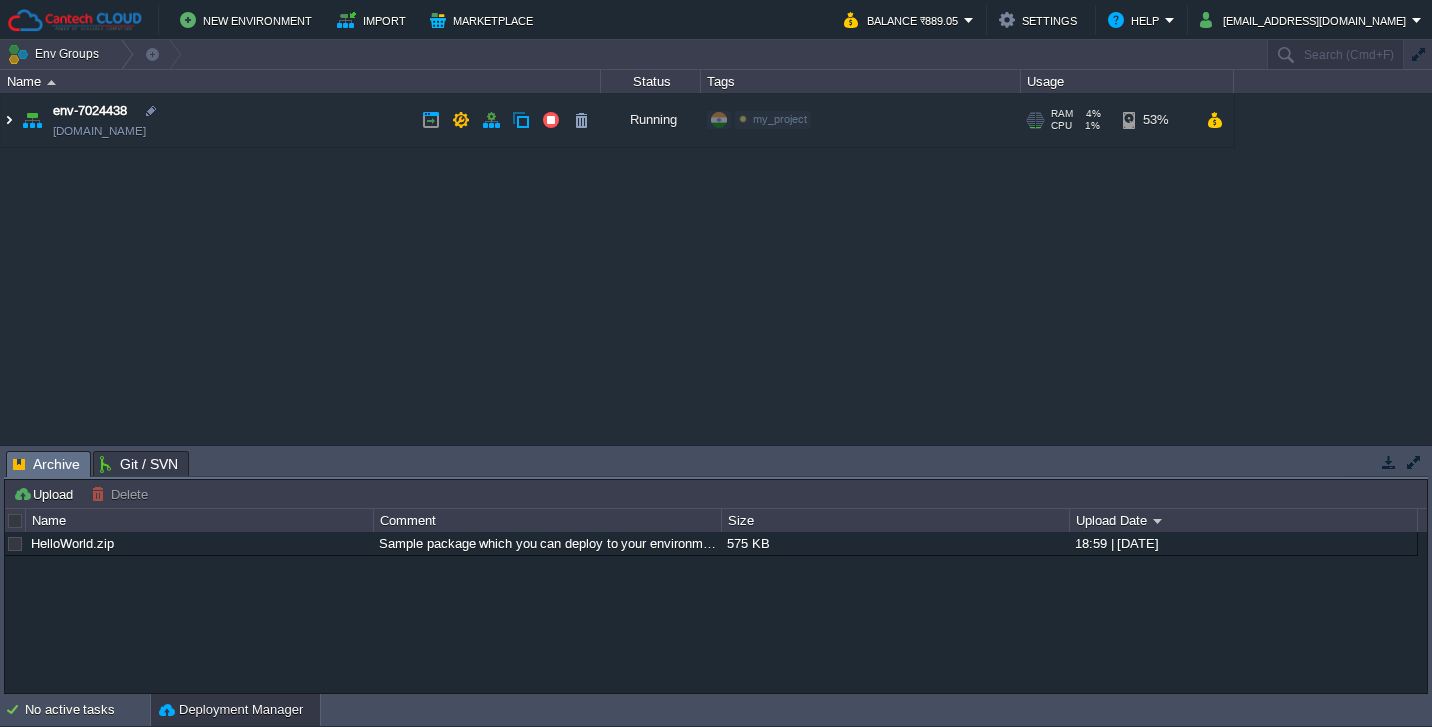click at bounding box center [9, 120] 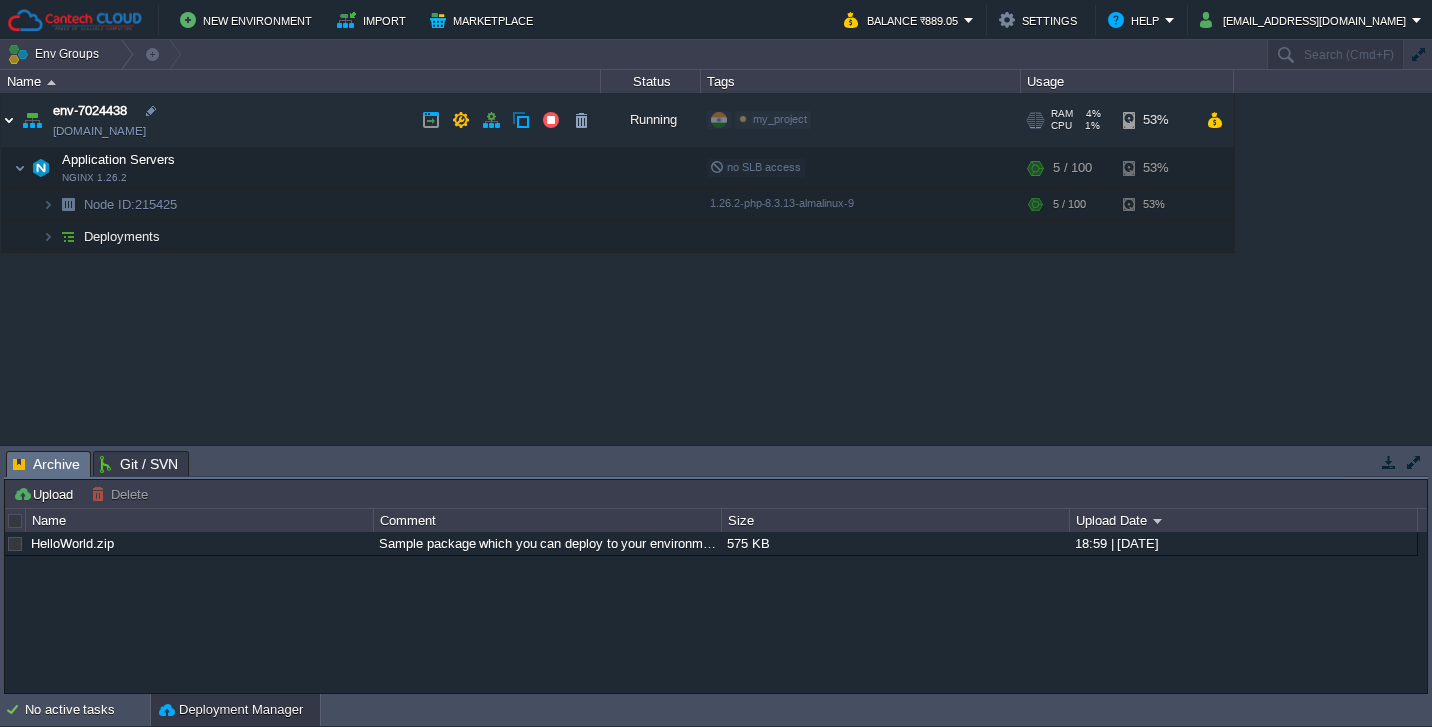 click at bounding box center (9, 120) 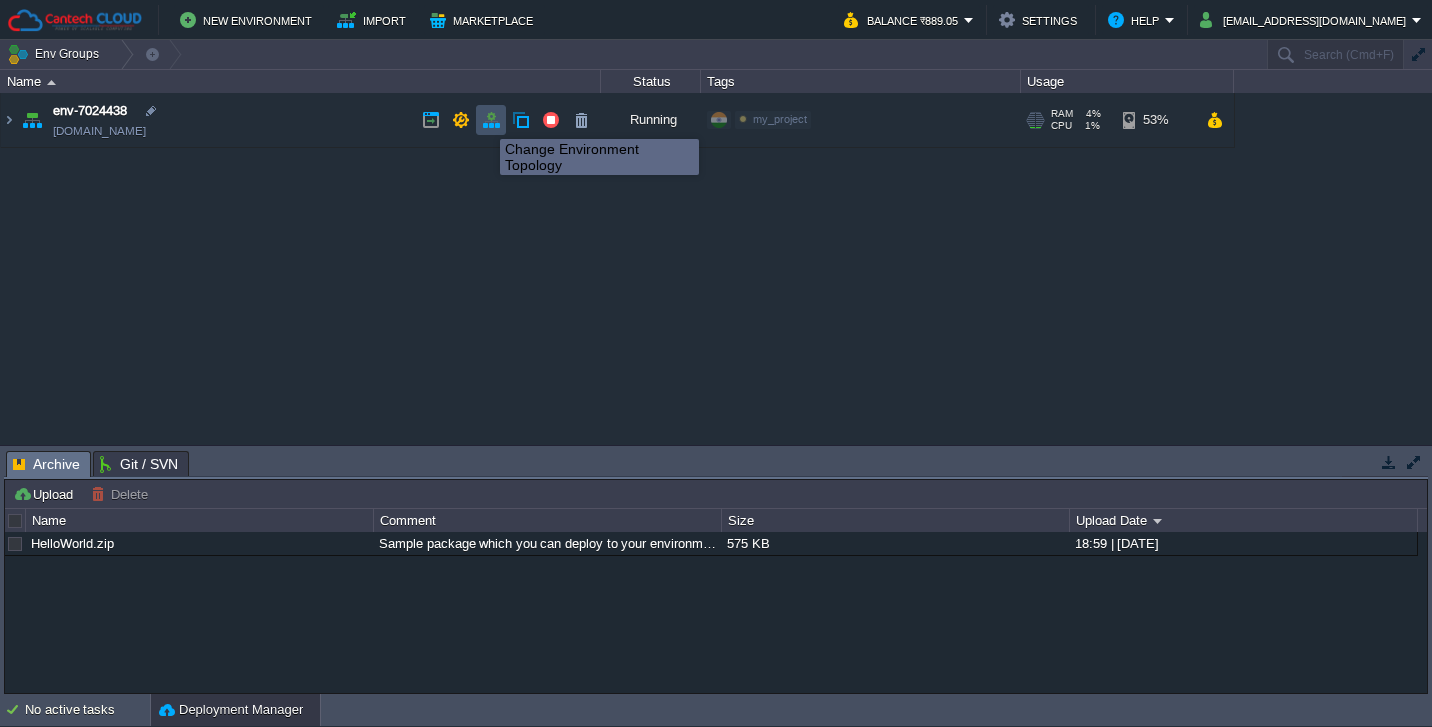 click at bounding box center [491, 120] 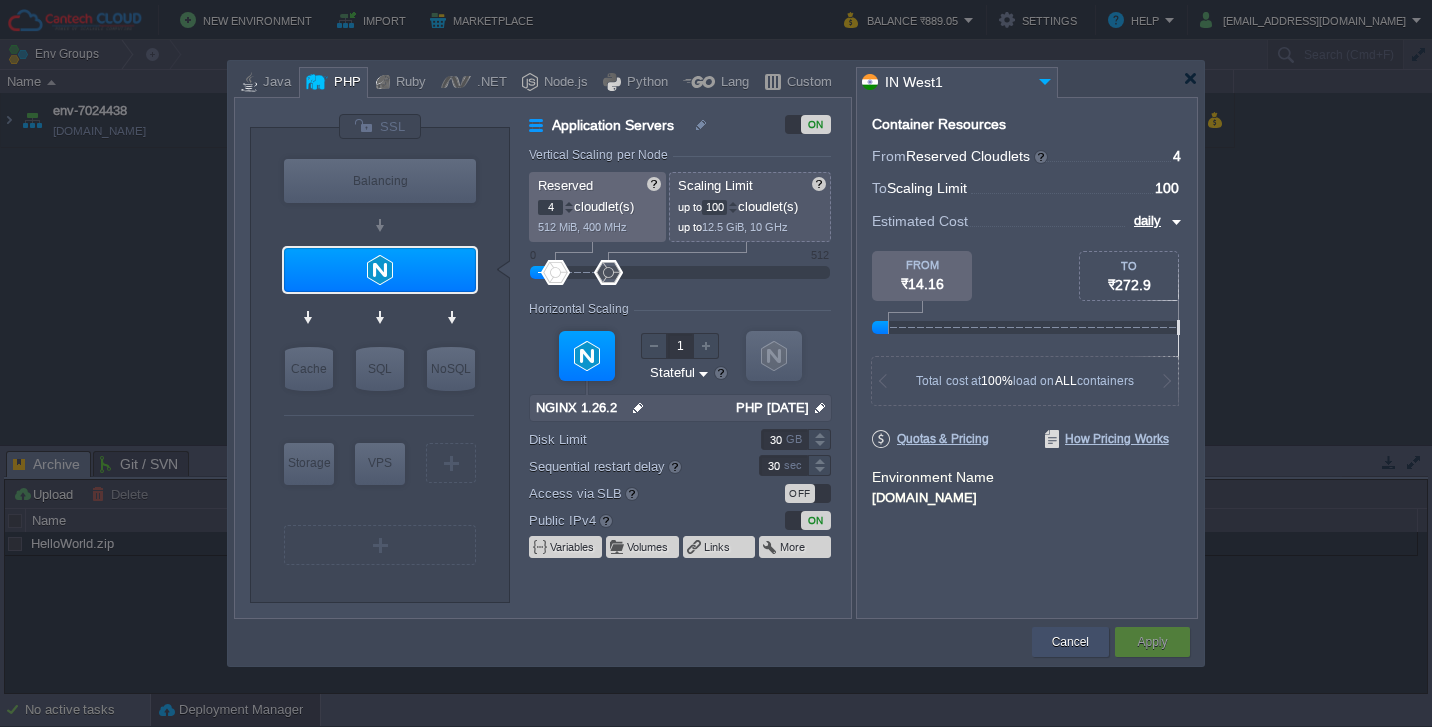 click on "Cancel" at bounding box center (1070, 642) 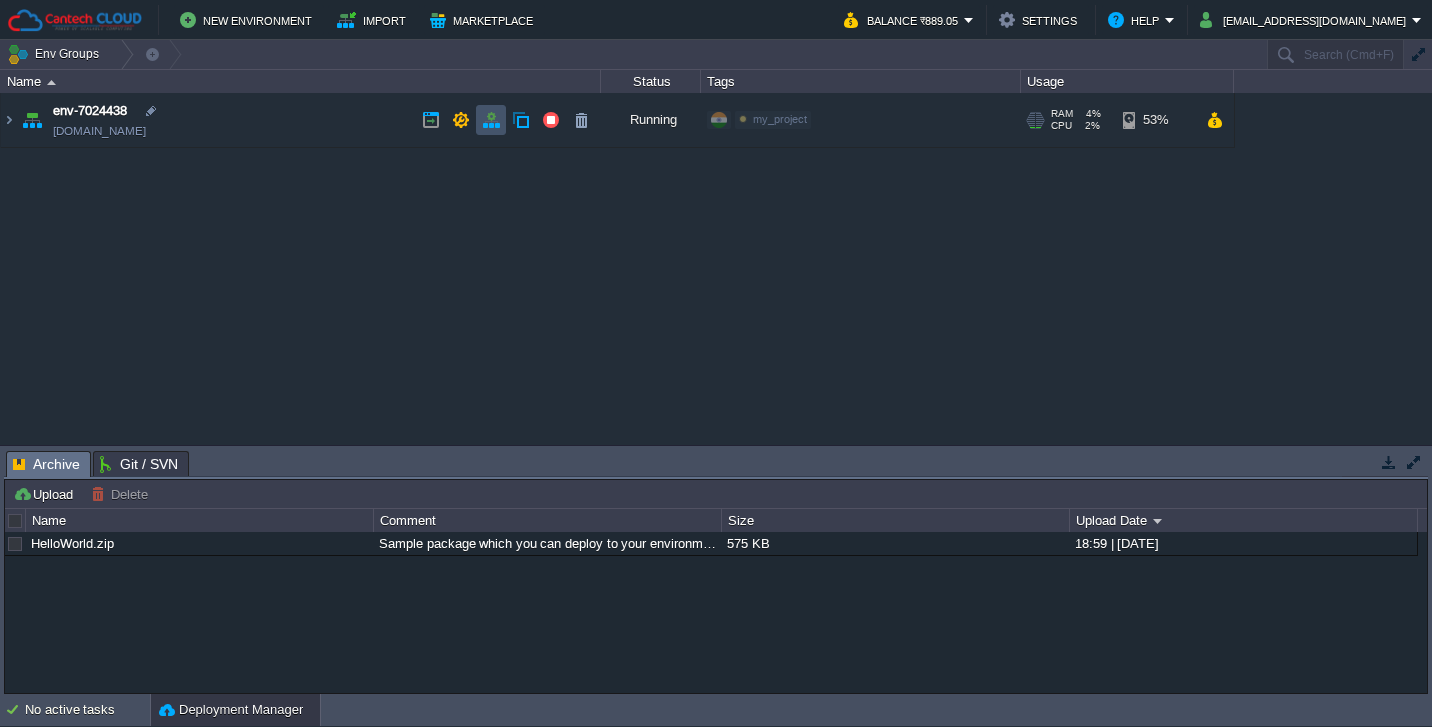 click at bounding box center (491, 120) 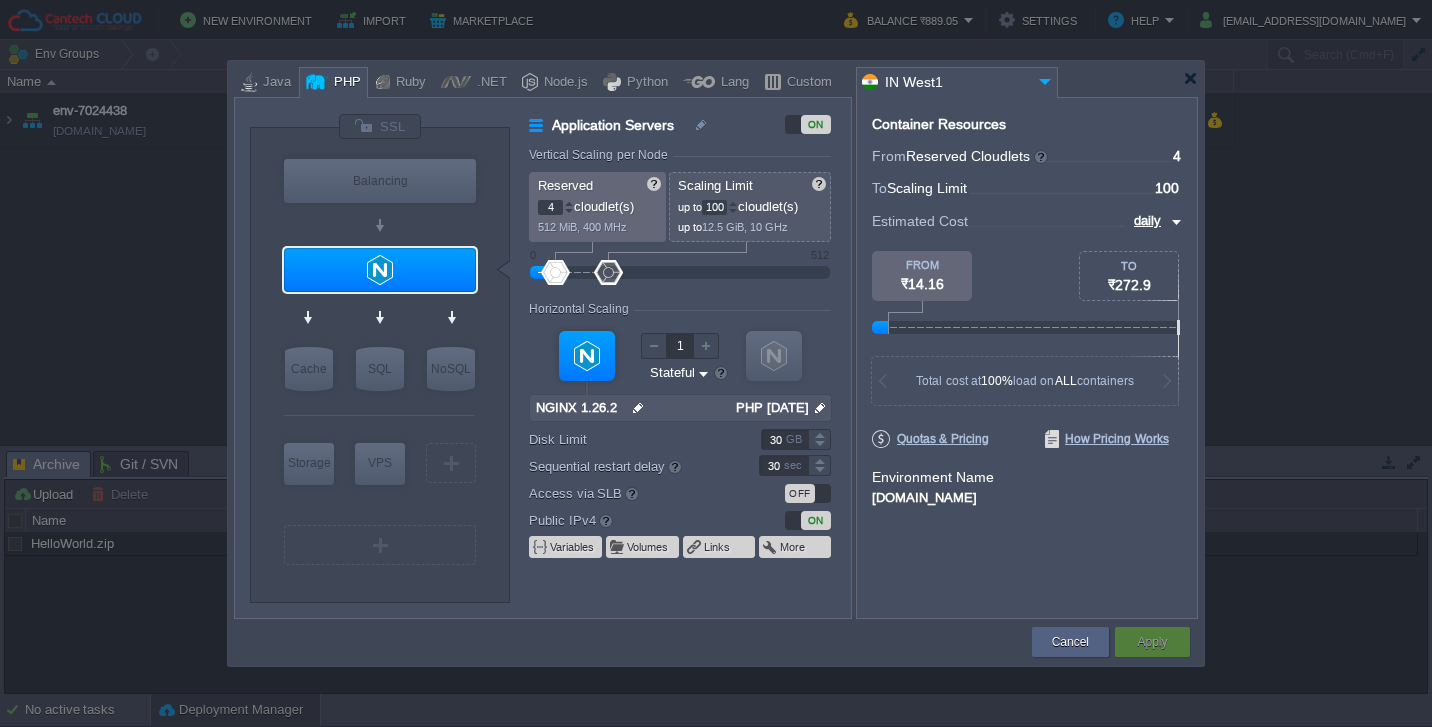 drag, startPoint x: 555, startPoint y: 211, endPoint x: 541, endPoint y: 209, distance: 14.142136 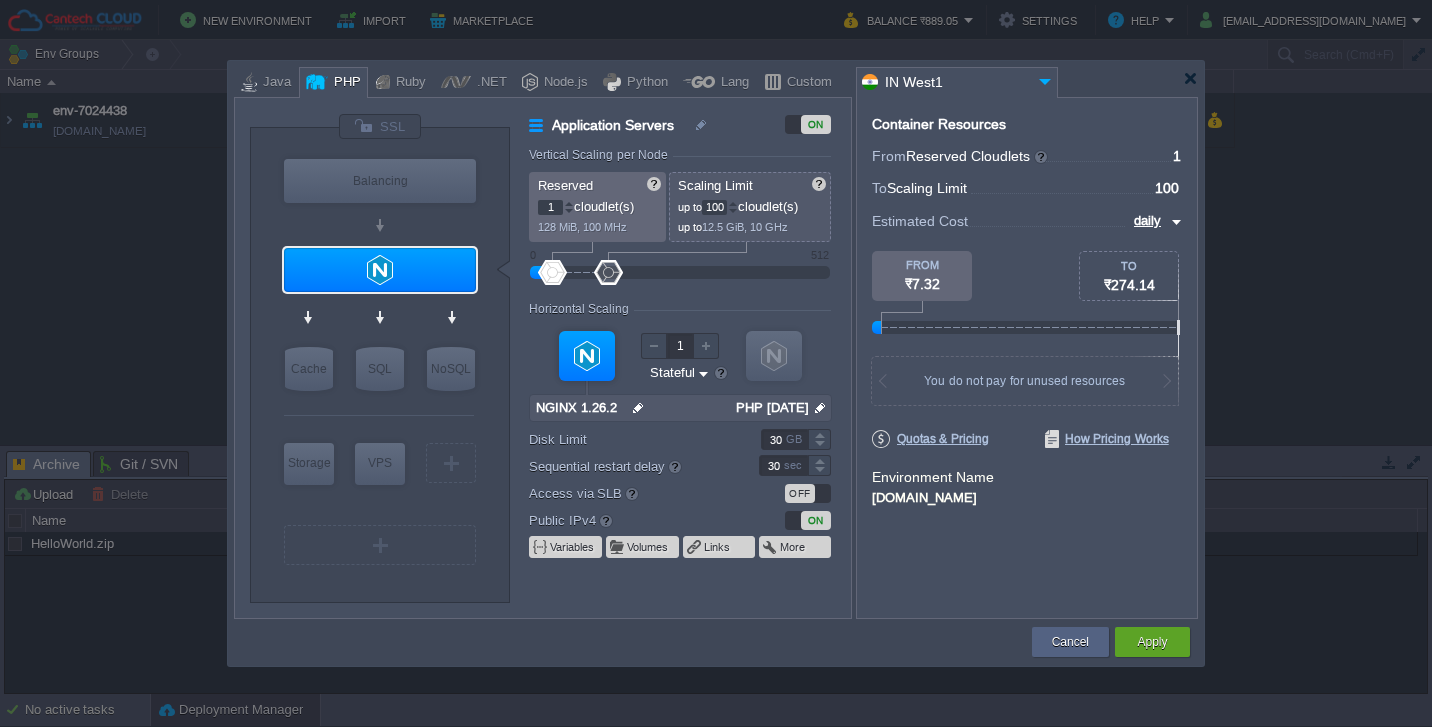 drag, startPoint x: 548, startPoint y: 202, endPoint x: 557, endPoint y: 211, distance: 12.727922 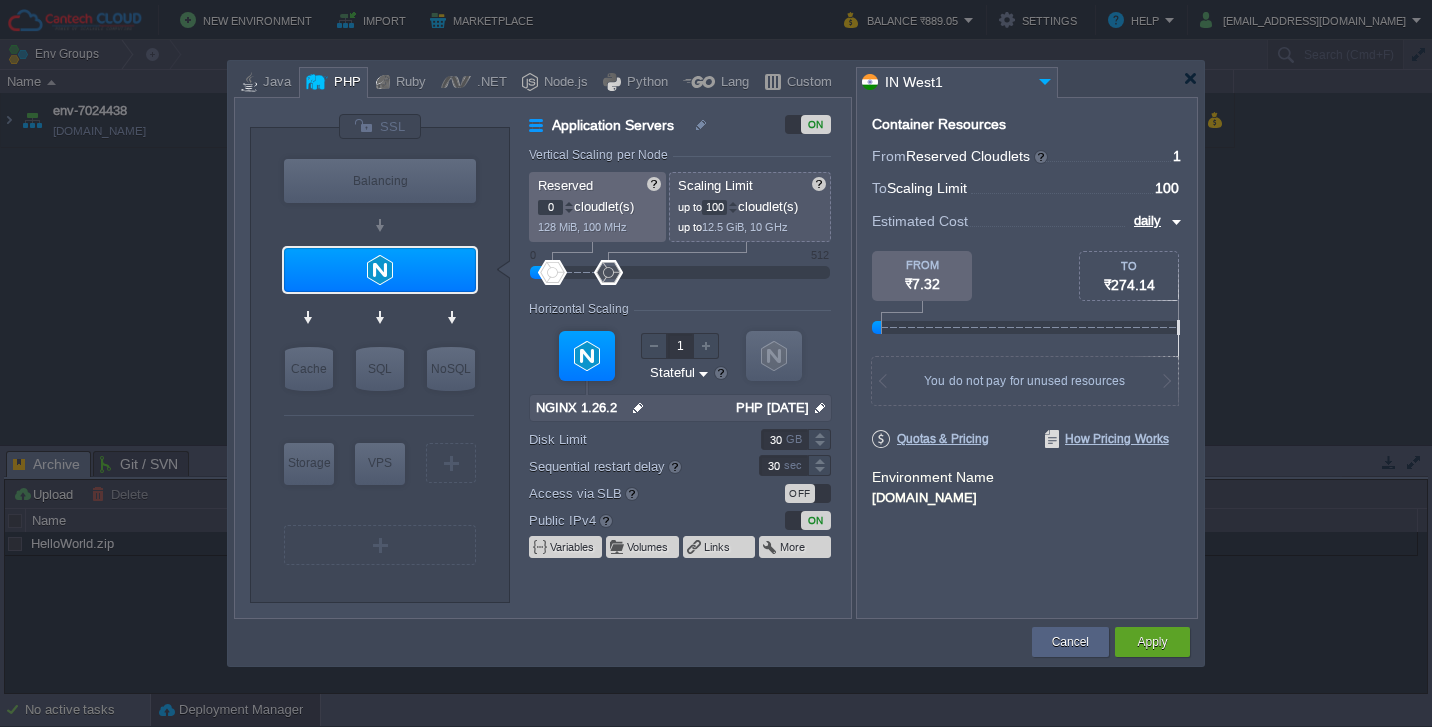 type on "0" 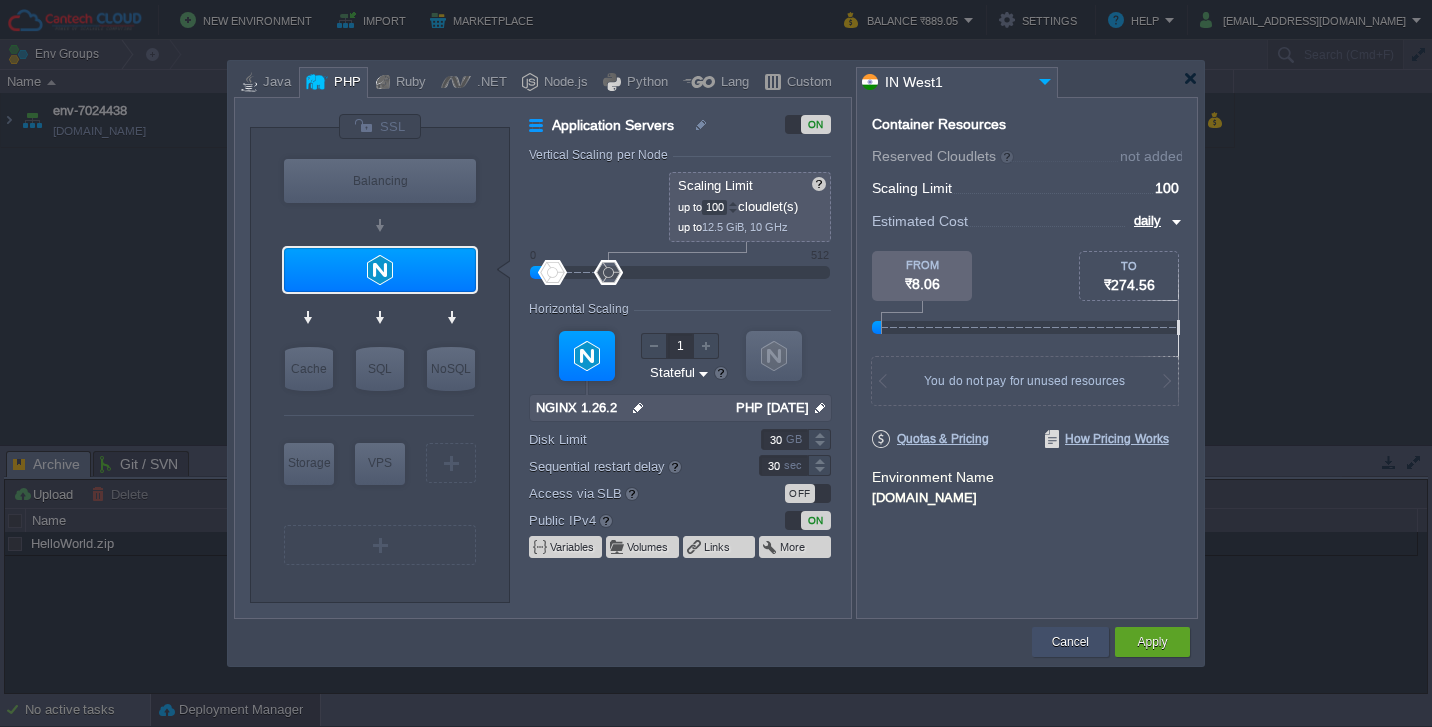 click on "Cancel" at bounding box center [1070, 642] 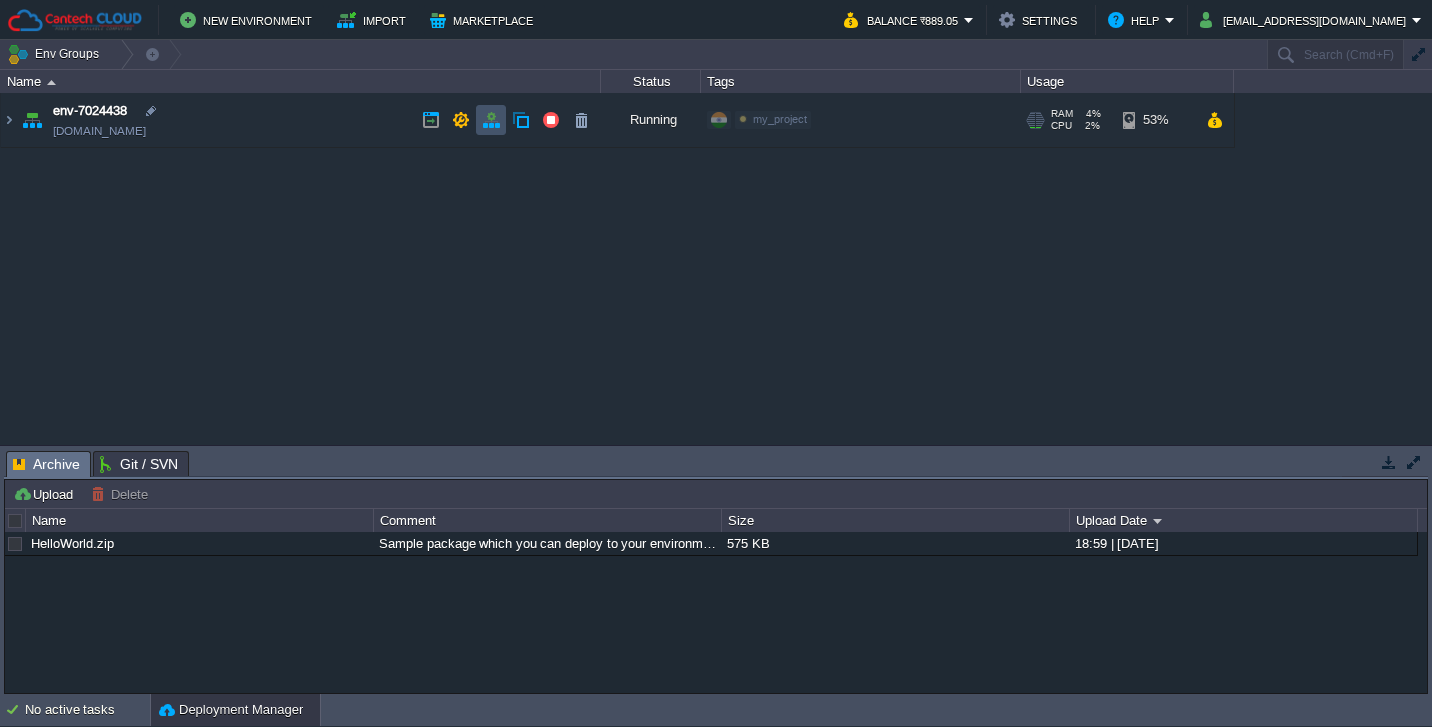 click at bounding box center (491, 120) 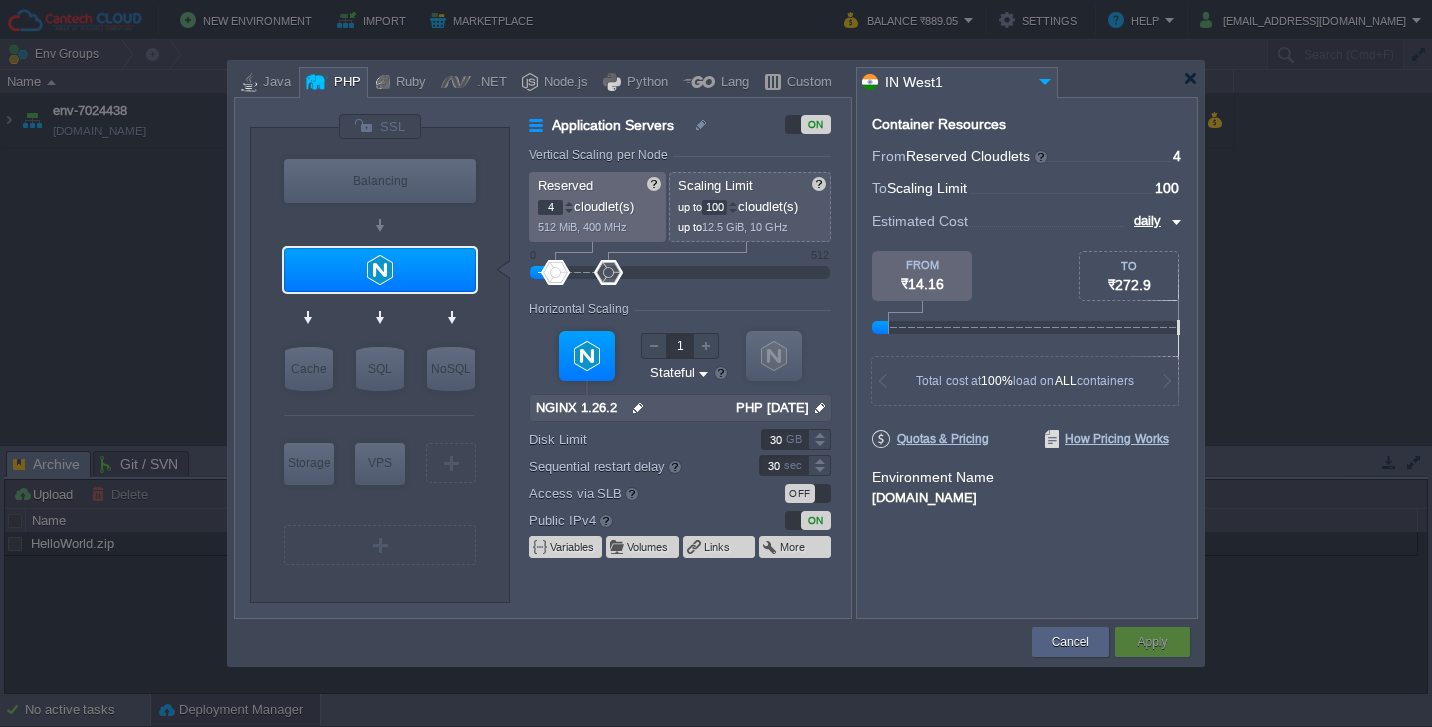 drag, startPoint x: 543, startPoint y: 206, endPoint x: 590, endPoint y: 206, distance: 47 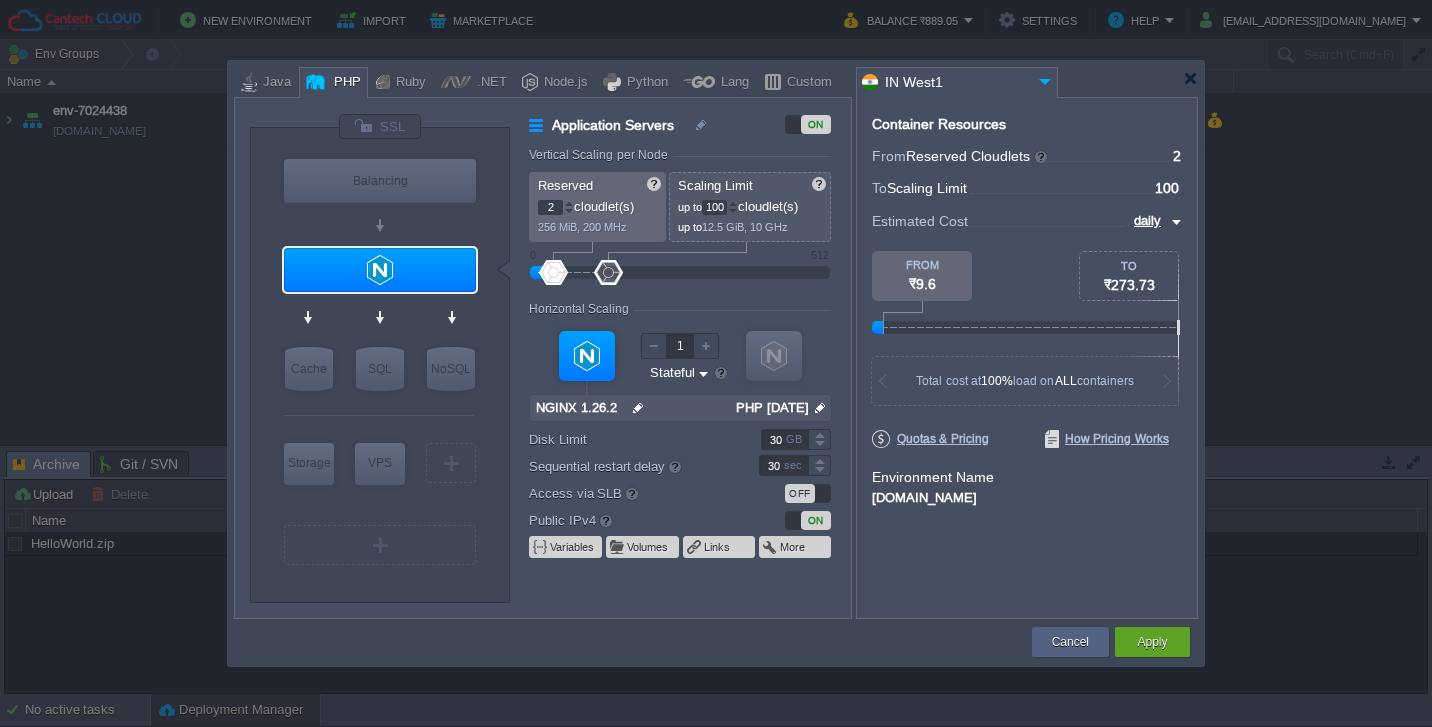 drag, startPoint x: 538, startPoint y: 203, endPoint x: 550, endPoint y: 203, distance: 12 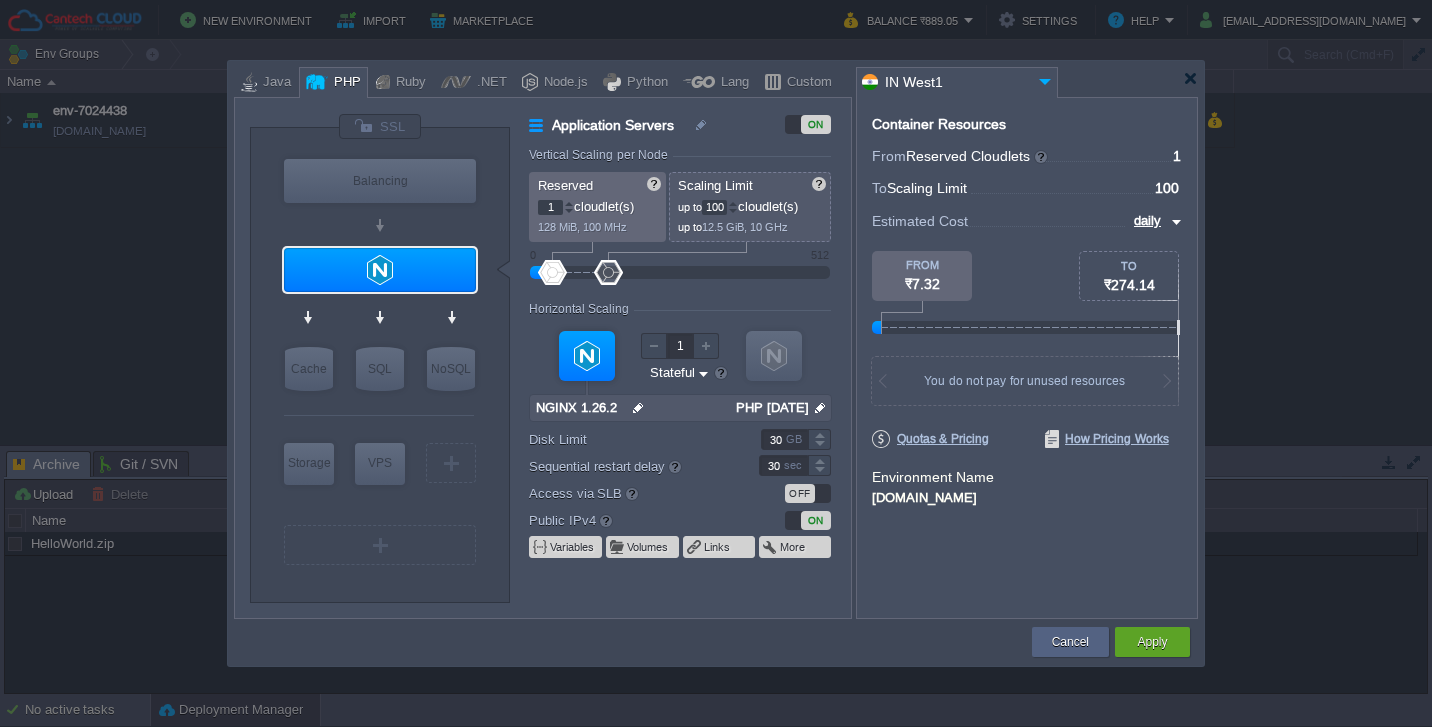 drag, startPoint x: 554, startPoint y: 207, endPoint x: 536, endPoint y: 204, distance: 18.248287 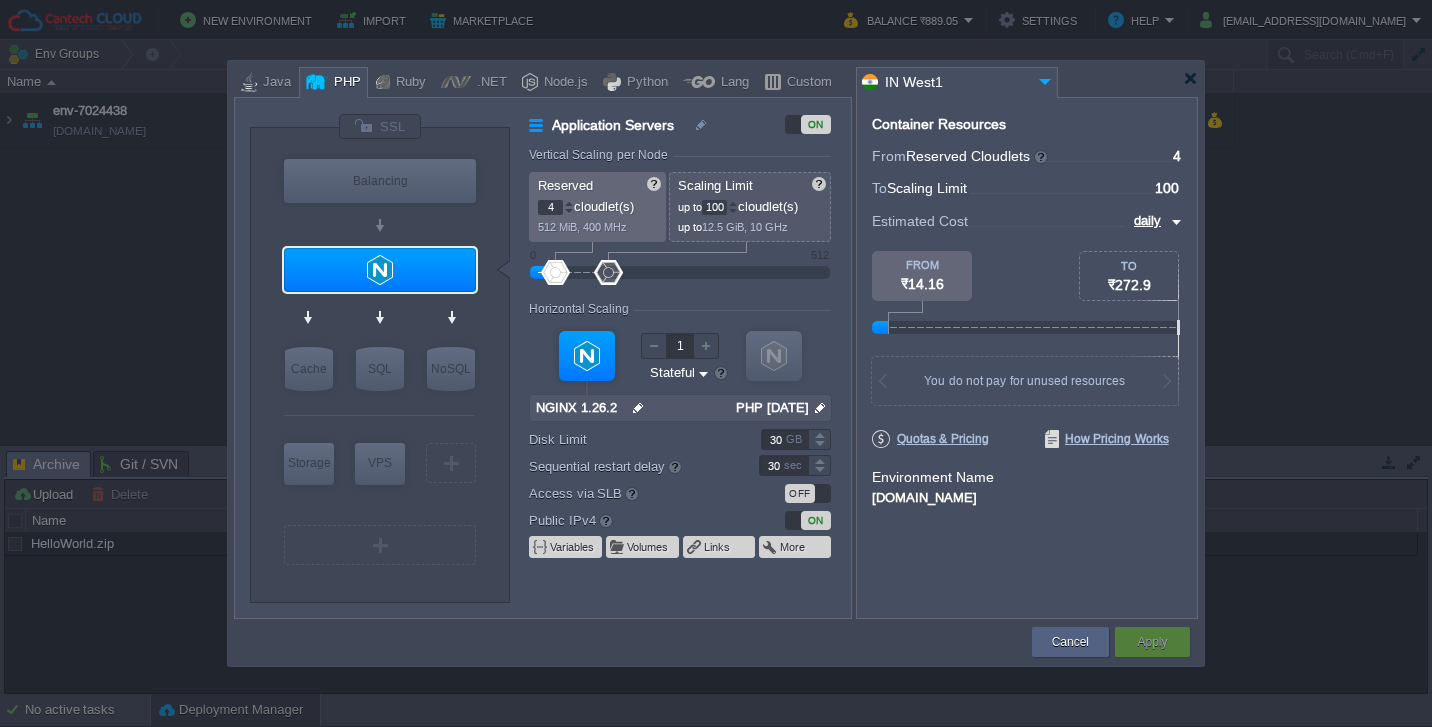 drag, startPoint x: 555, startPoint y: 213, endPoint x: 542, endPoint y: 211, distance: 13.152946 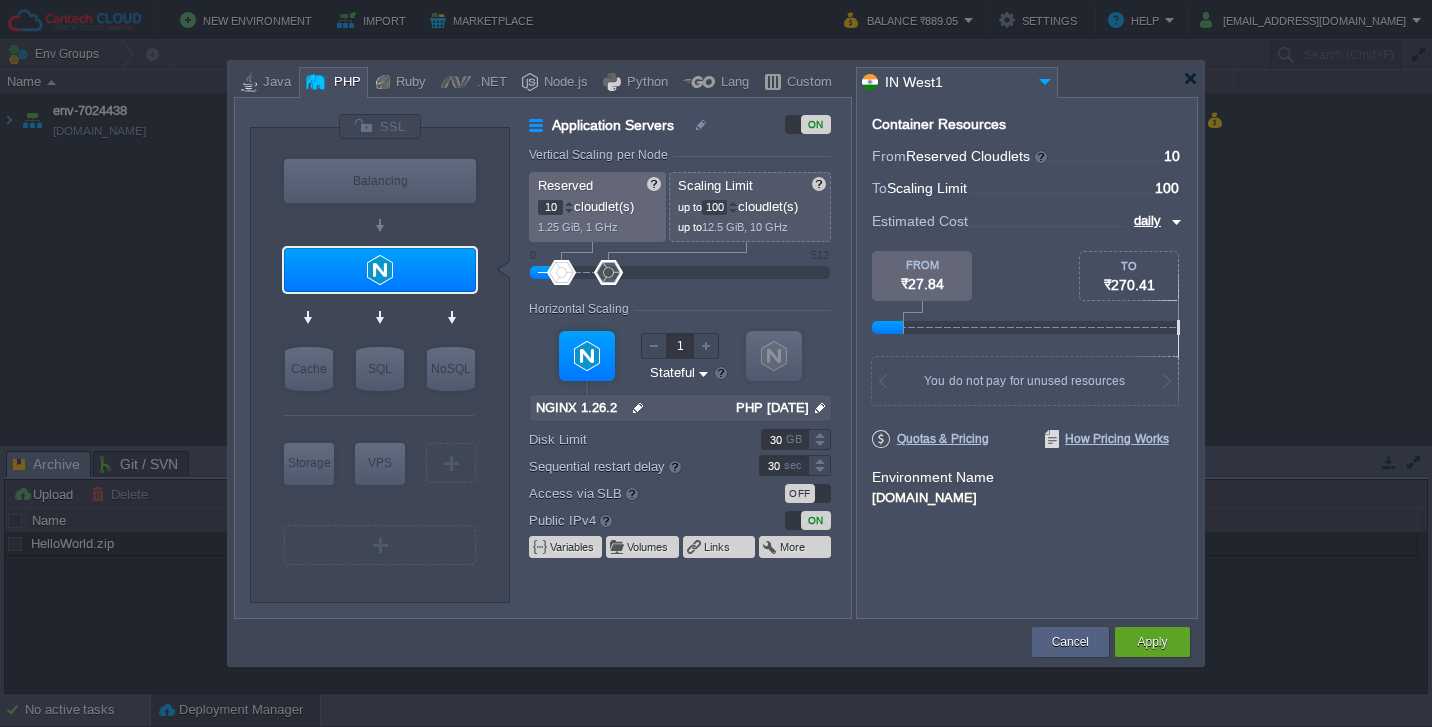 click on "10" at bounding box center (550, 207) 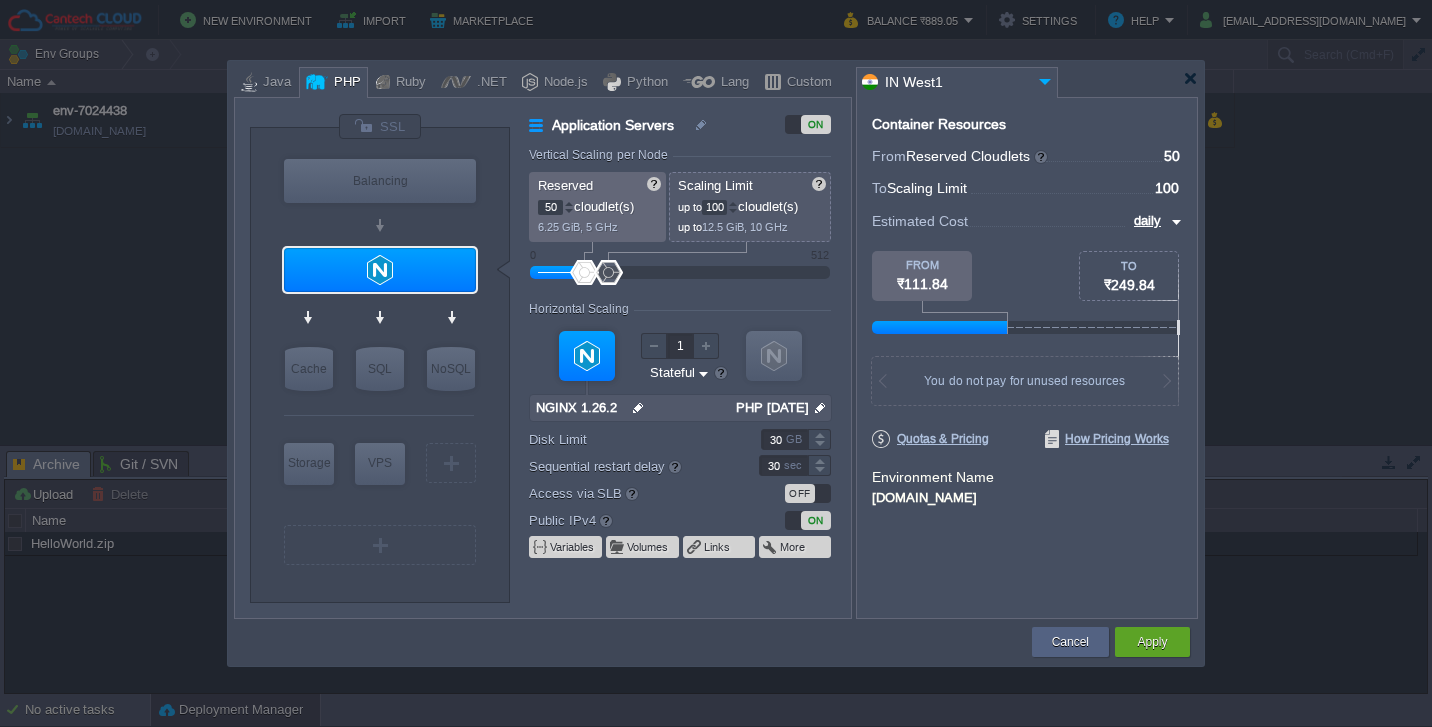 click on "50" at bounding box center [550, 207] 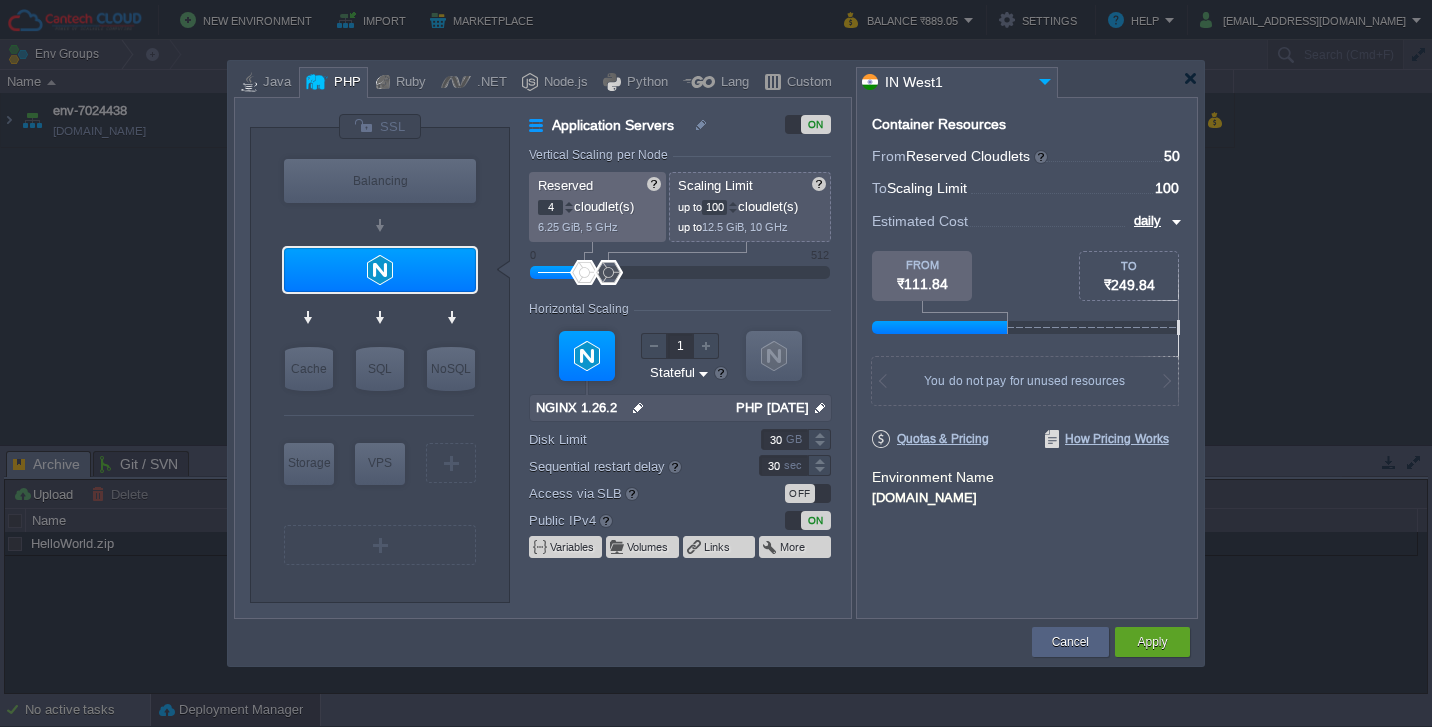 type on "4" 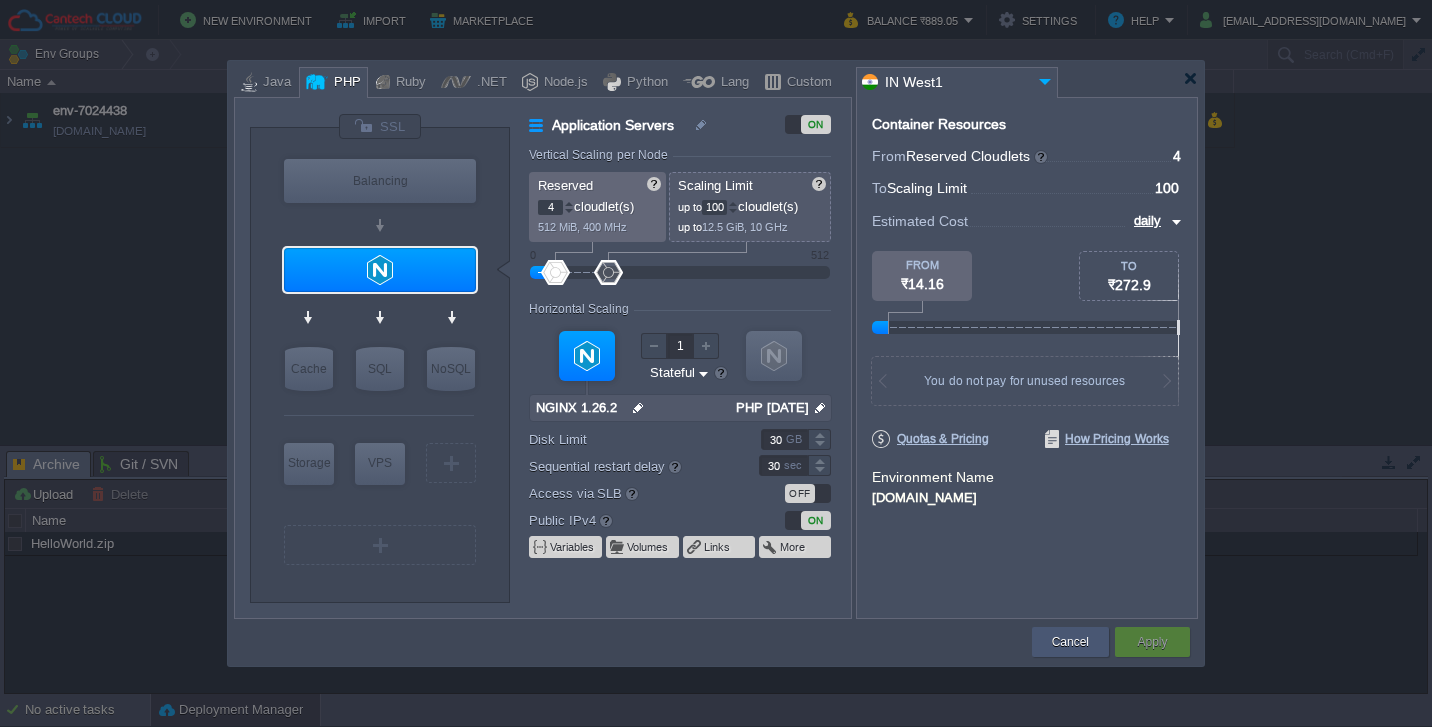 click on "Cancel" at bounding box center [1070, 642] 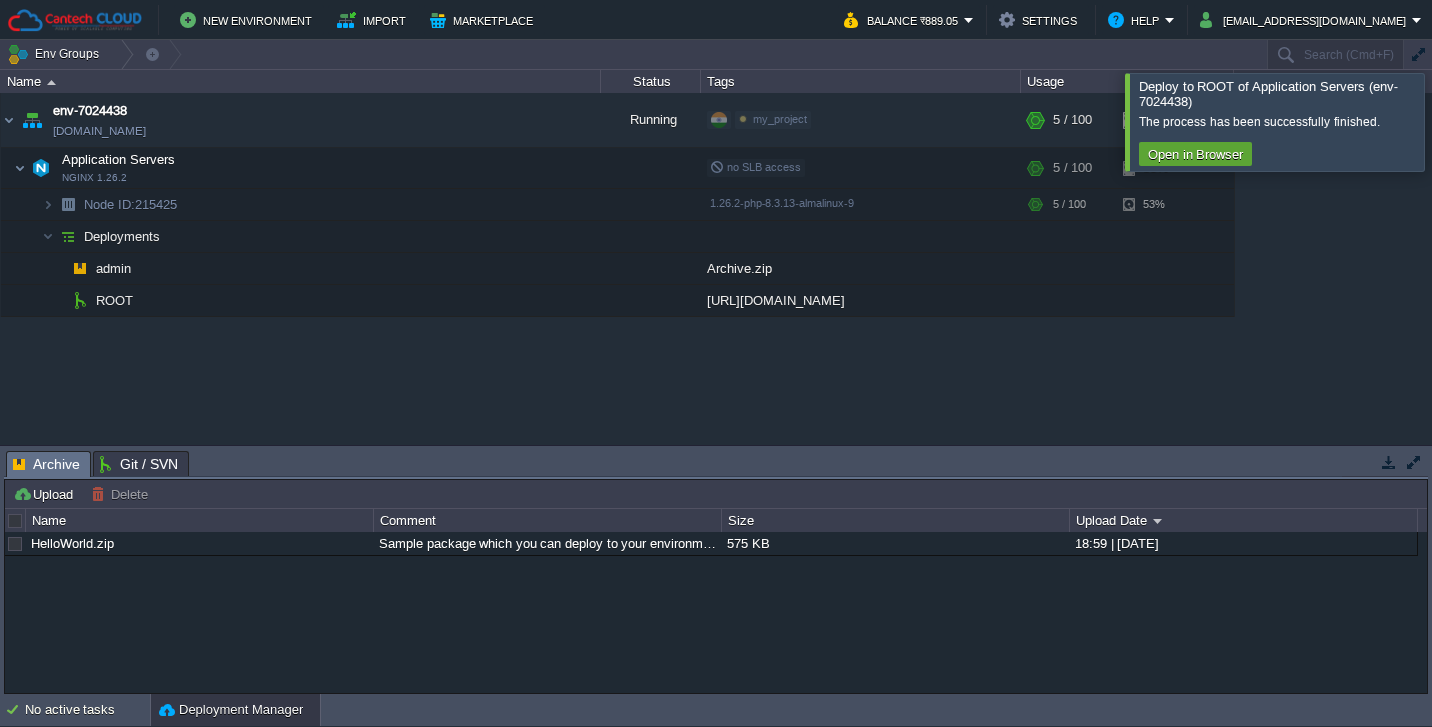 click at bounding box center [1456, 121] 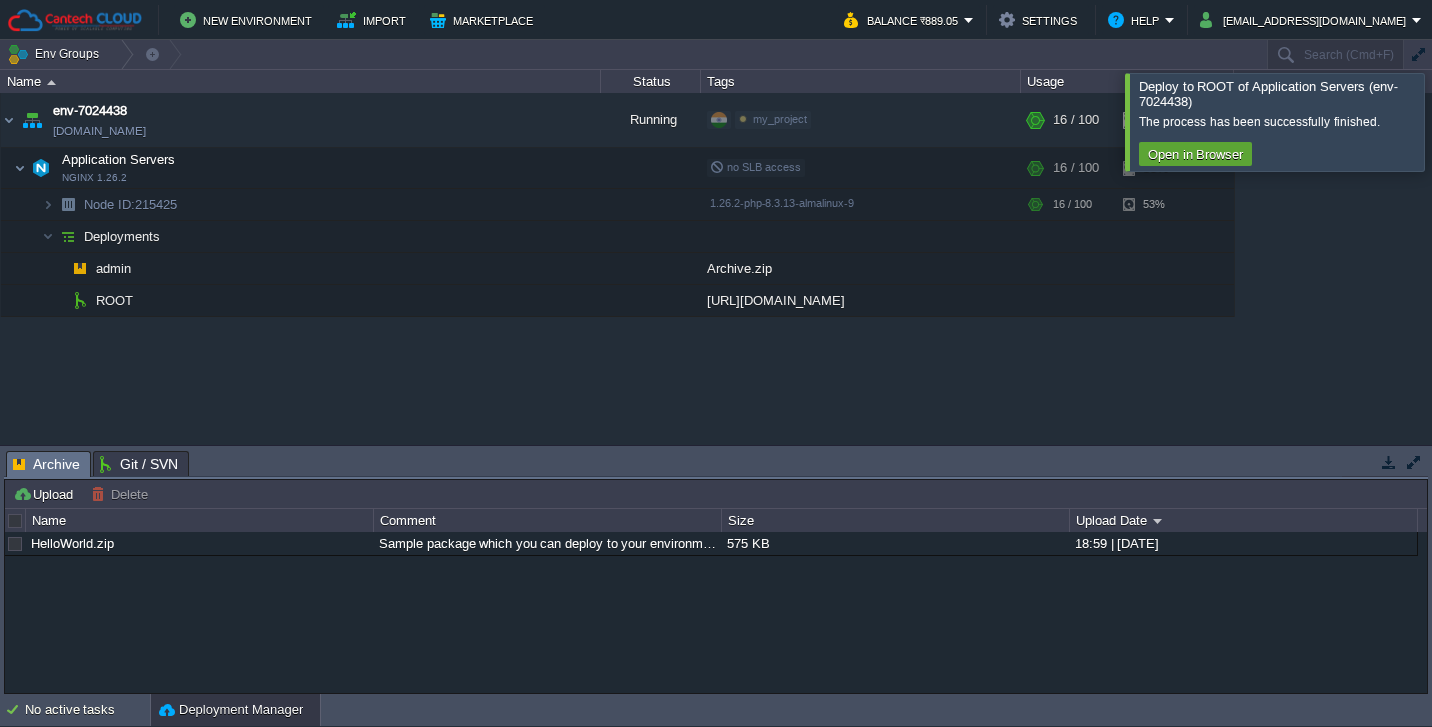 click at bounding box center [1456, 121] 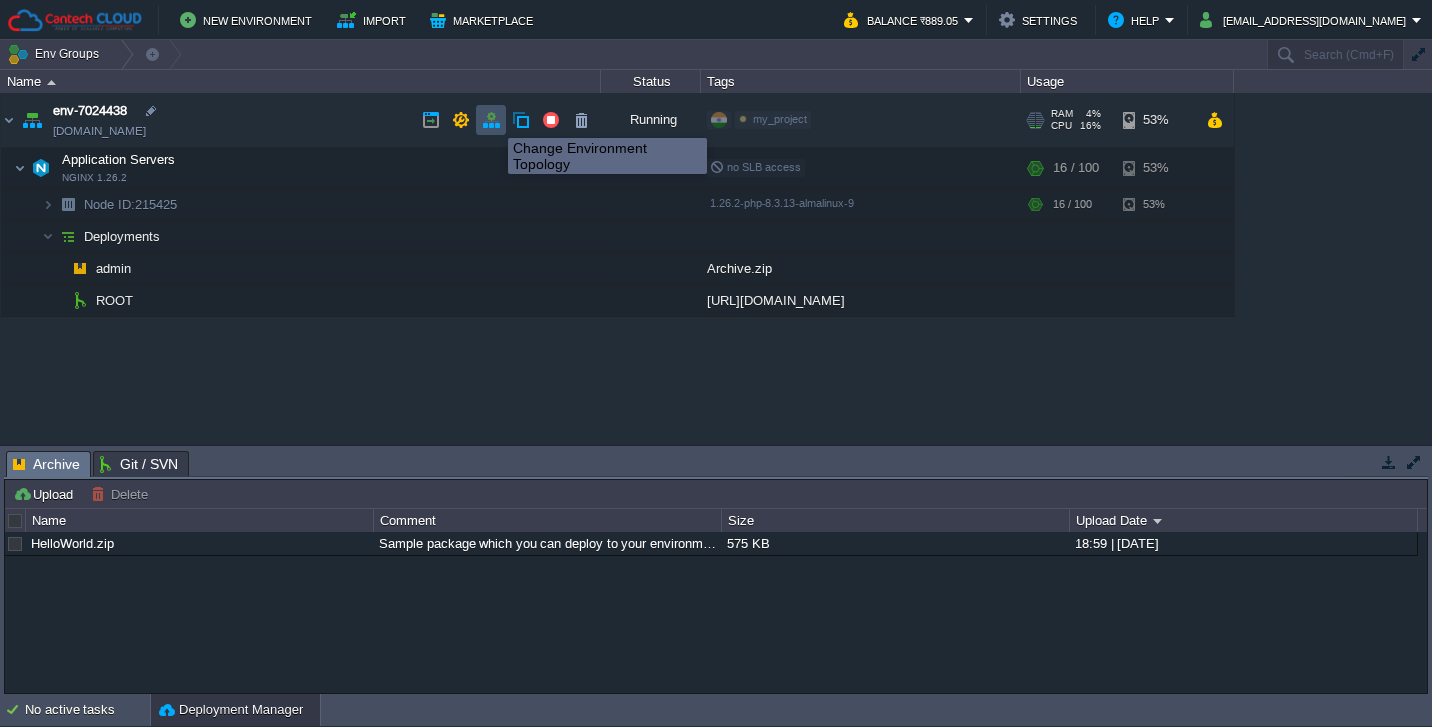 click at bounding box center (491, 120) 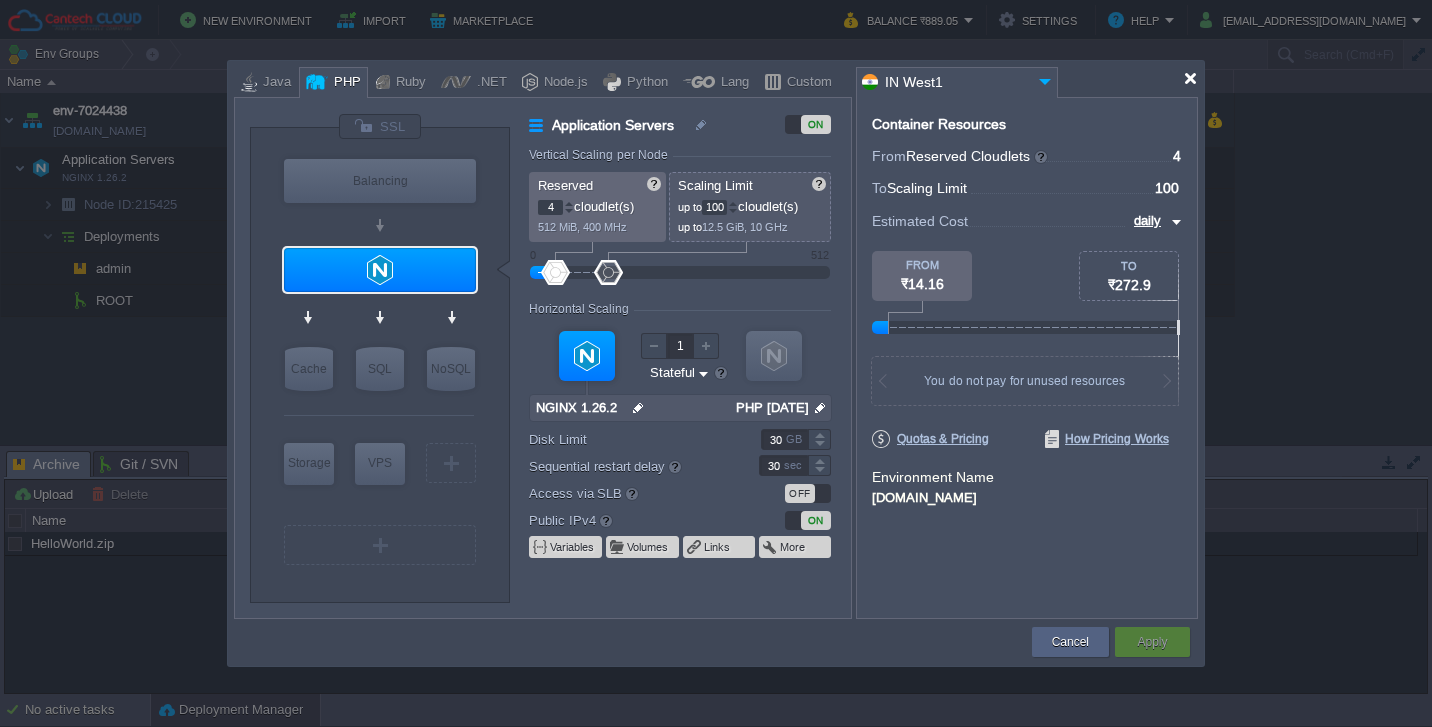 click at bounding box center (1190, 78) 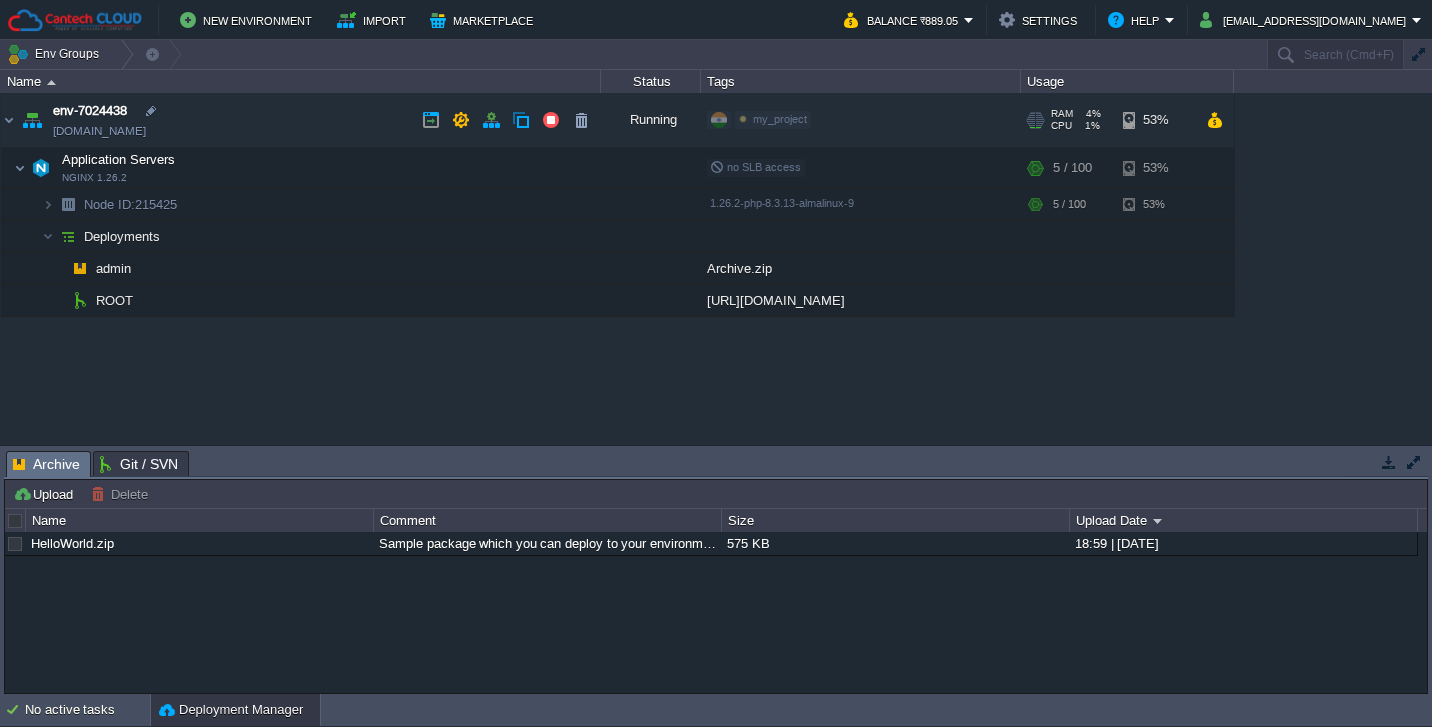 click on "CPU" at bounding box center (1061, 126) 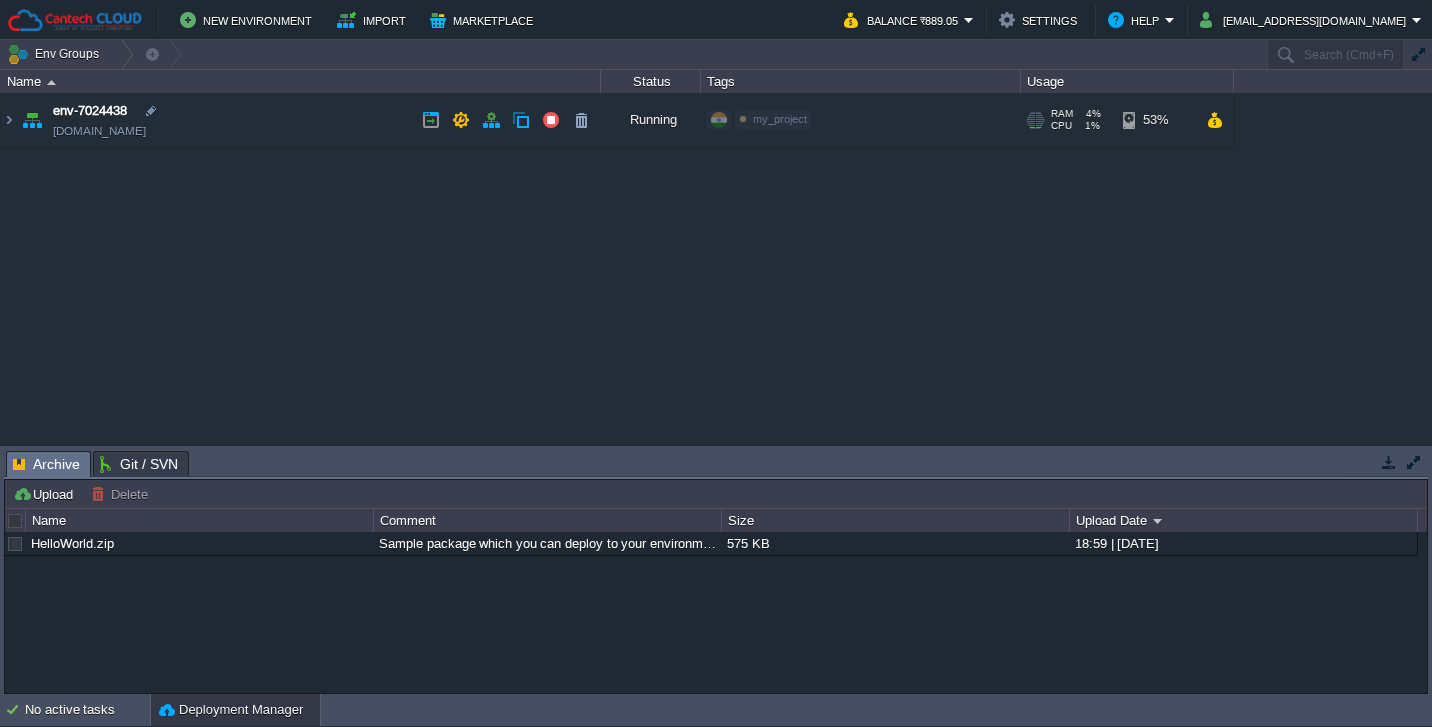click on "CPU" at bounding box center [1061, 126] 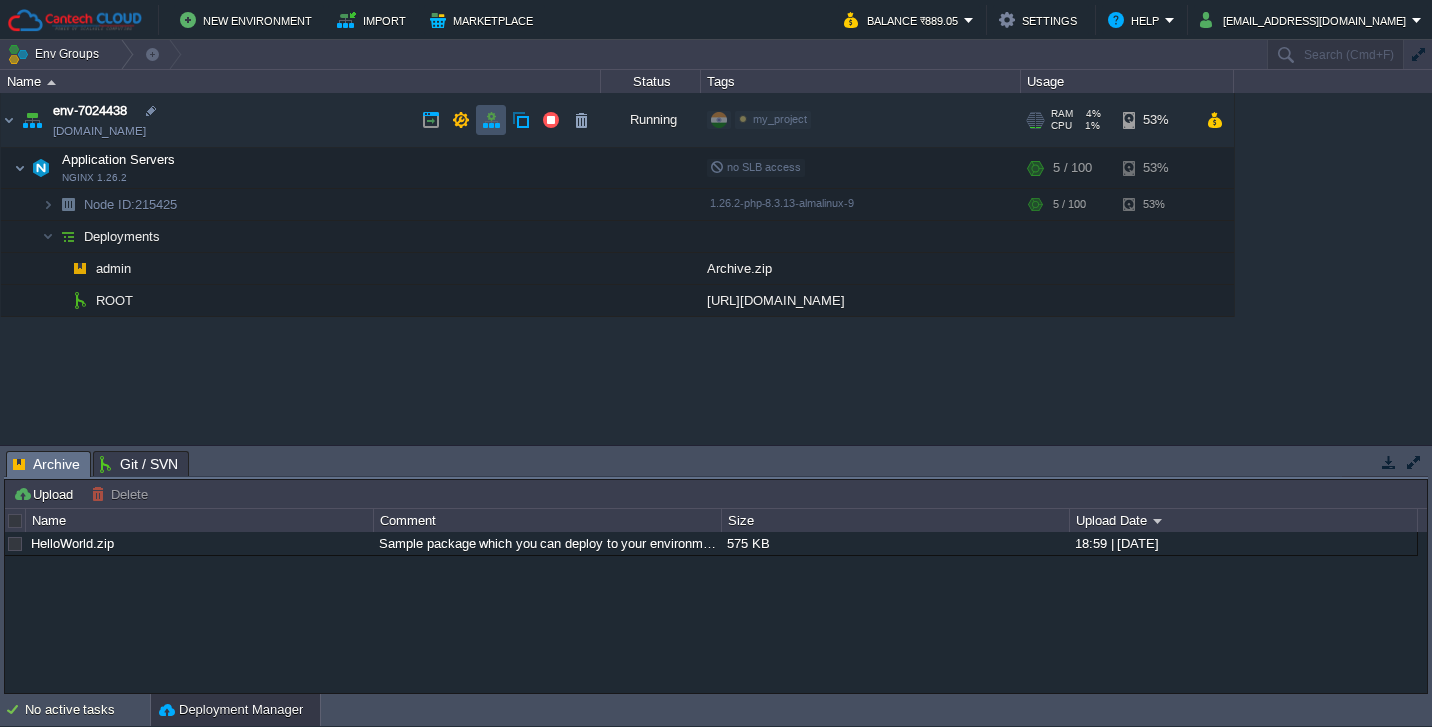 click at bounding box center [491, 120] 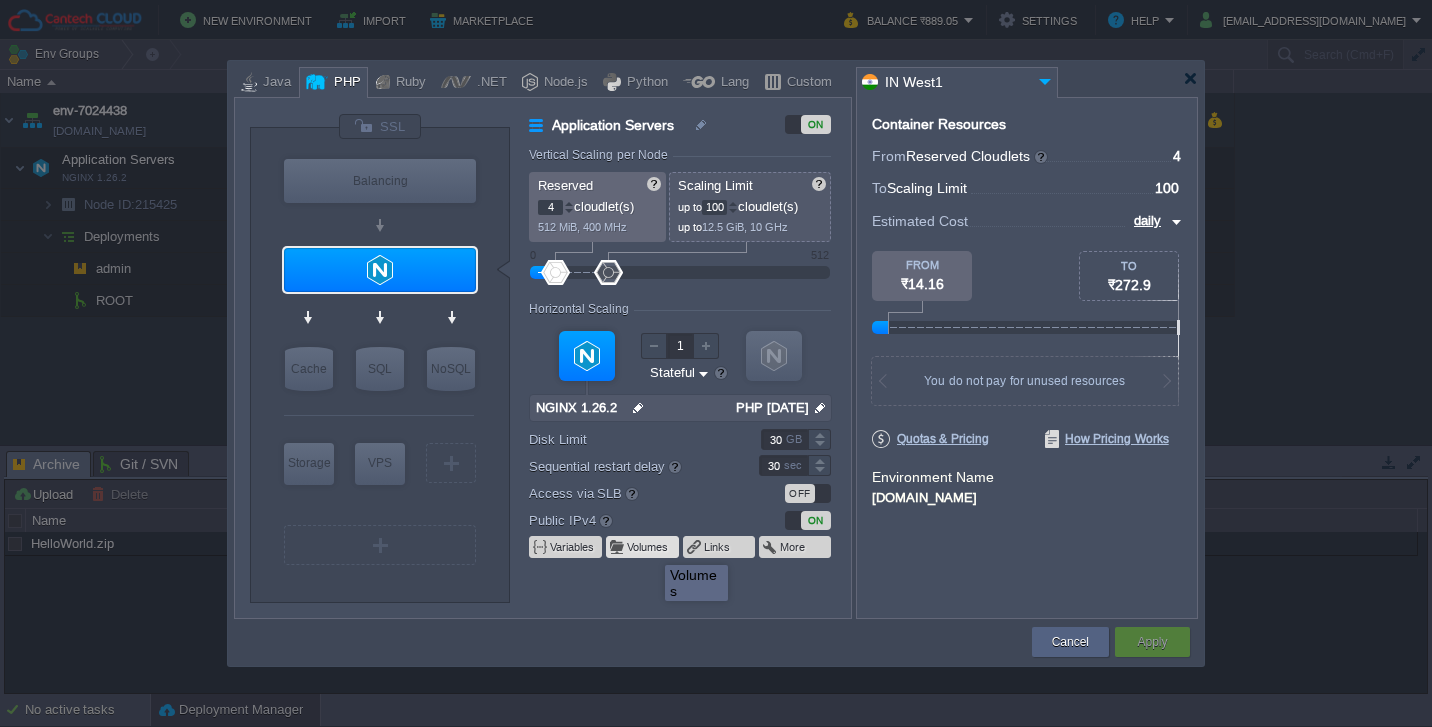click on "Volumes" at bounding box center [648, 547] 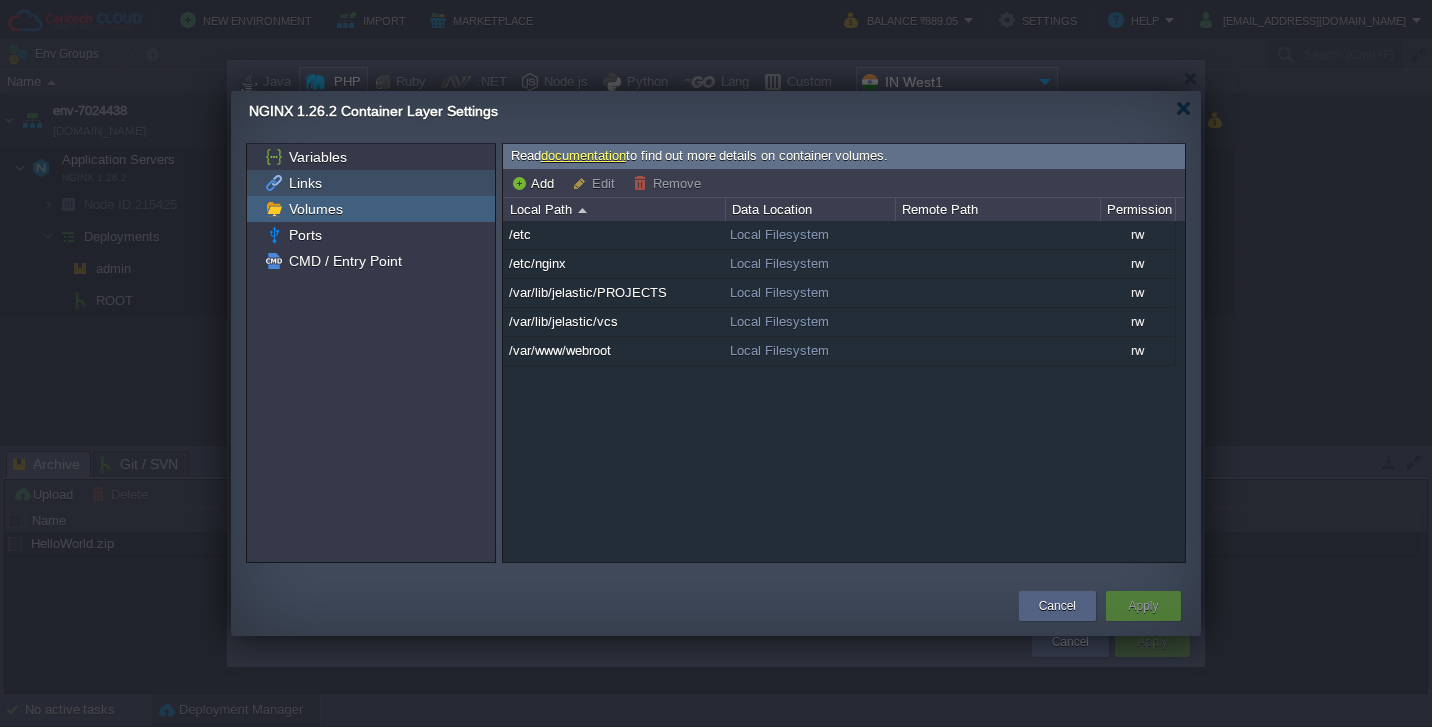 click on "Links" at bounding box center (305, 183) 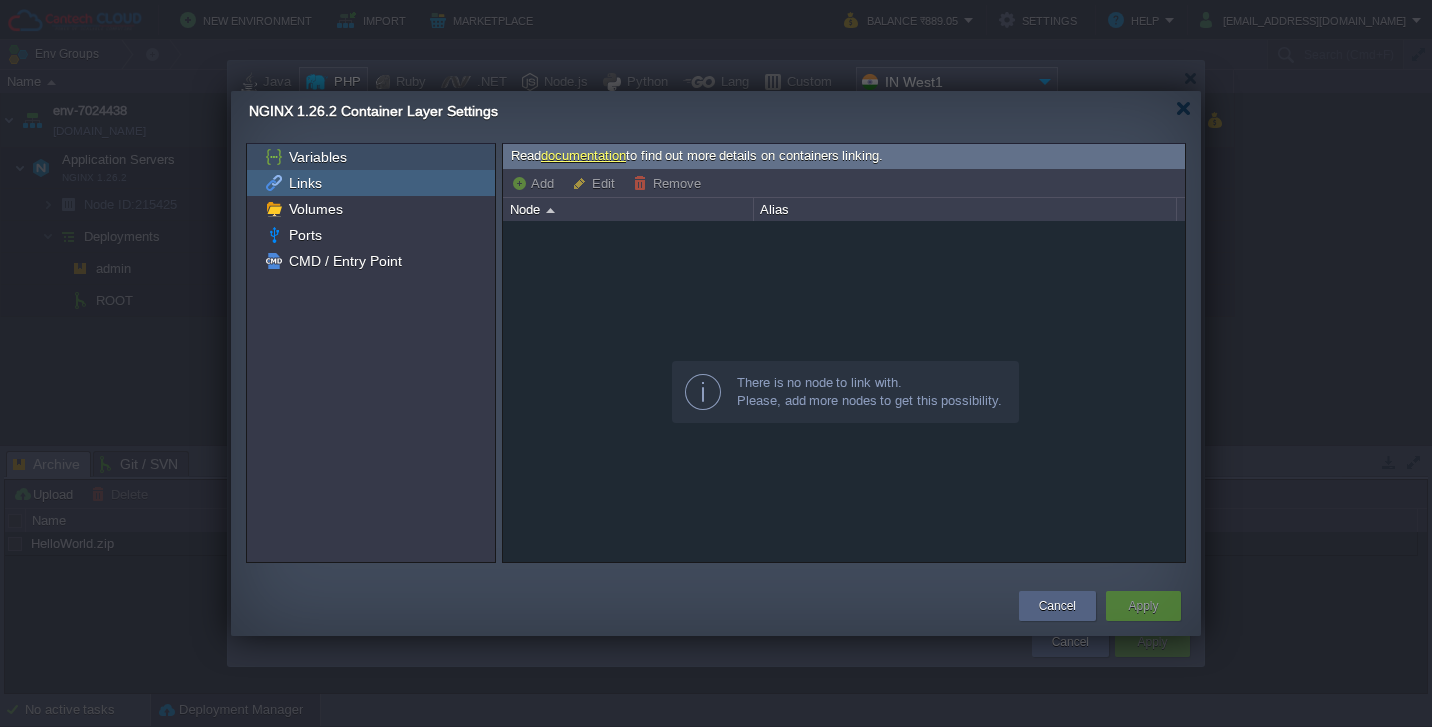 click on "Variables" at bounding box center (371, 157) 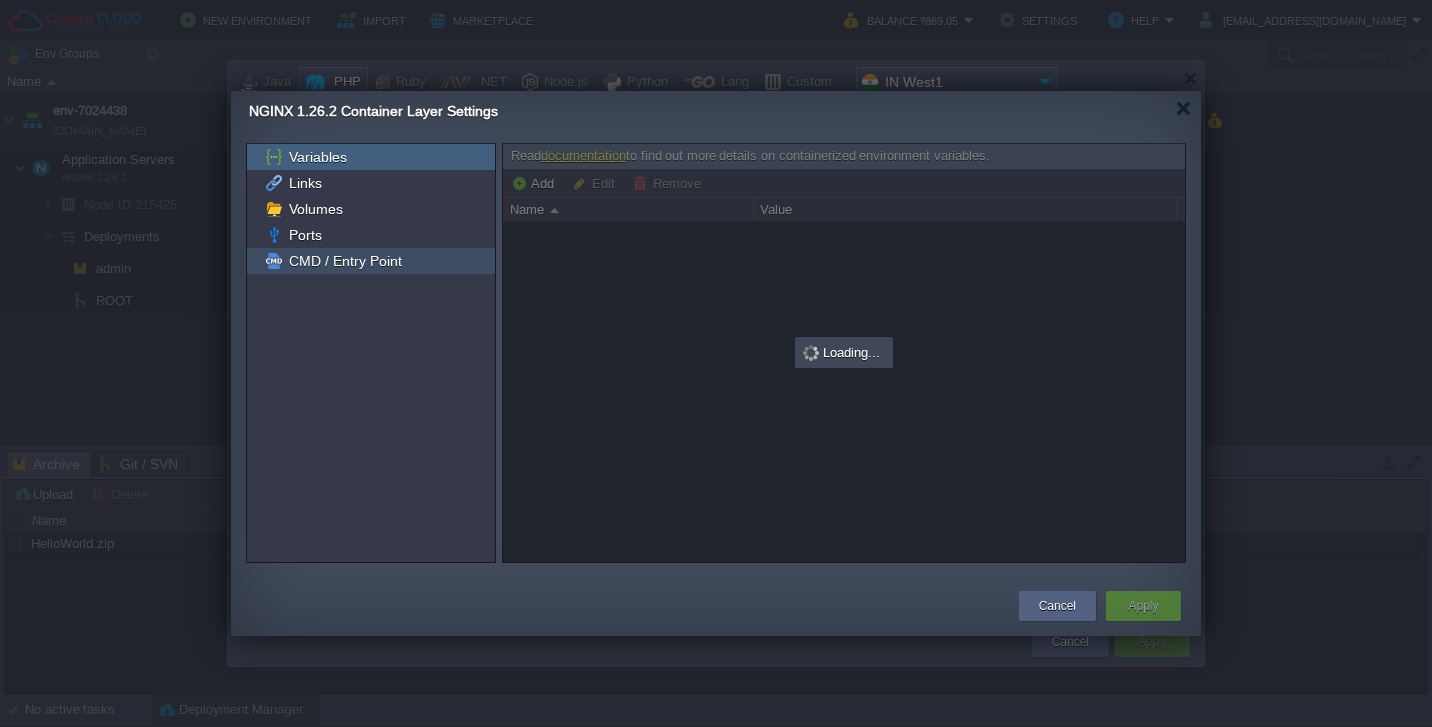 click on "CMD / Entry Point" at bounding box center [371, 261] 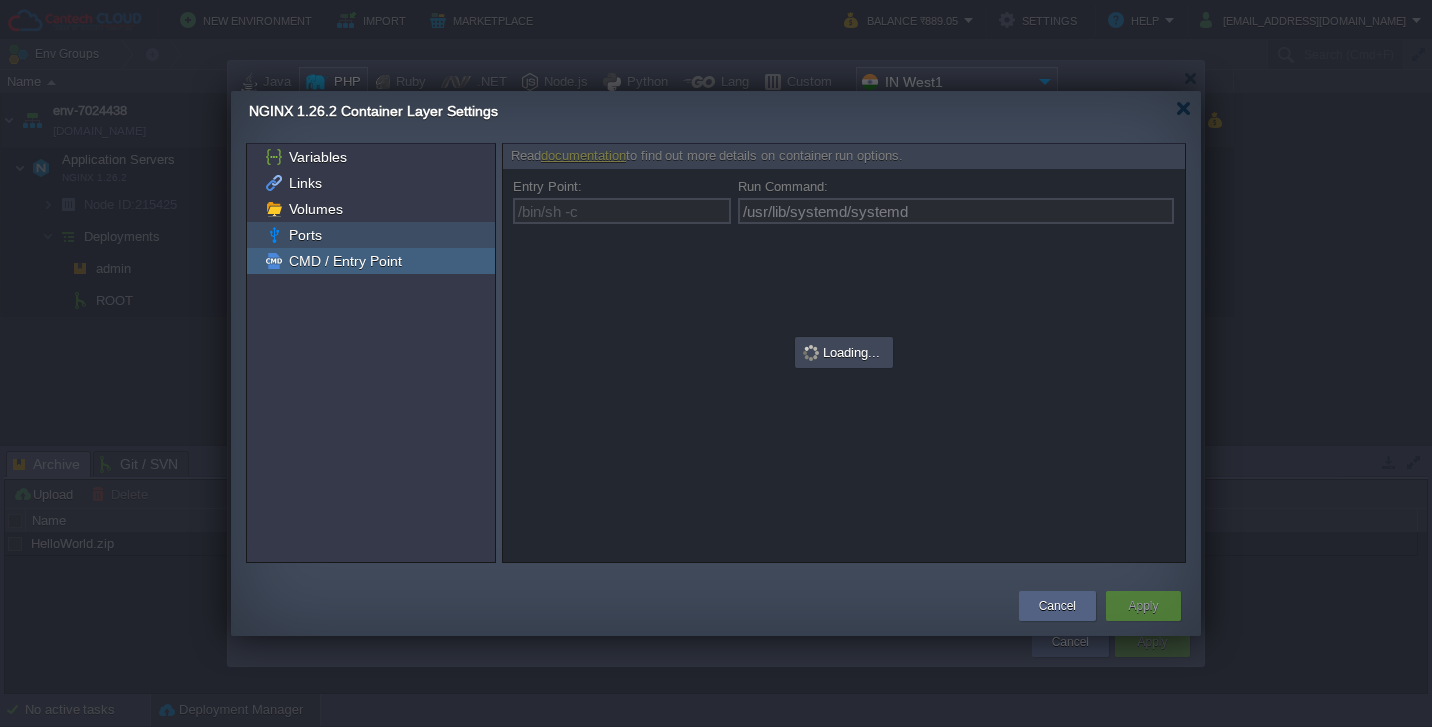 click on "Ports" at bounding box center (371, 235) 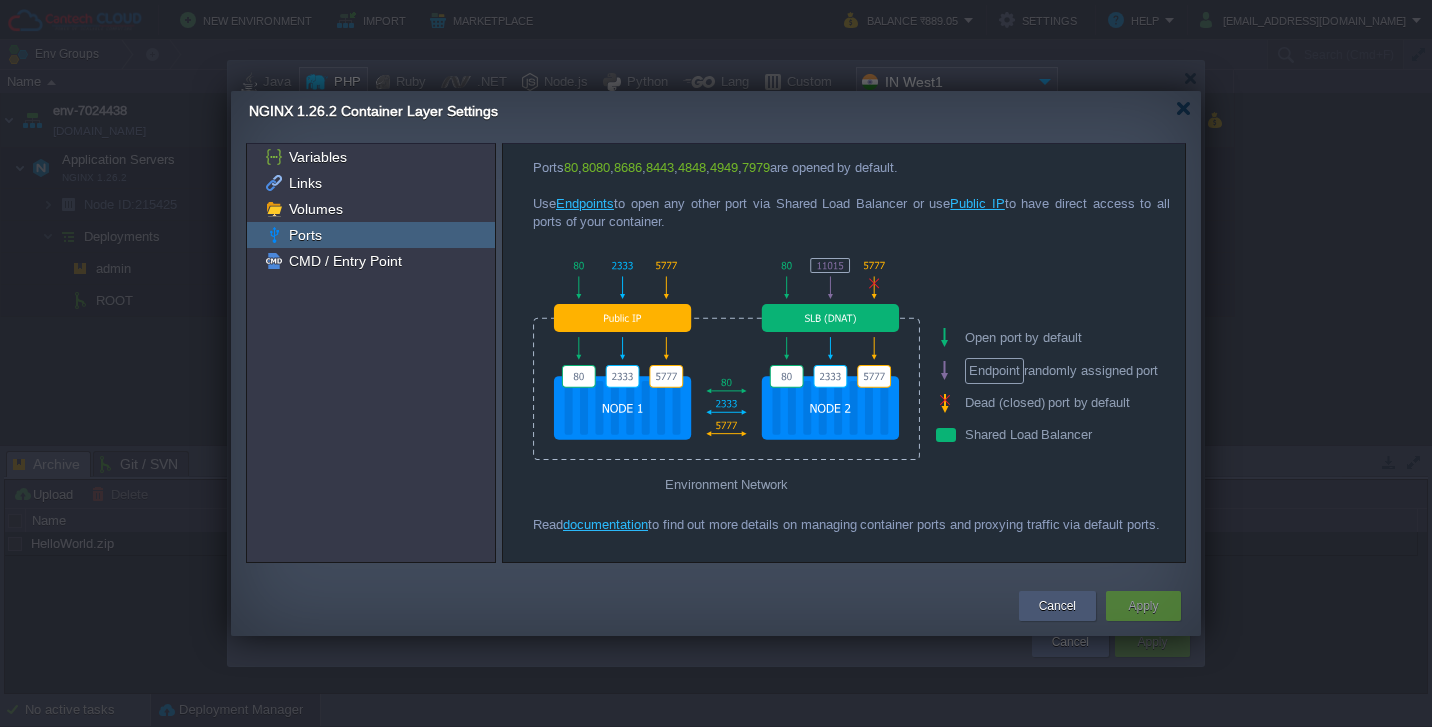 click on "Cancel" at bounding box center [1057, 606] 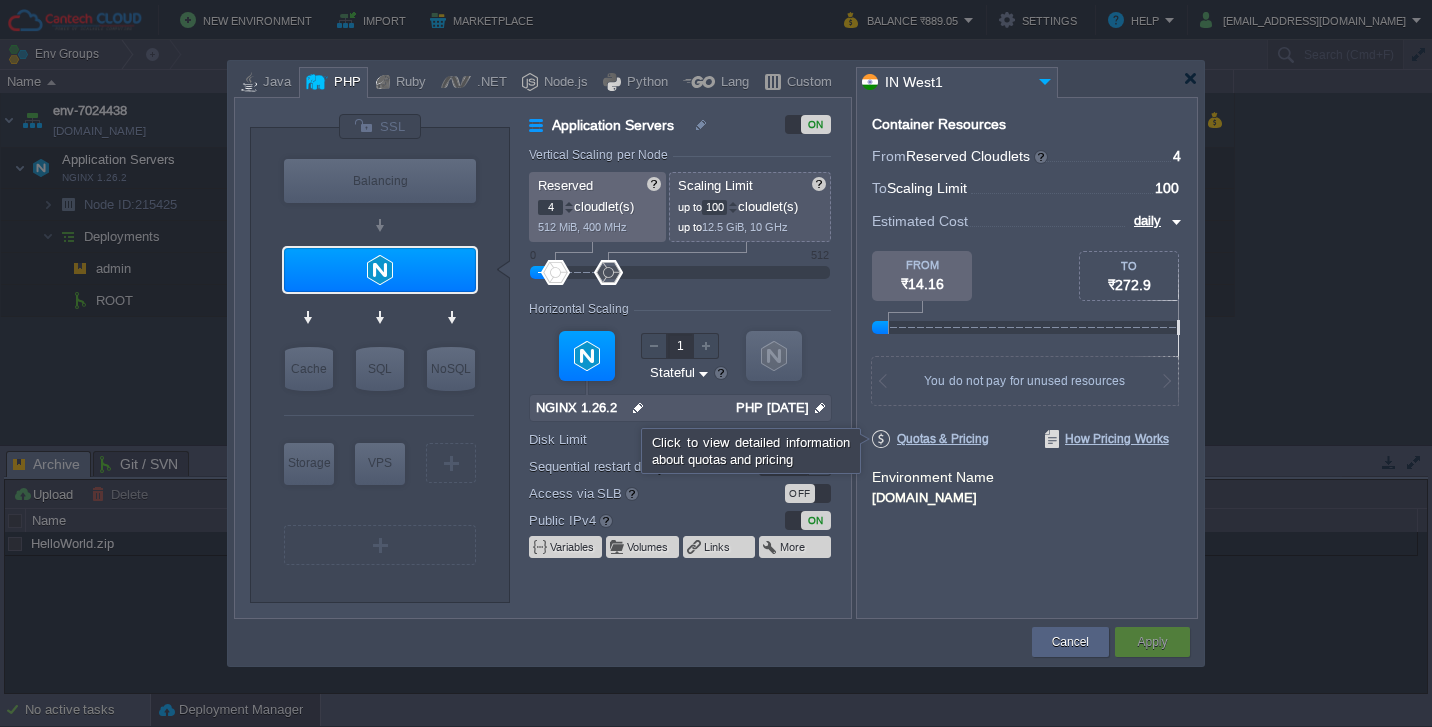 click on "Quotas & Pricing" at bounding box center [930, 439] 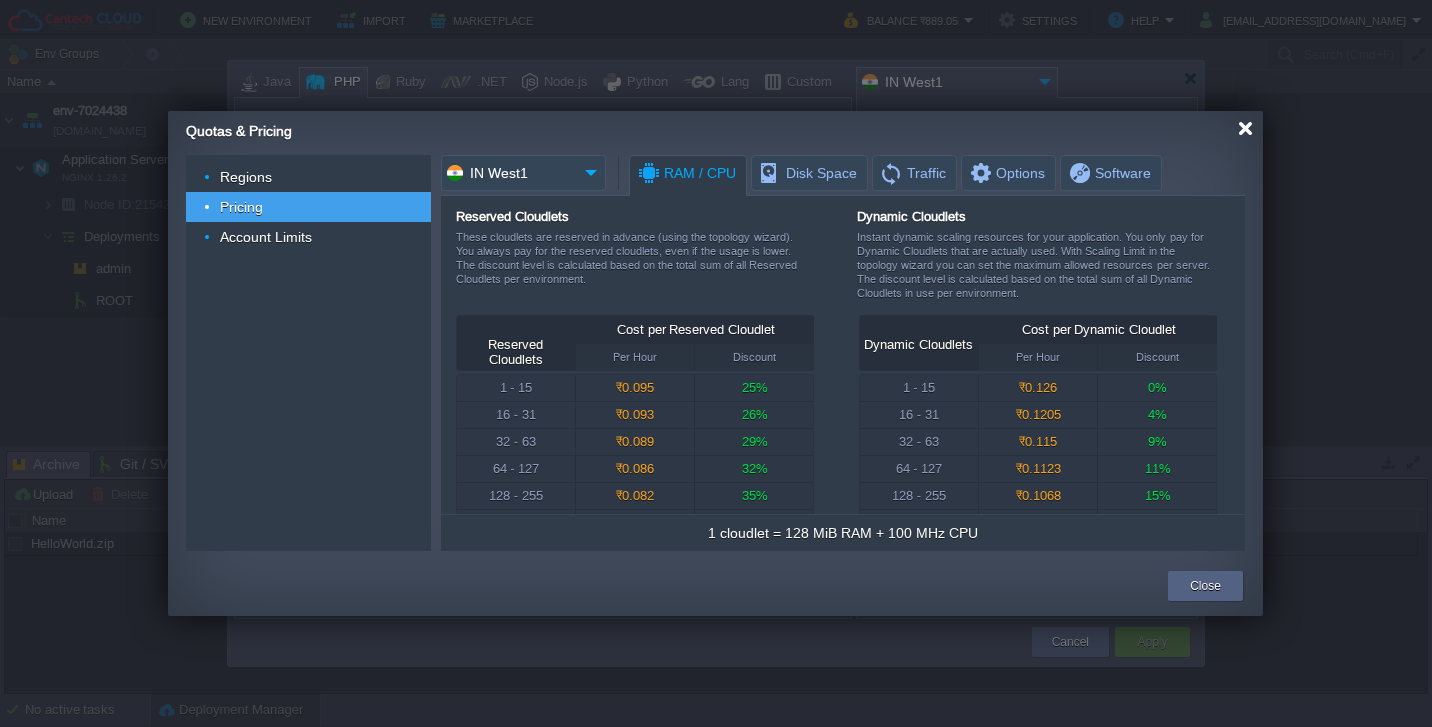 click at bounding box center [1245, 128] 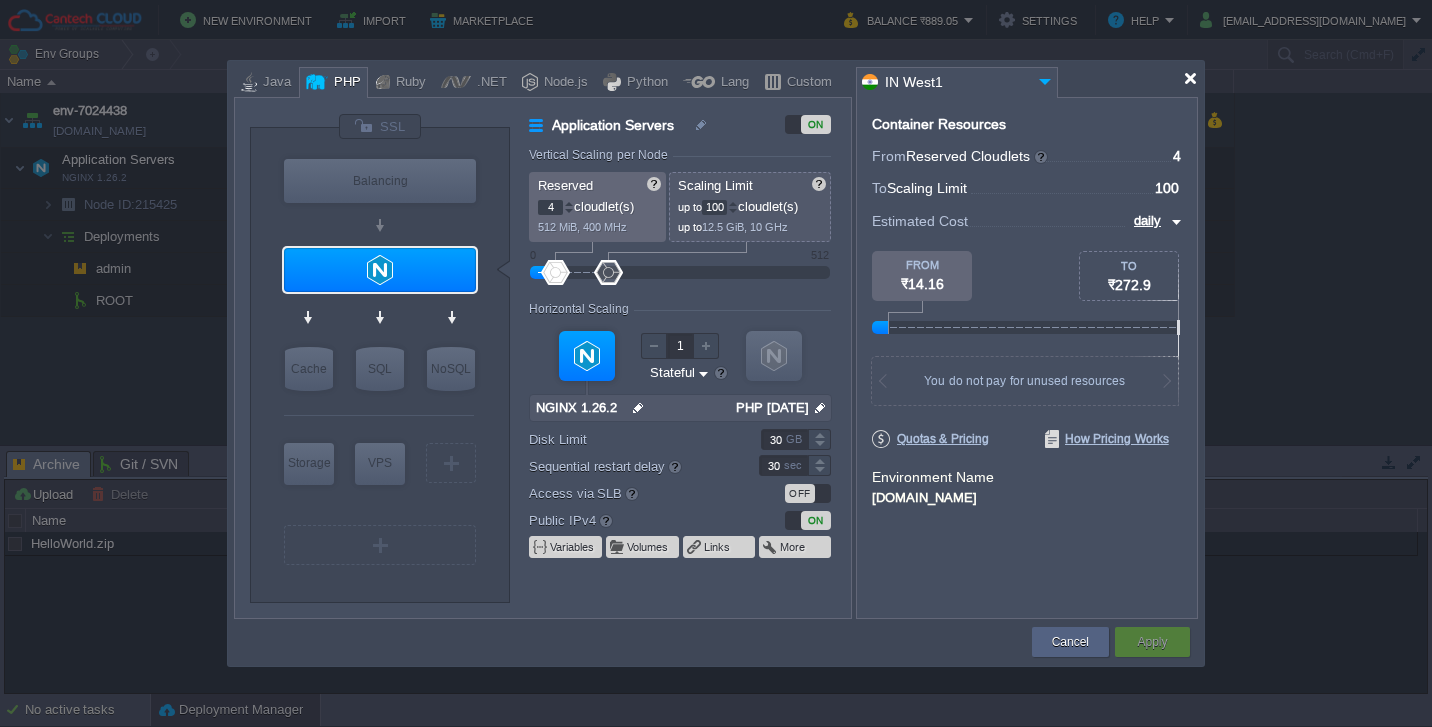 click at bounding box center [1190, 78] 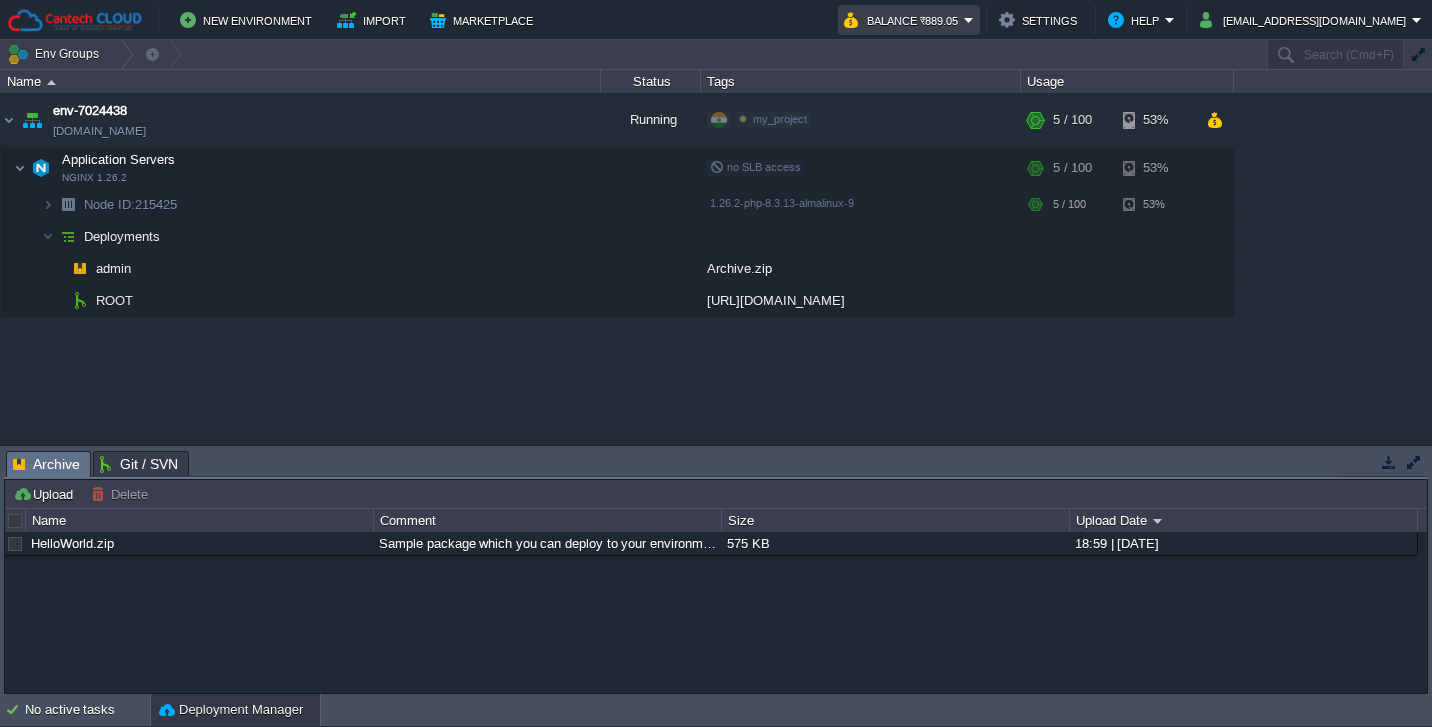 click on "Balance ₹889.05" at bounding box center (909, 20) 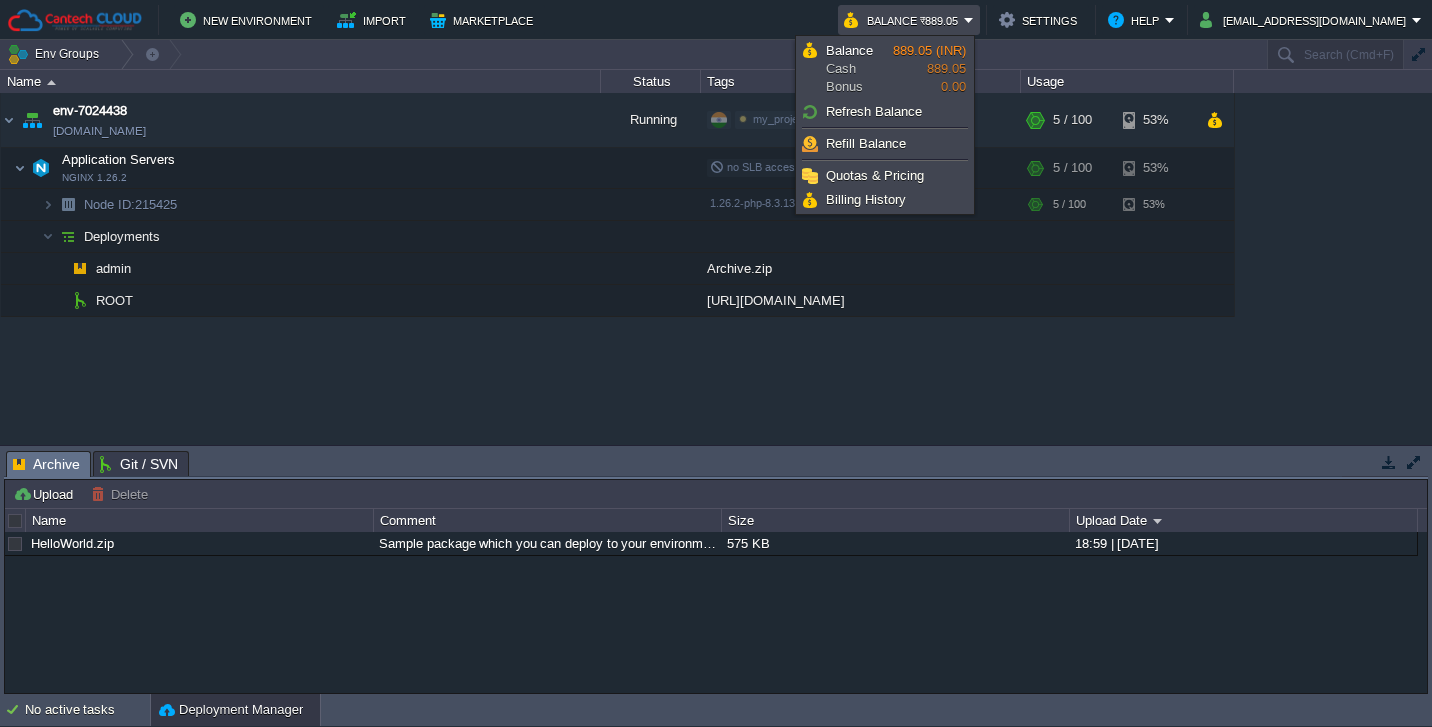 click on "env-7024438 [DOMAIN_NAME] Running                                                                                                                                 my_project                           Edit                                                                                                                                                            RAM                 4%                                         CPU                 1%                             5 / 100                    53%       Application Servers NGINX 1.26.2                                                         no SLB access                                                                                                                                                                                   RAM                 4%                                         CPU                 1%                             5 / 100                    53%     Node ID:  215425" at bounding box center (716, 268) 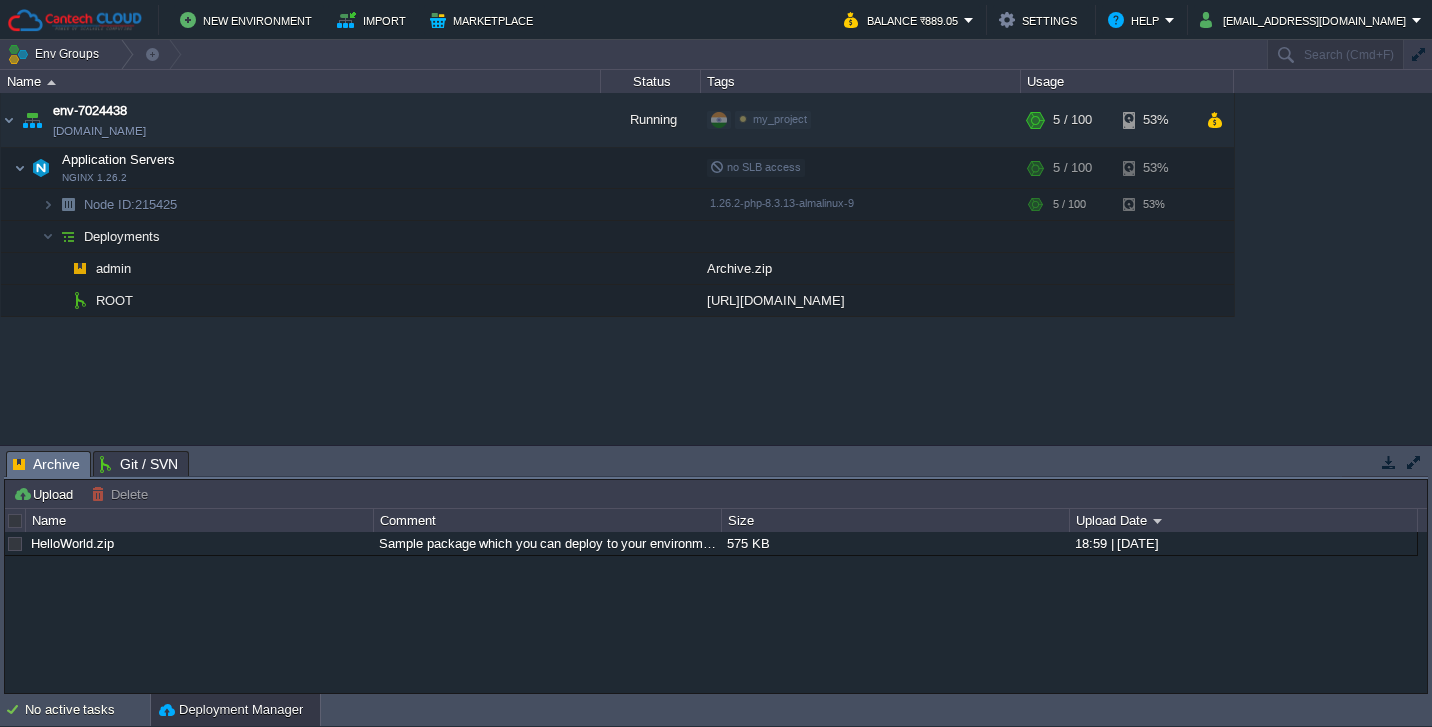 click on "Git / SVN" at bounding box center (139, 464) 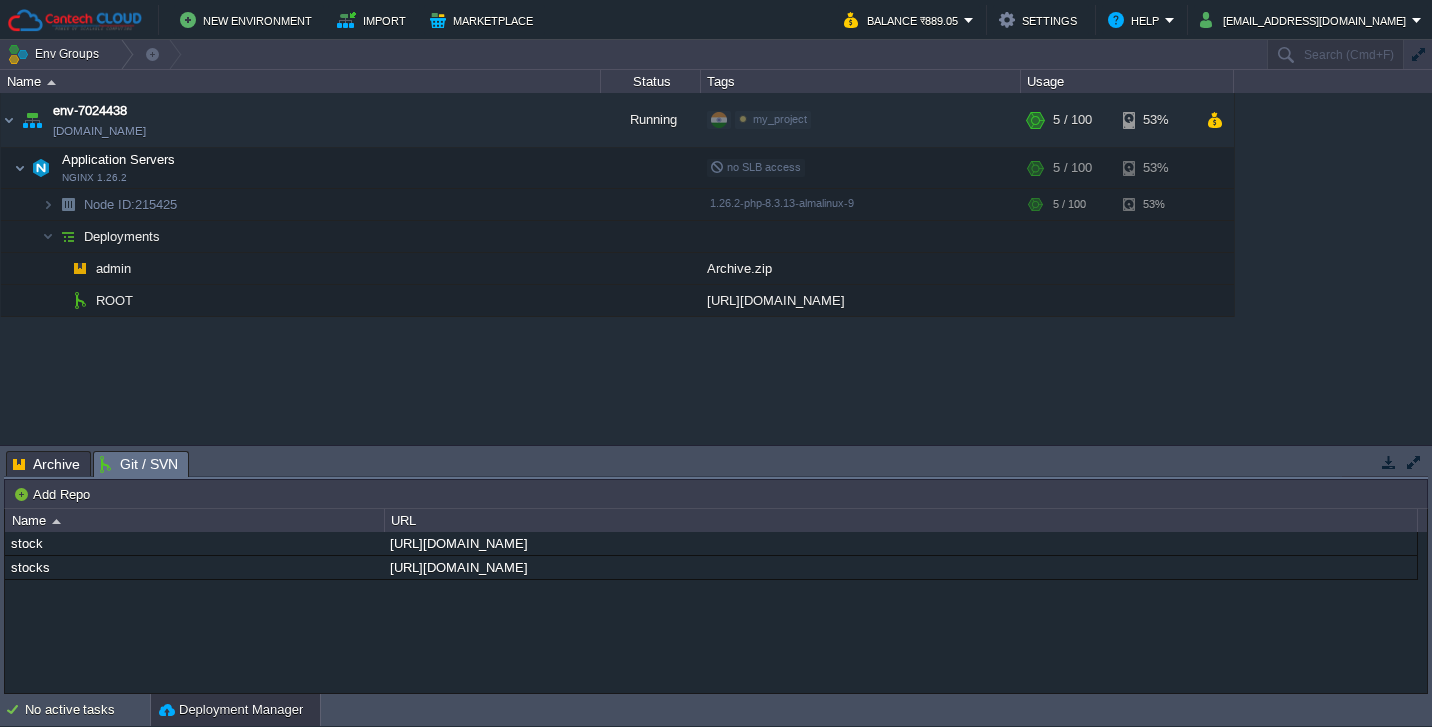 click on "Archive" at bounding box center (46, 464) 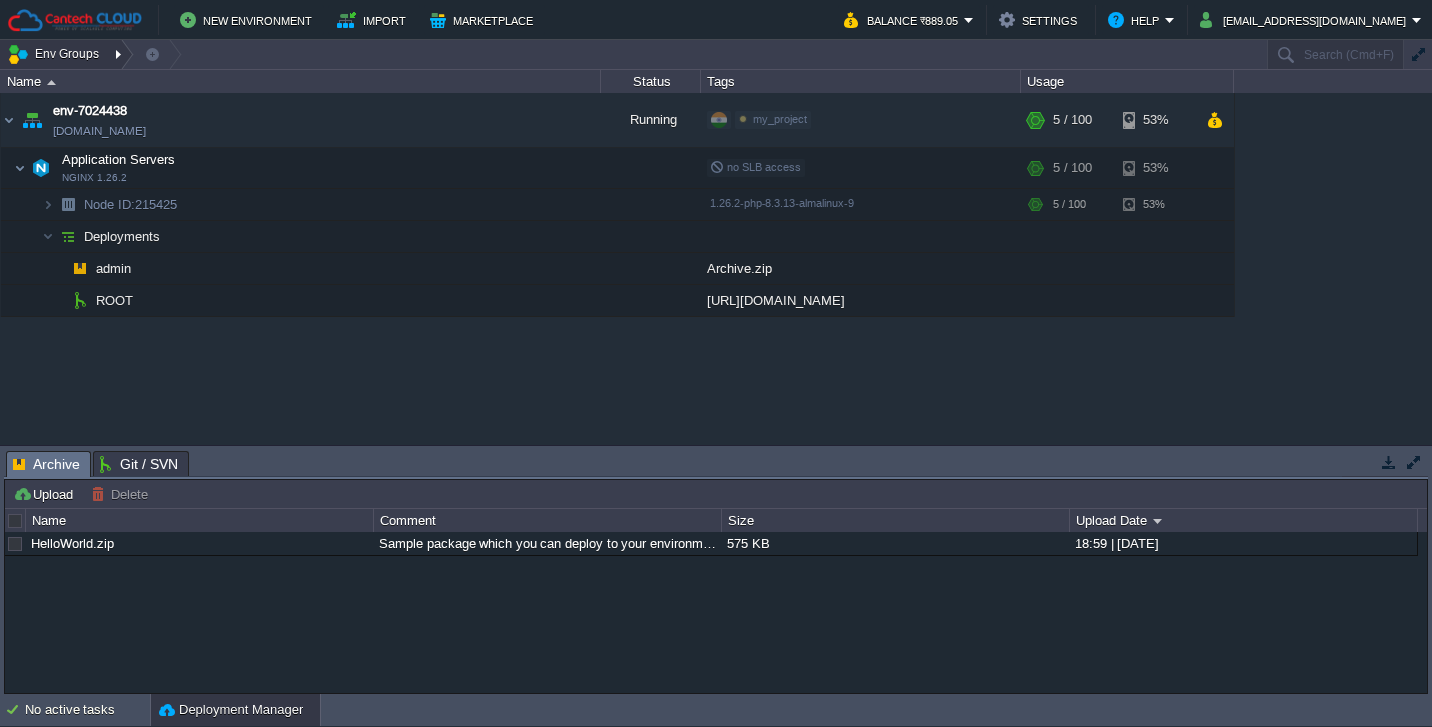 click at bounding box center [120, 54] 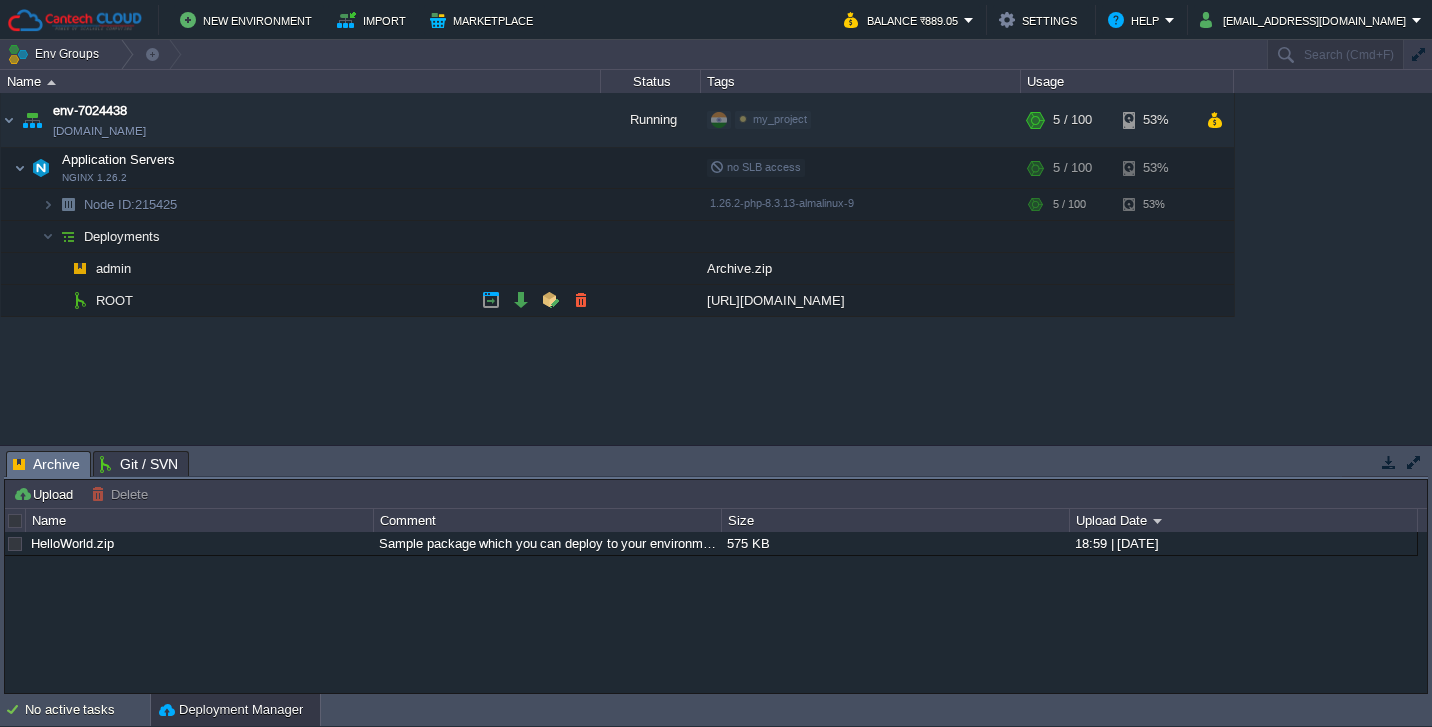 click on "ROOT" at bounding box center (301, 301) 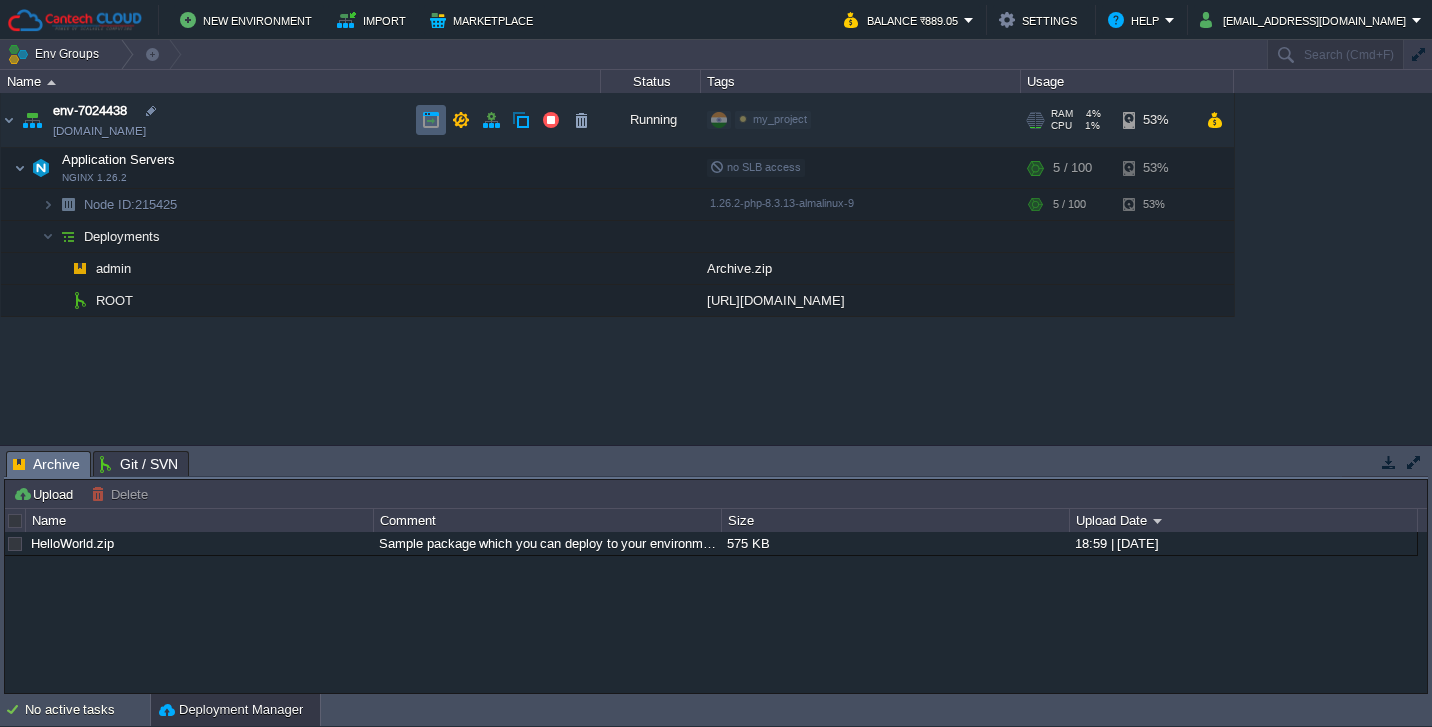 click at bounding box center [431, 120] 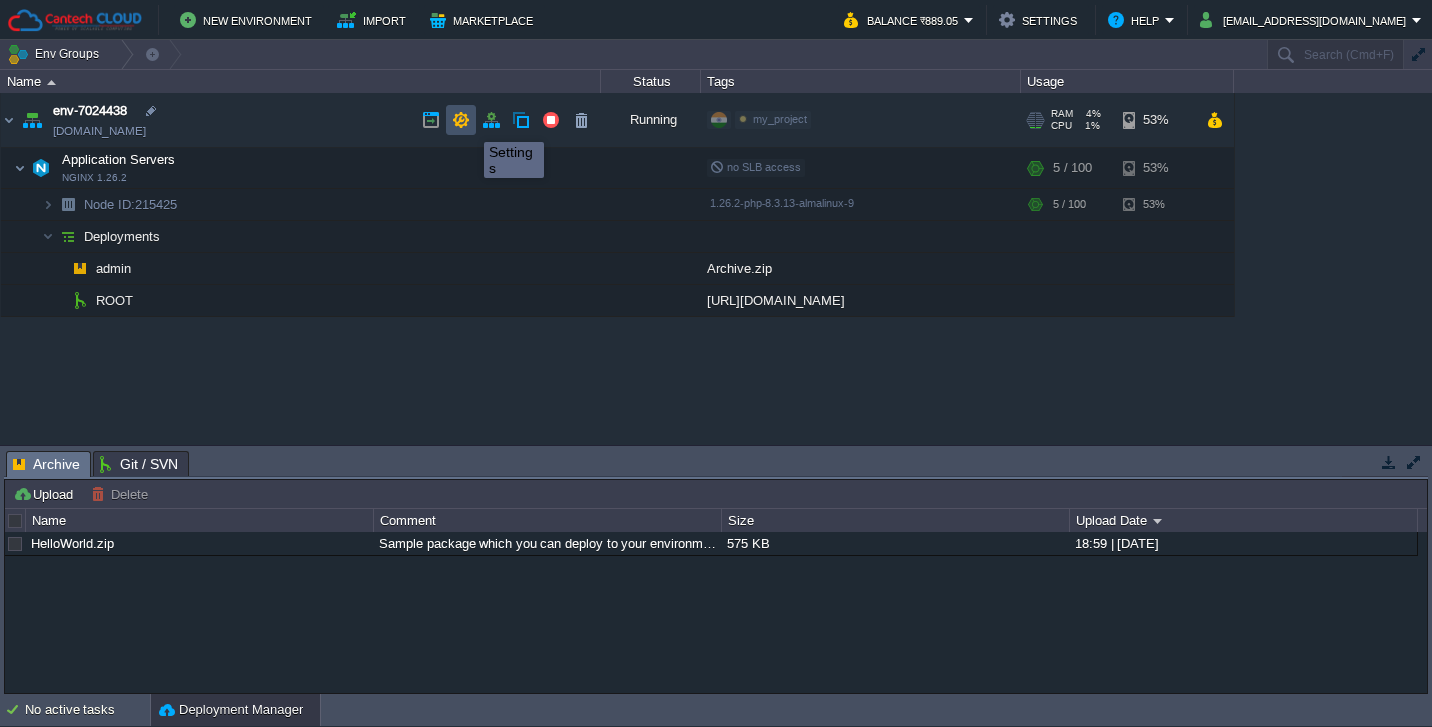 click at bounding box center [461, 120] 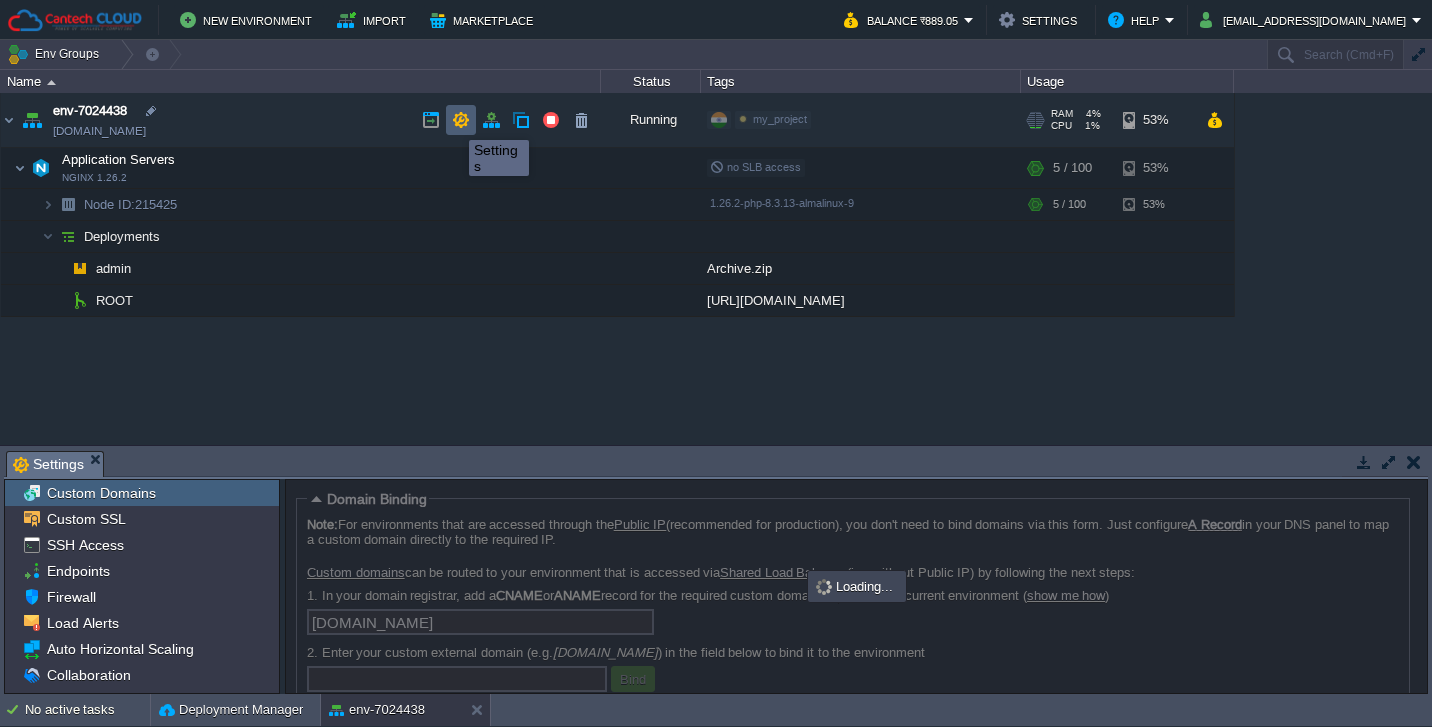 scroll, scrollTop: 2, scrollLeft: 0, axis: vertical 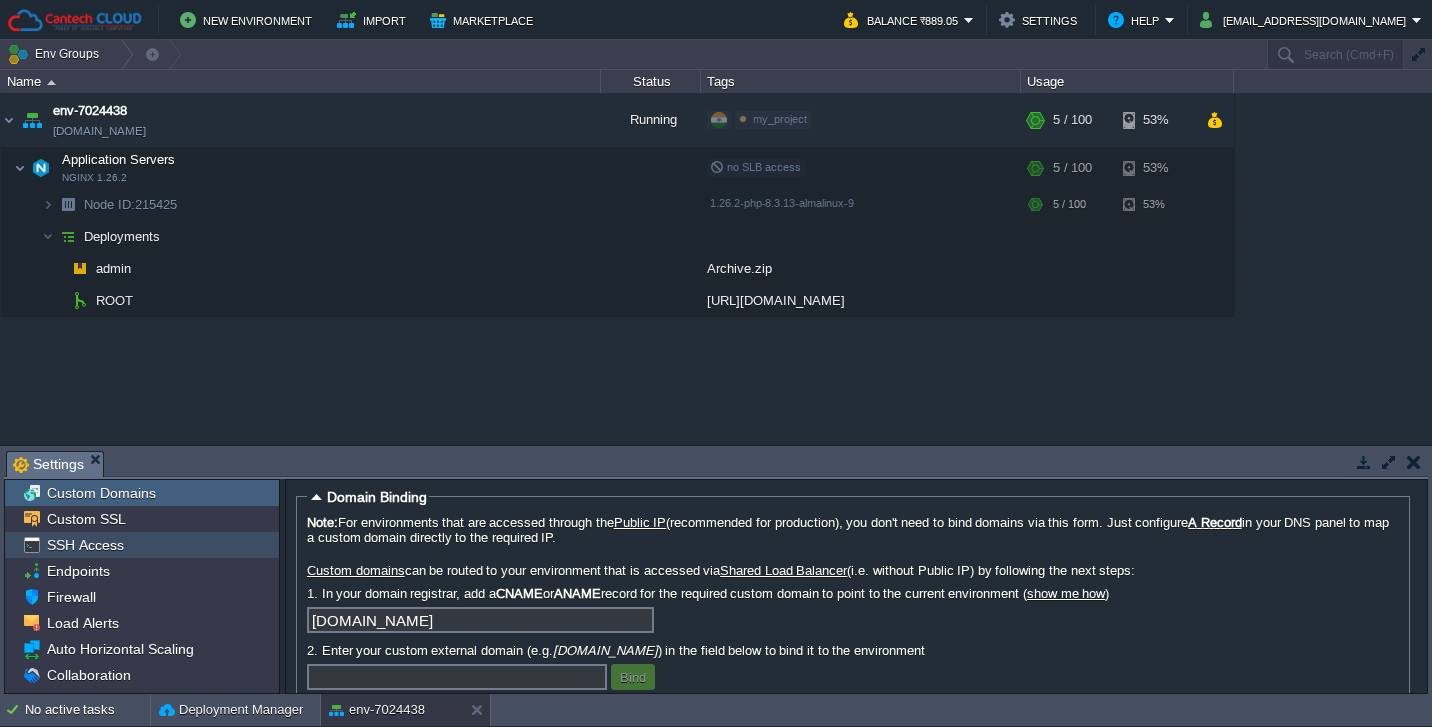click on "SSH Access" at bounding box center [85, 545] 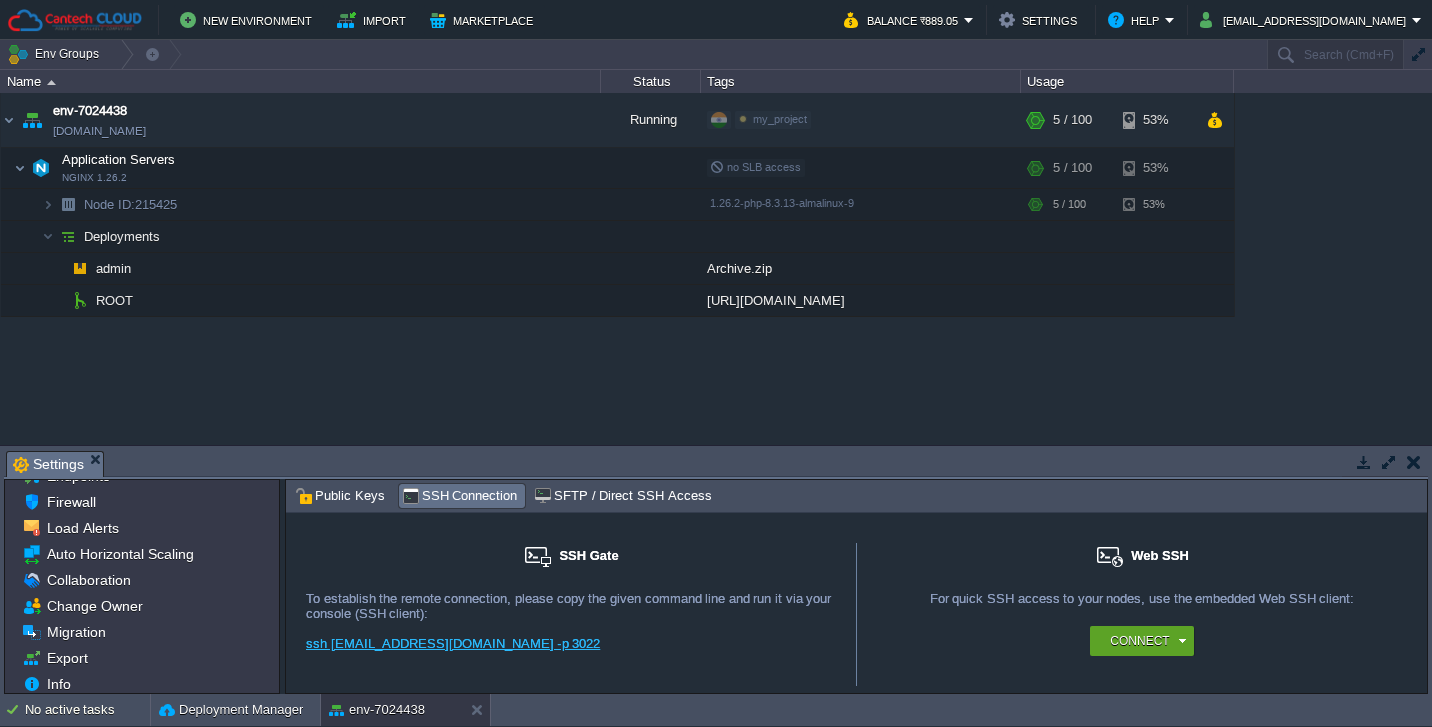 scroll, scrollTop: 100, scrollLeft: 0, axis: vertical 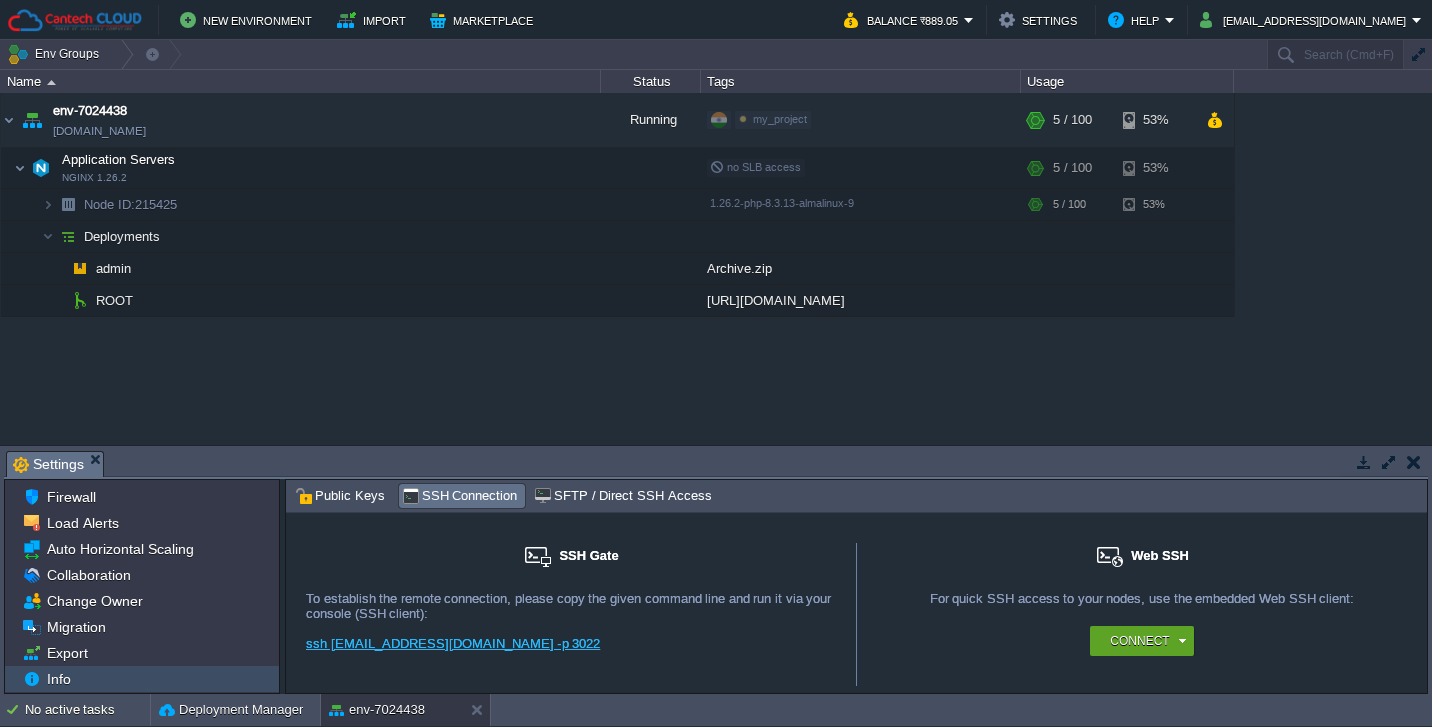 click on "Info" at bounding box center [142, 679] 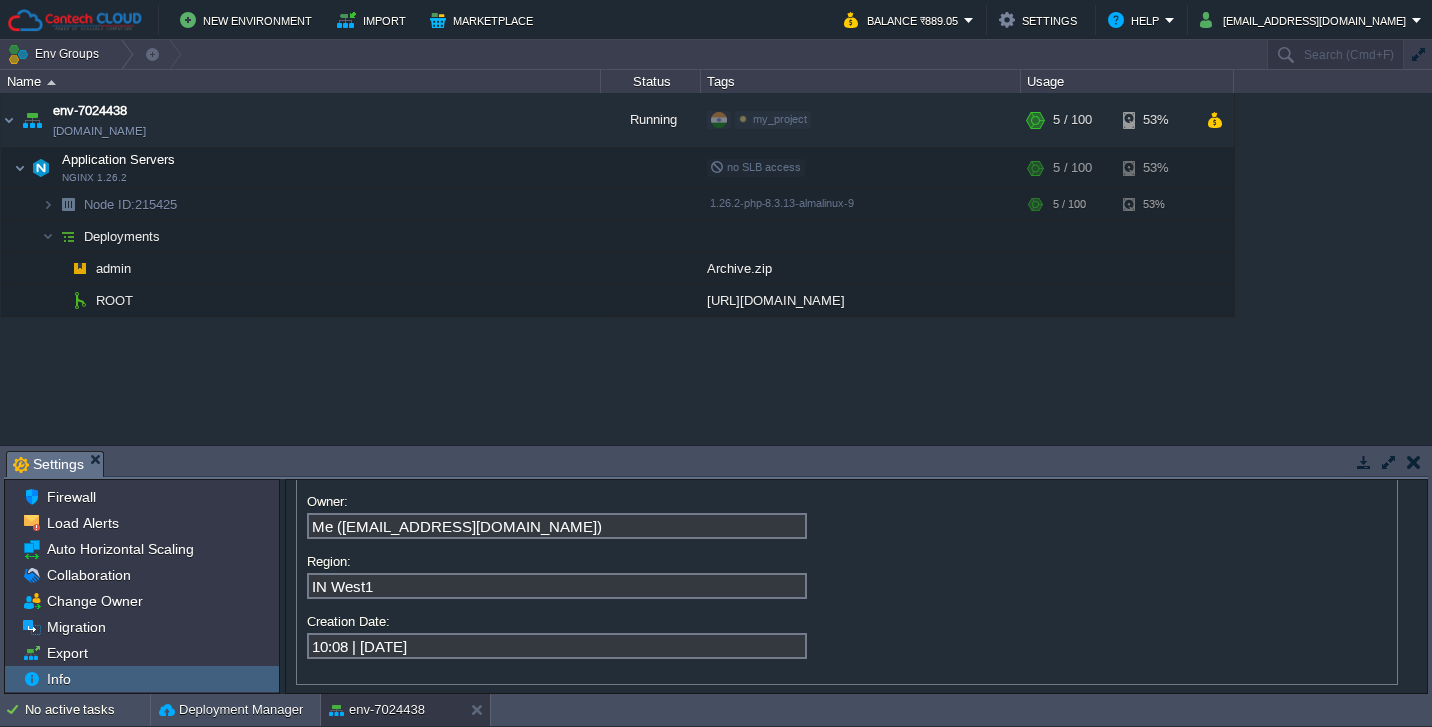 scroll, scrollTop: 98, scrollLeft: 0, axis: vertical 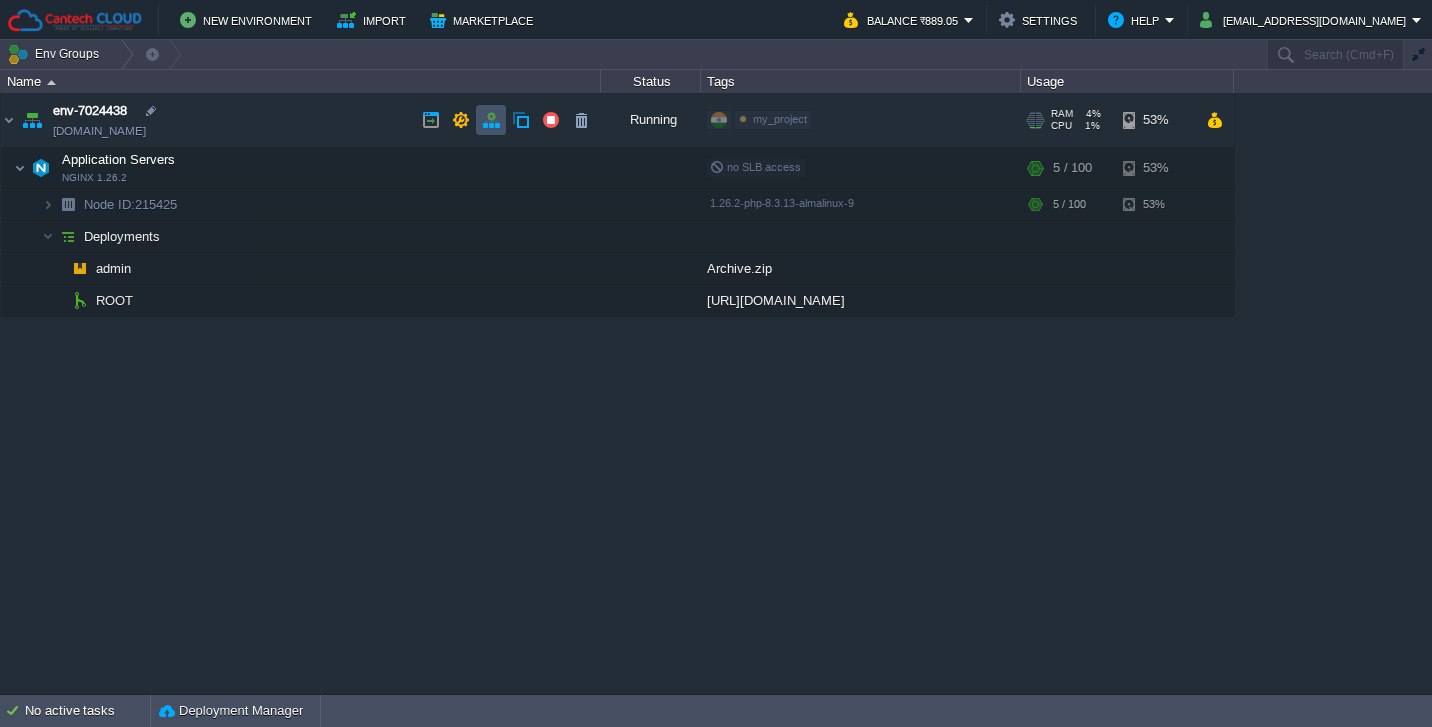 click at bounding box center (491, 120) 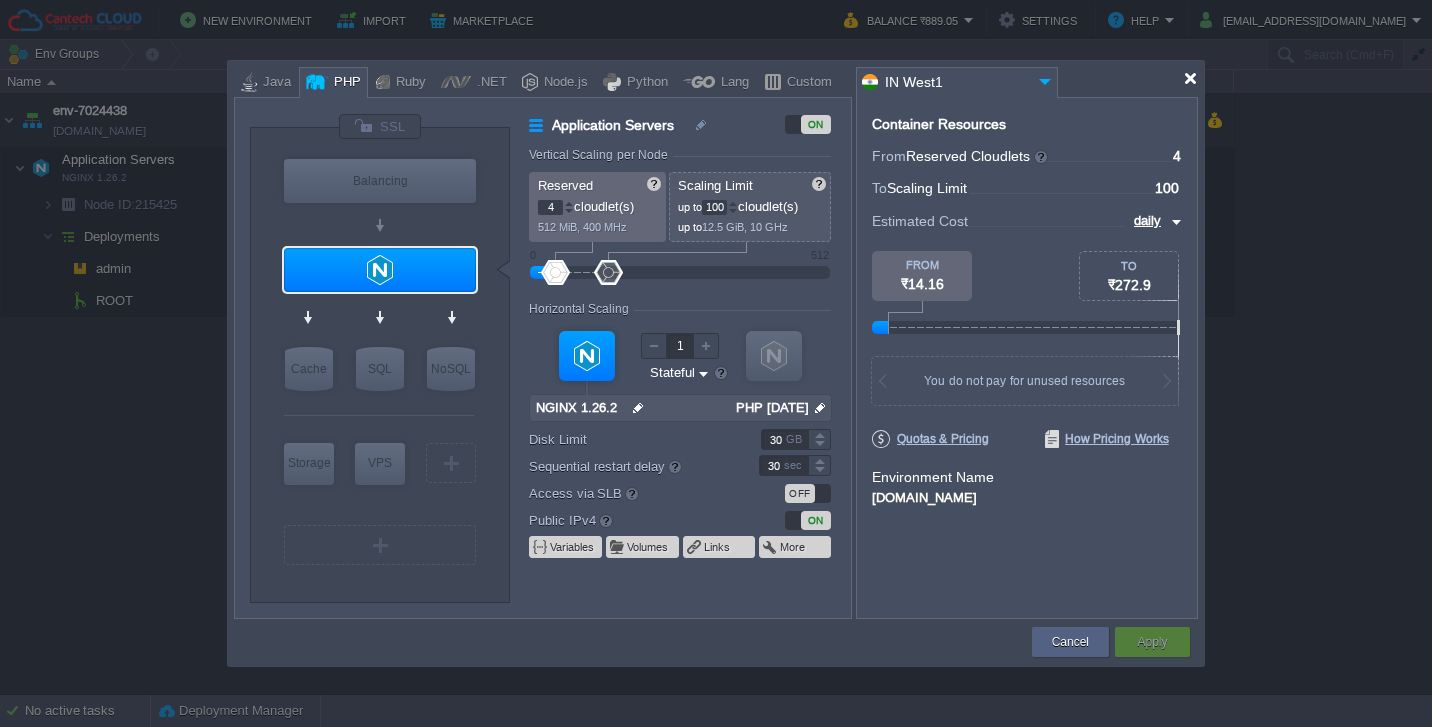 click at bounding box center (1190, 78) 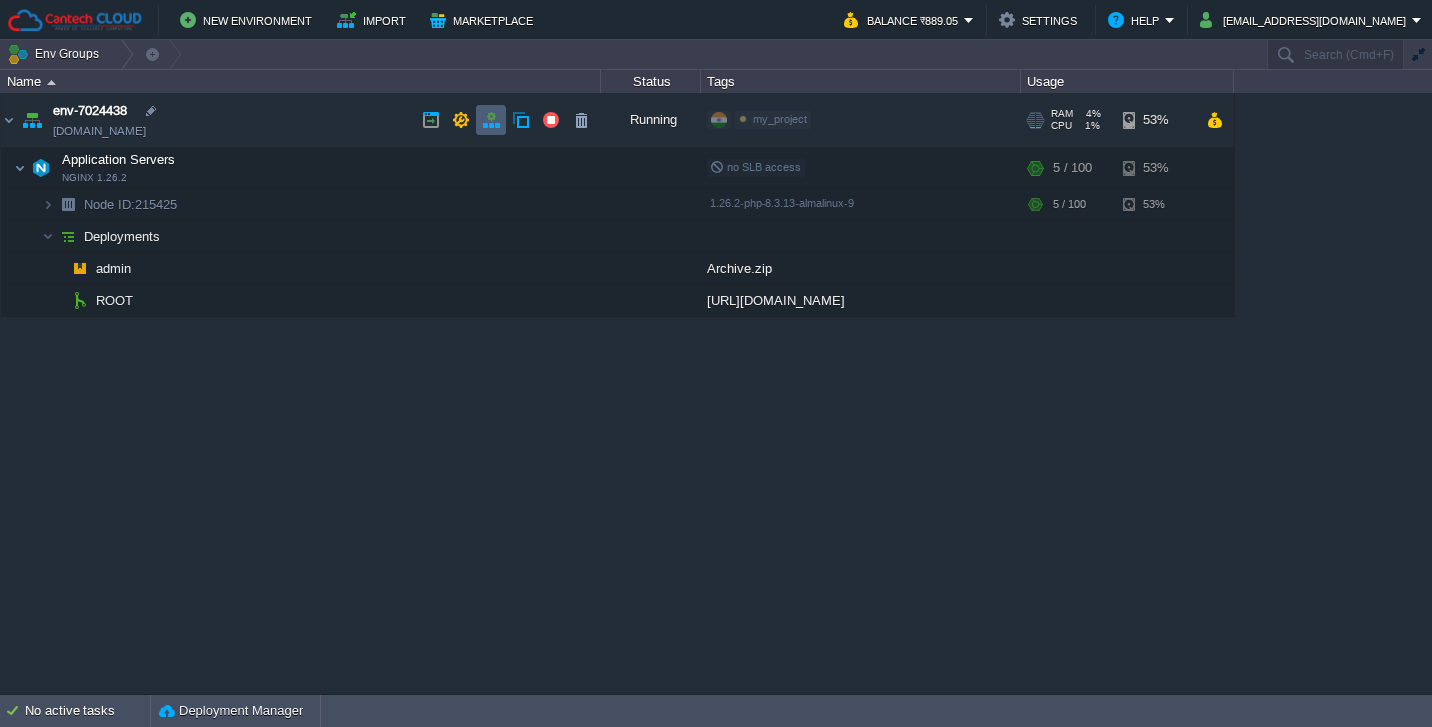 click at bounding box center (491, 120) 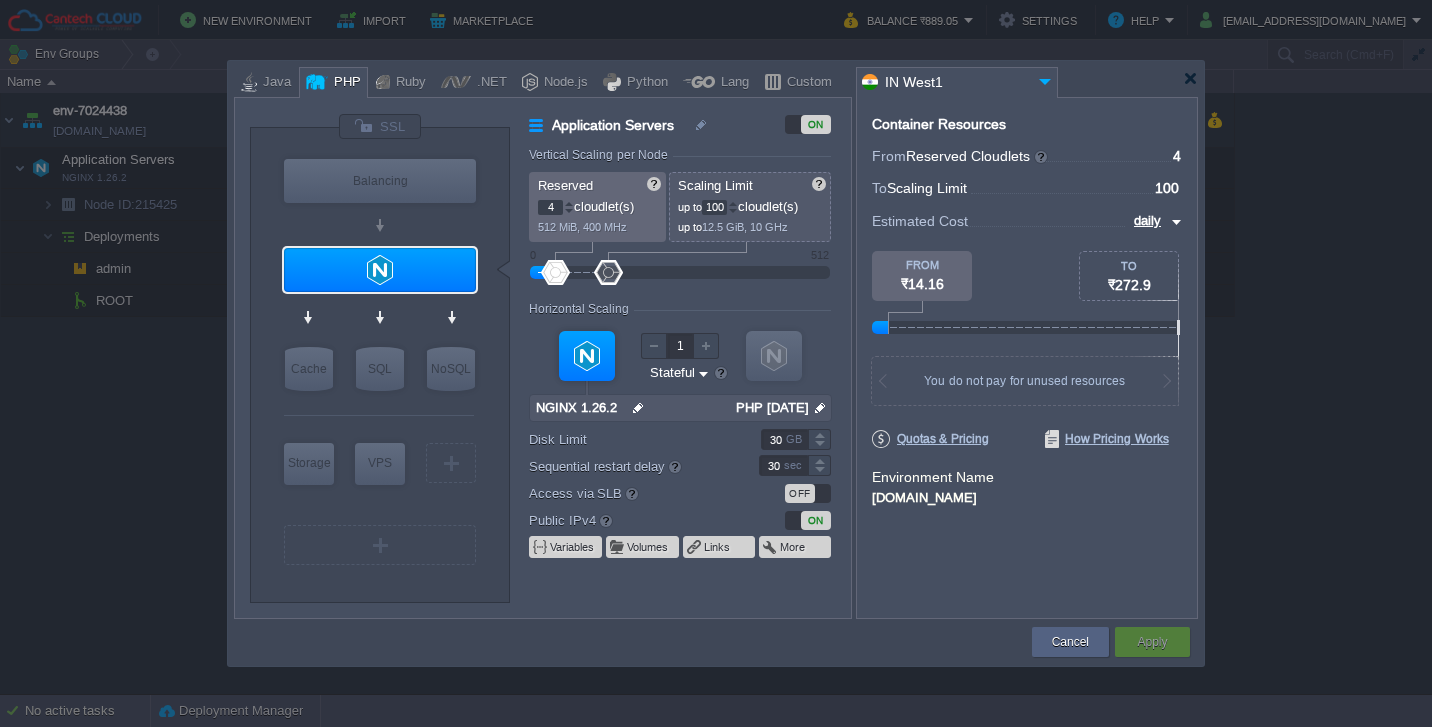 type on "NGINX 1.26.2" 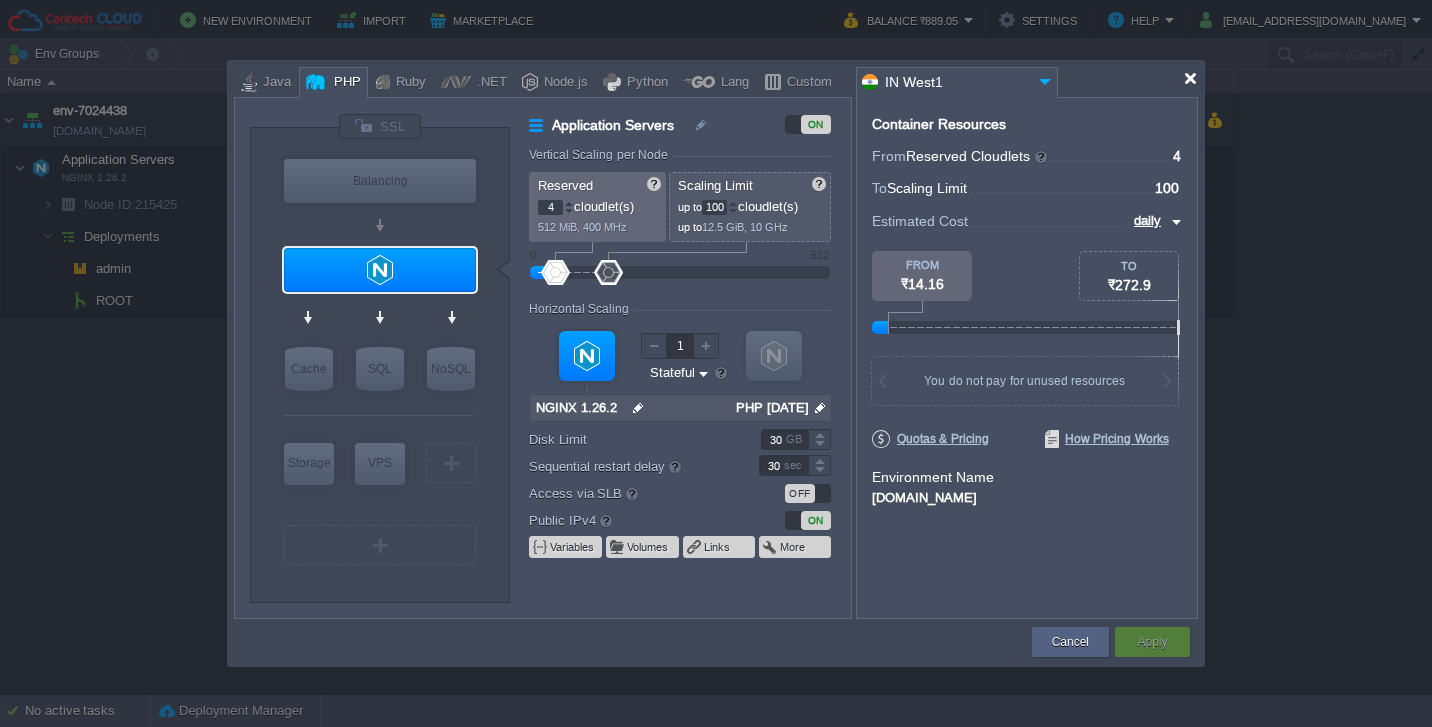 click at bounding box center [1190, 78] 